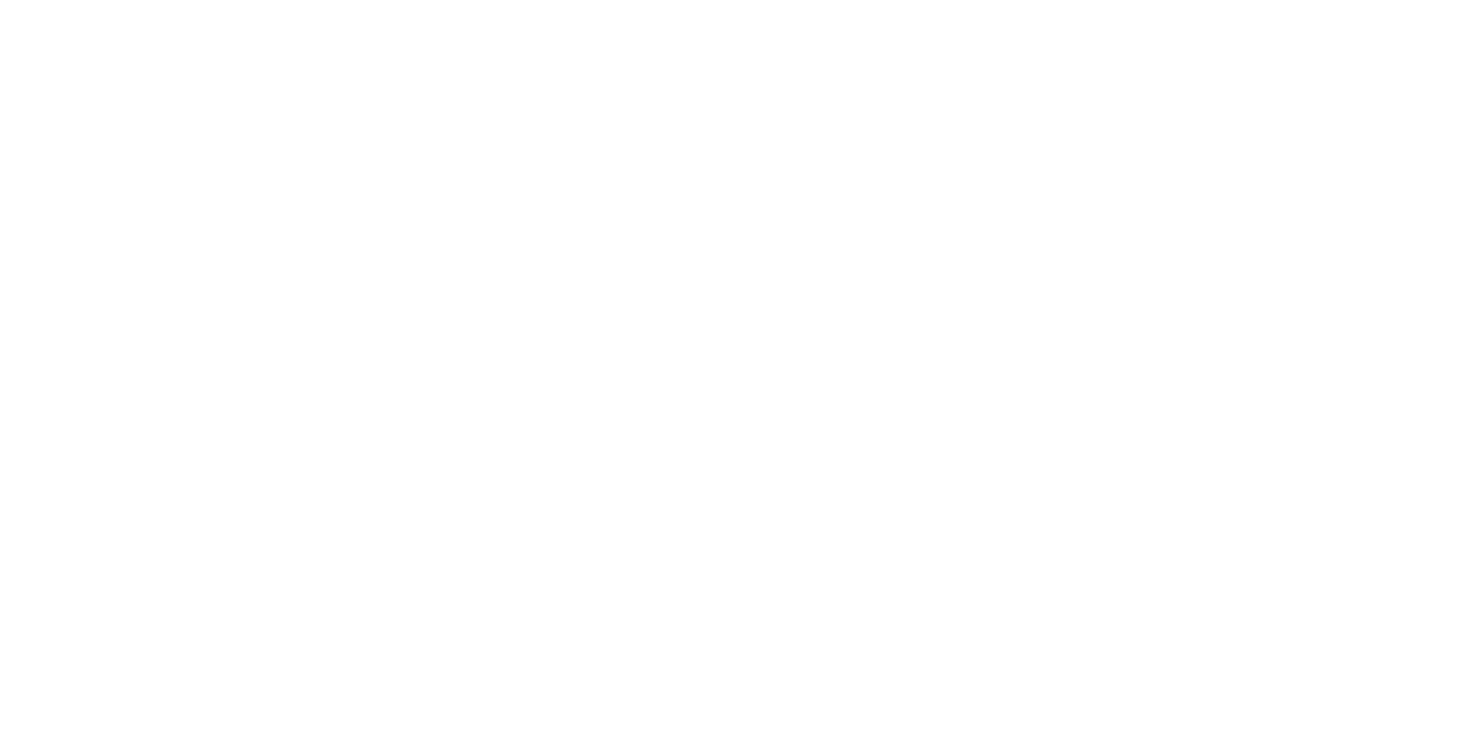 scroll, scrollTop: 0, scrollLeft: 0, axis: both 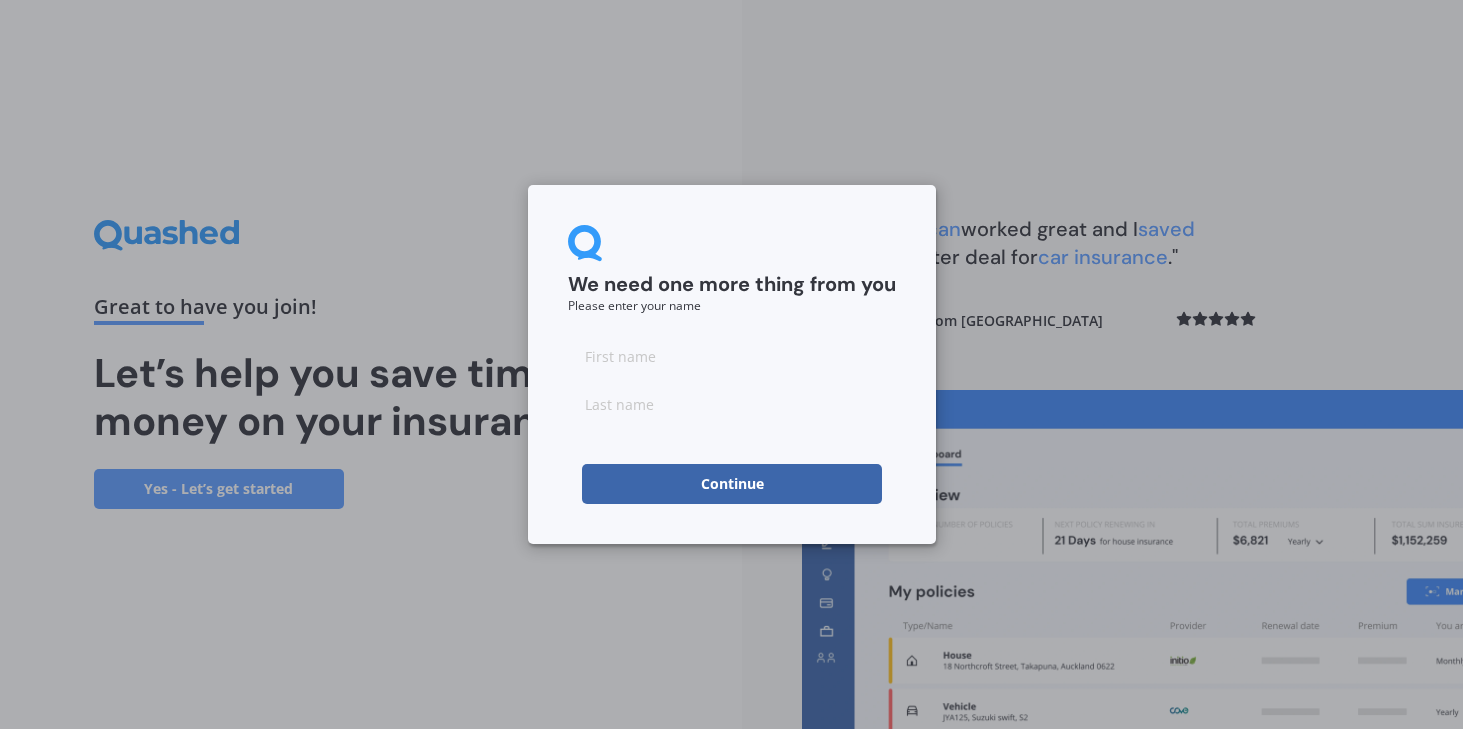 click at bounding box center (732, 356) 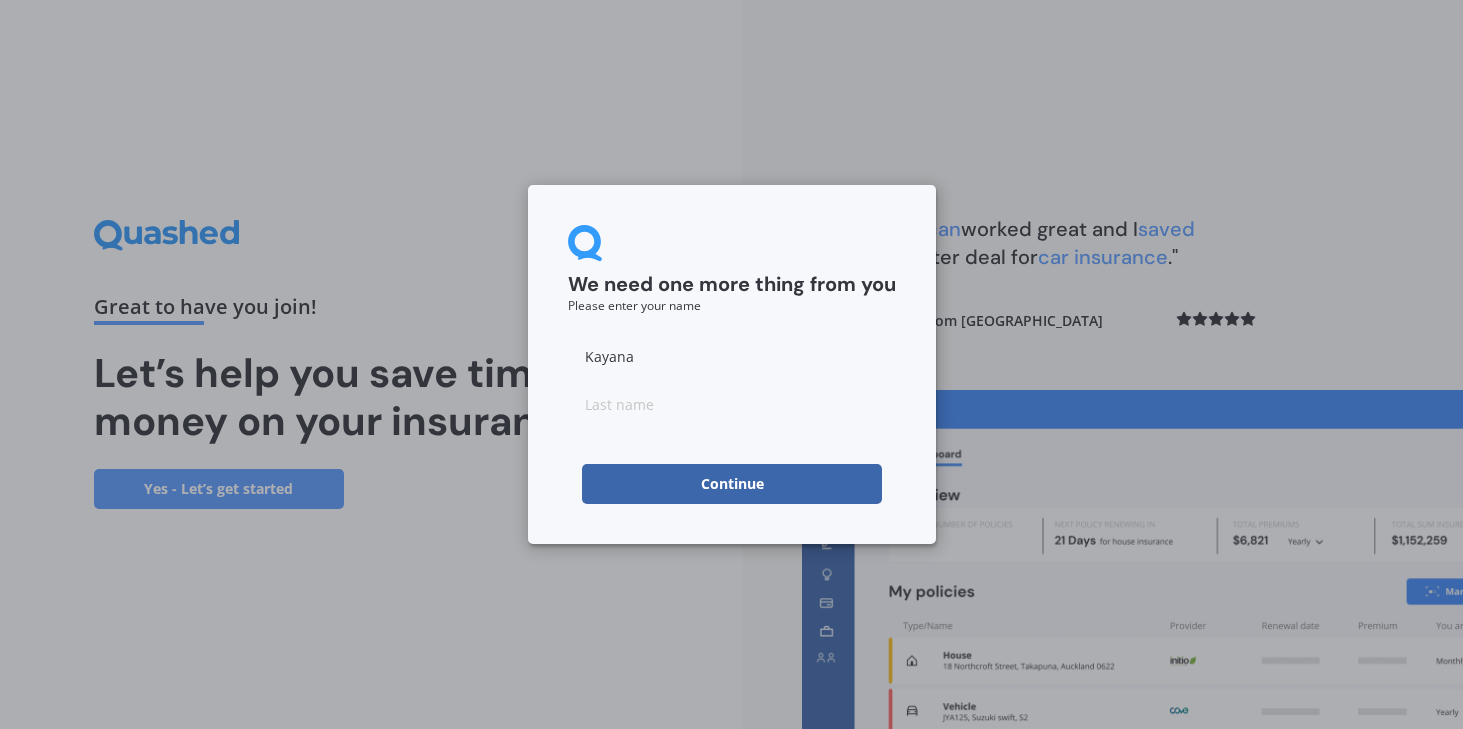 type on "Kayana" 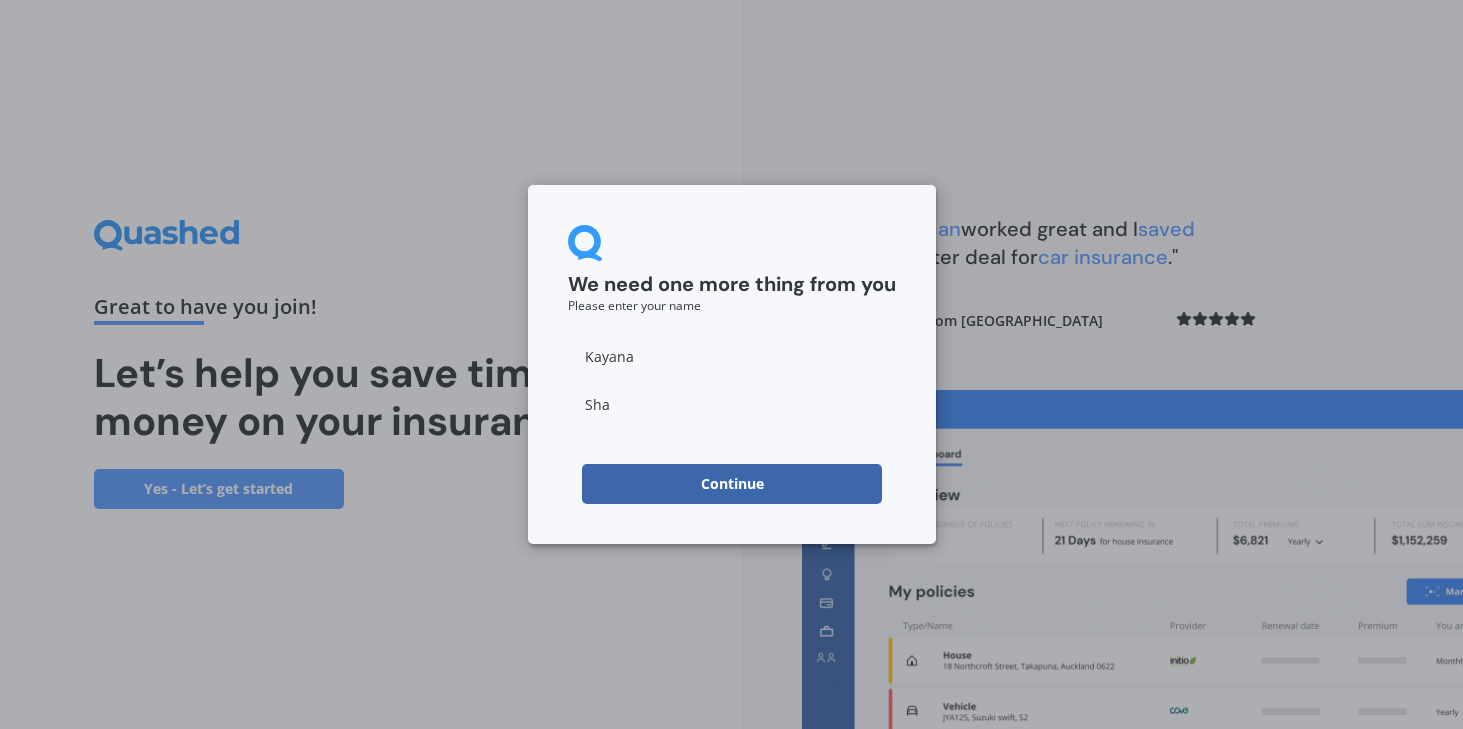 type on "[PERSON_NAME]" 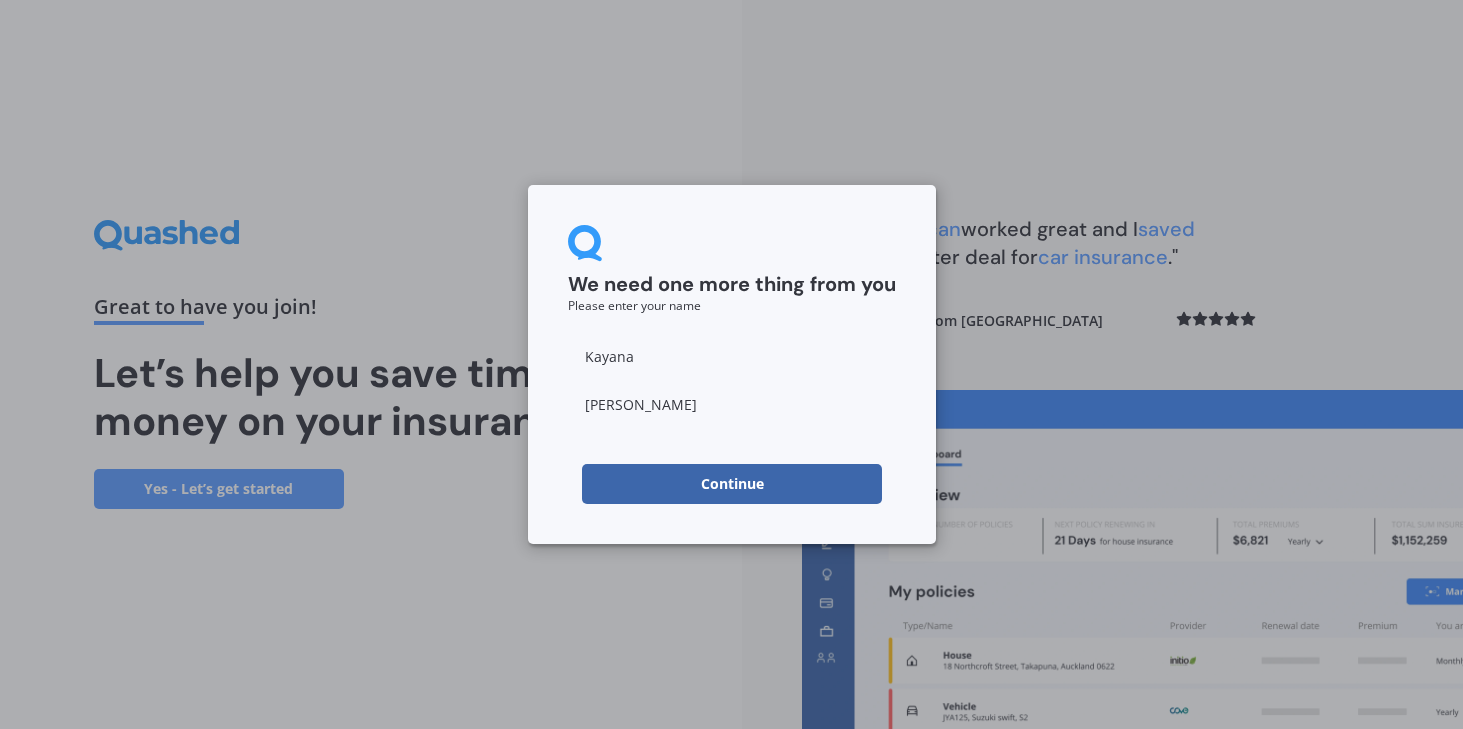 click on "Continue" at bounding box center (732, 484) 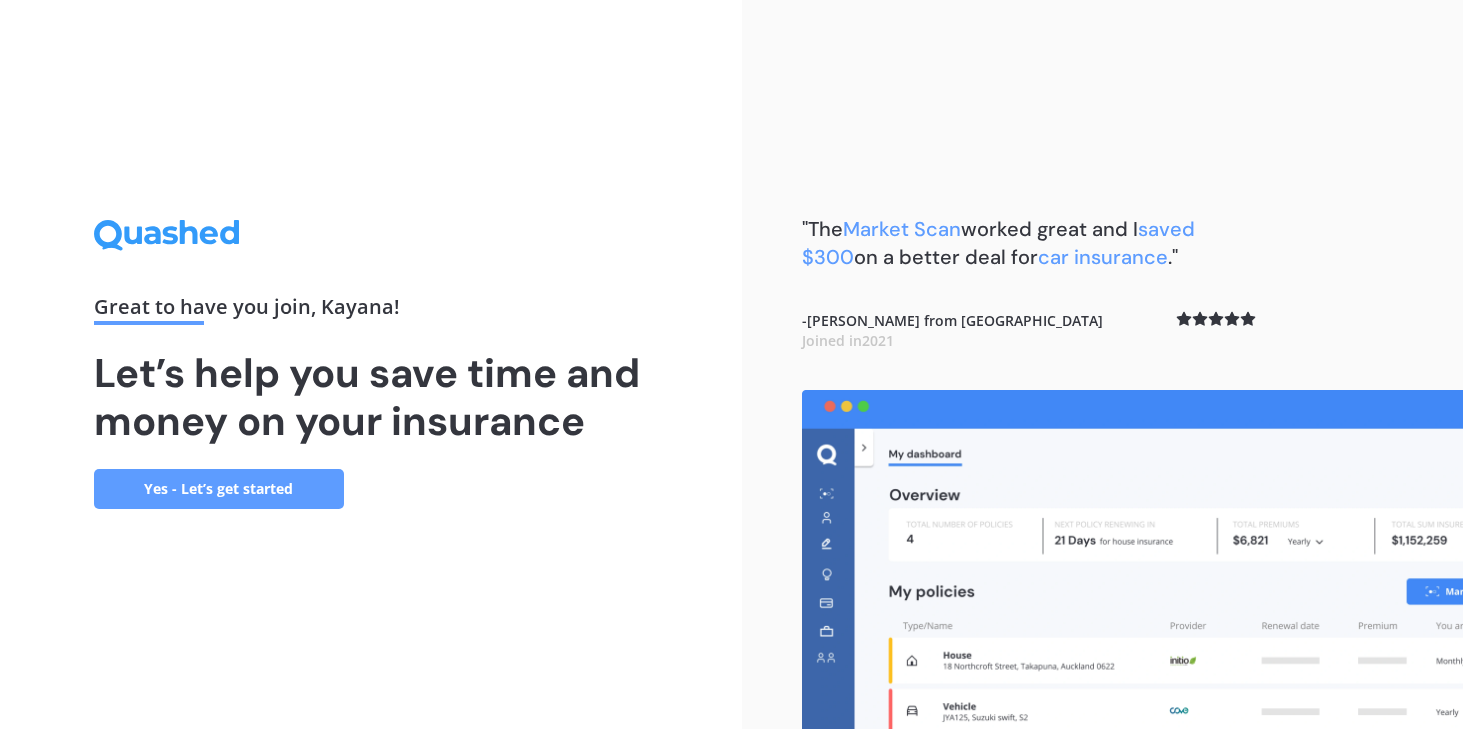 click on "Yes - Let’s get started" at bounding box center [219, 489] 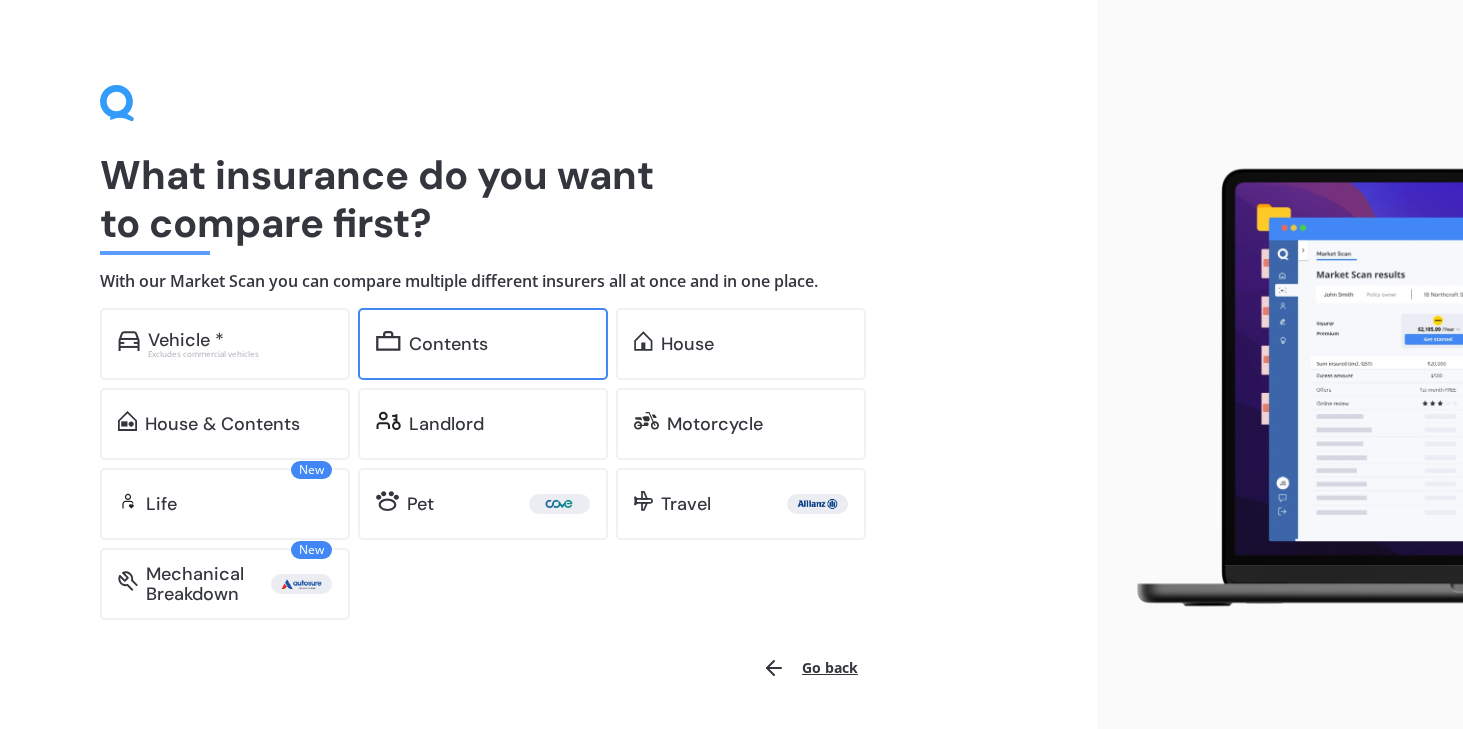scroll, scrollTop: 0, scrollLeft: 0, axis: both 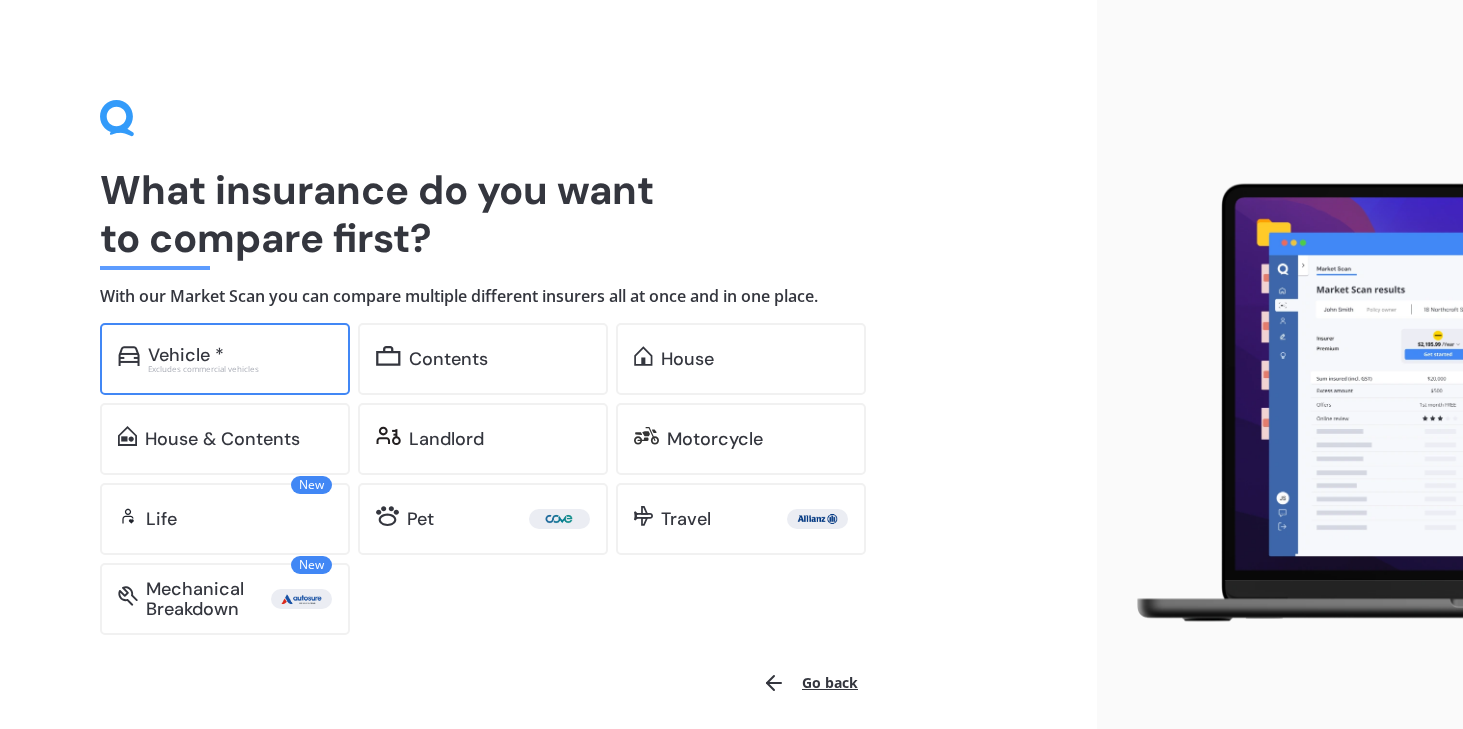 click on "Vehicle *" at bounding box center [240, 355] 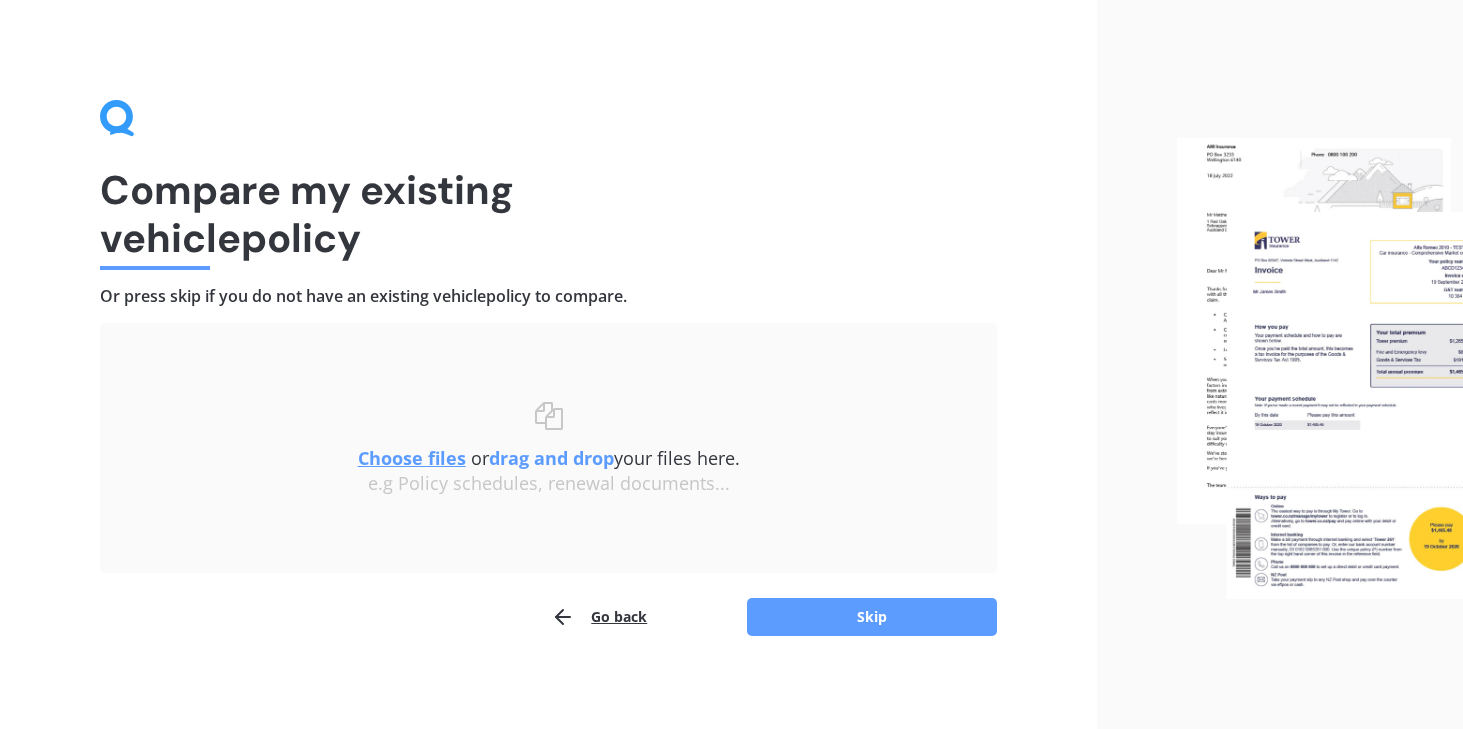 click 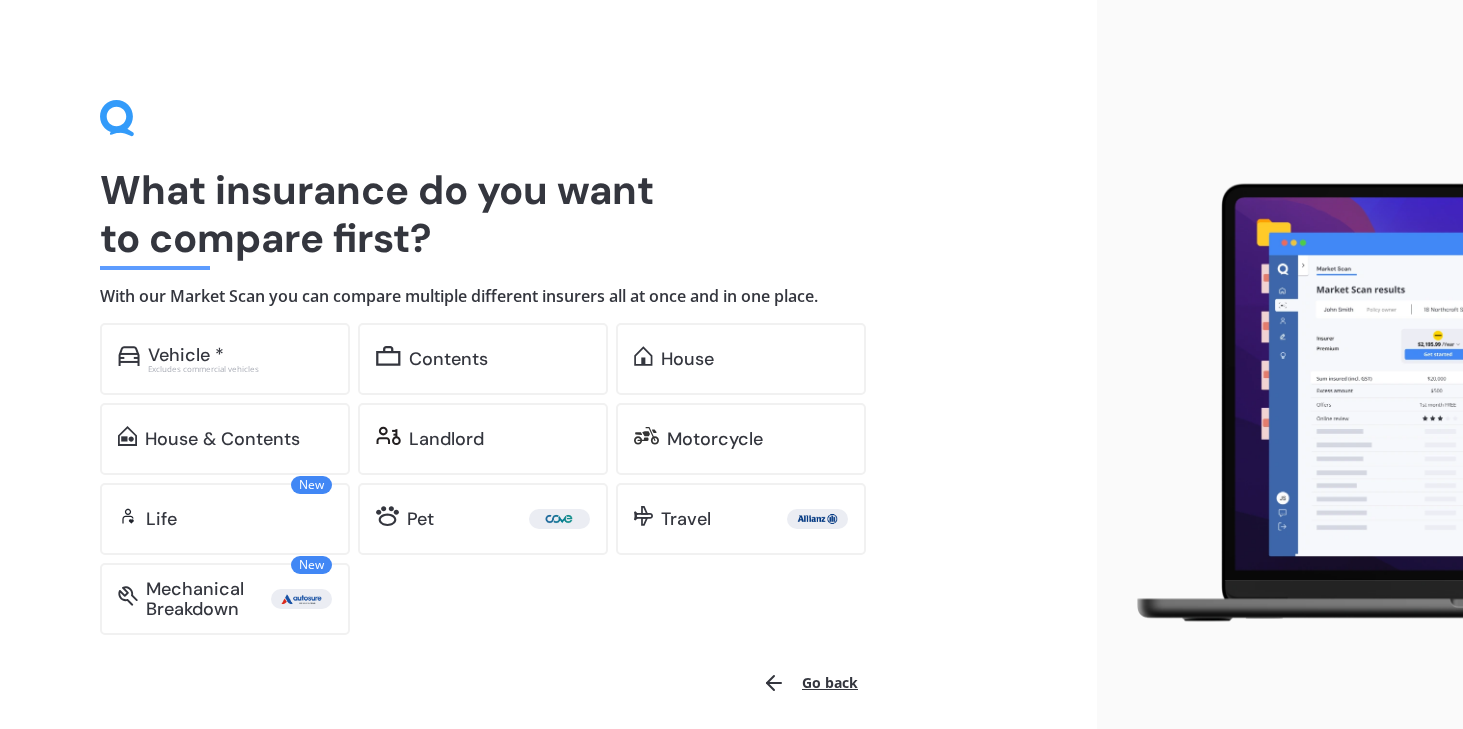 click on "Go back" at bounding box center [810, 683] 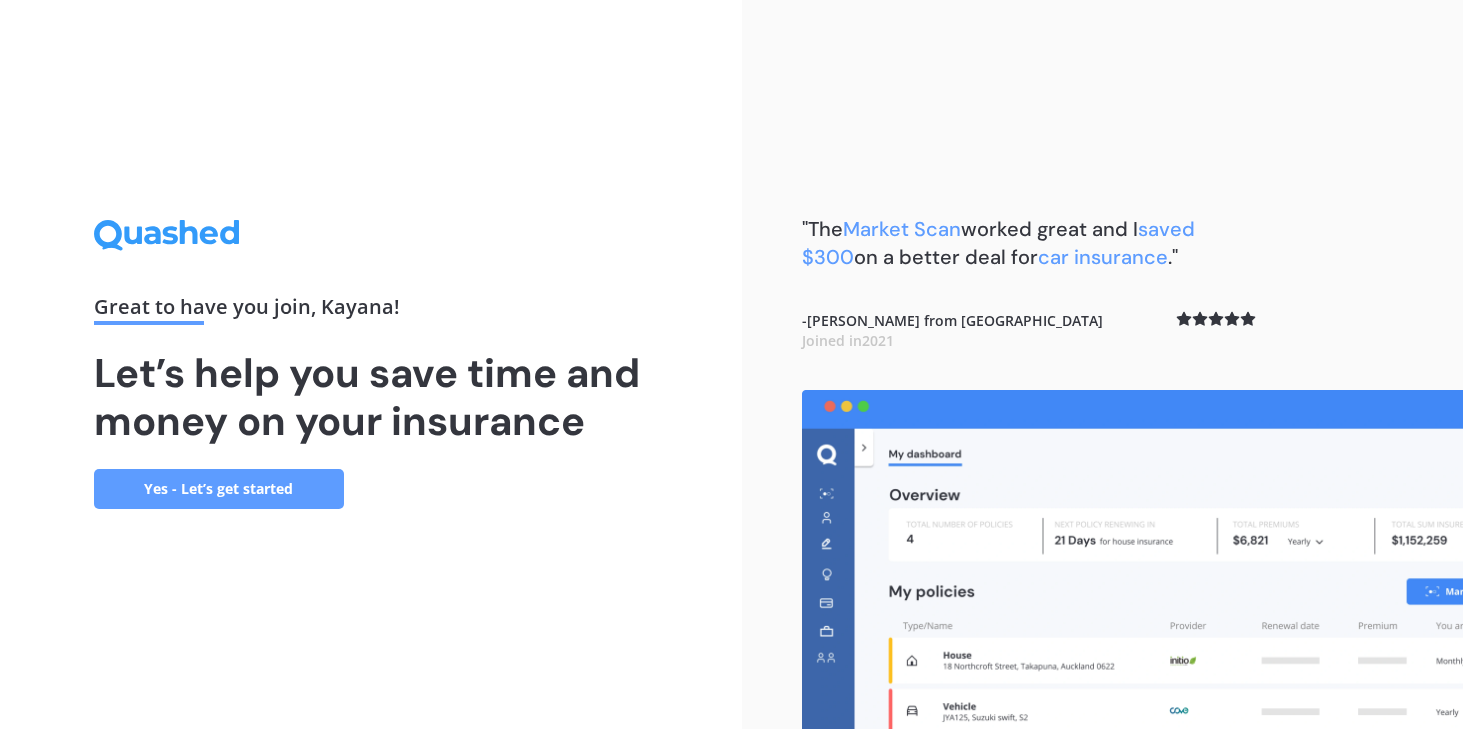 click 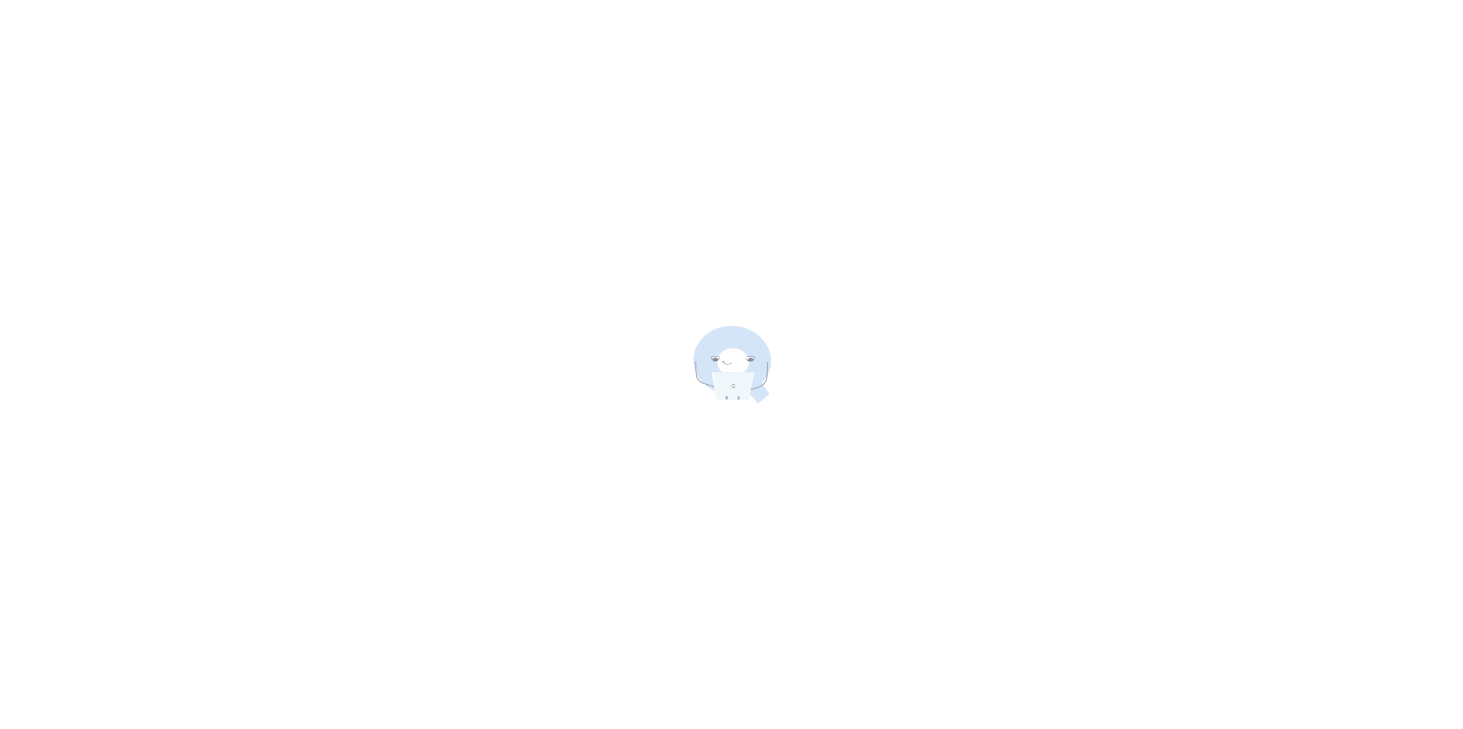 scroll, scrollTop: 0, scrollLeft: 0, axis: both 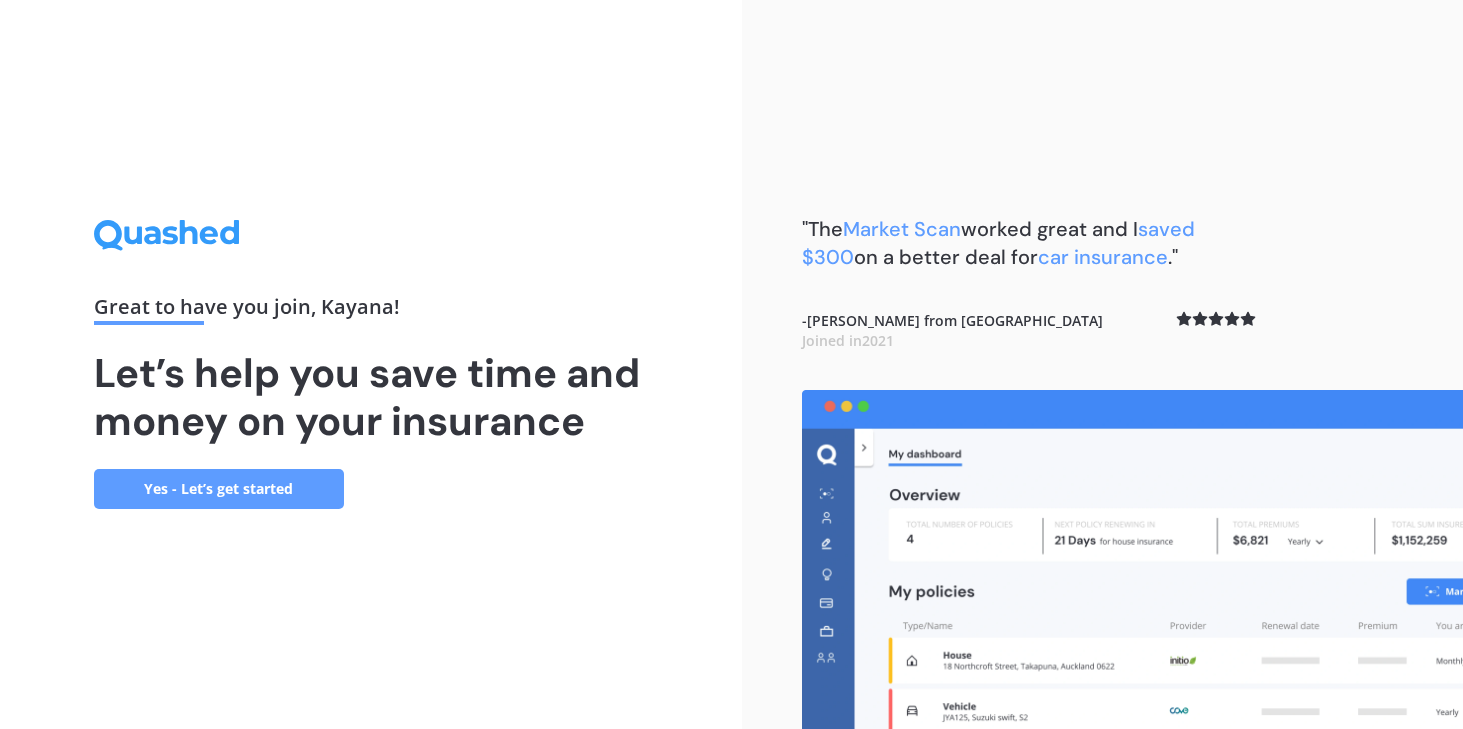 click on "Yes - Let’s get started" at bounding box center (219, 489) 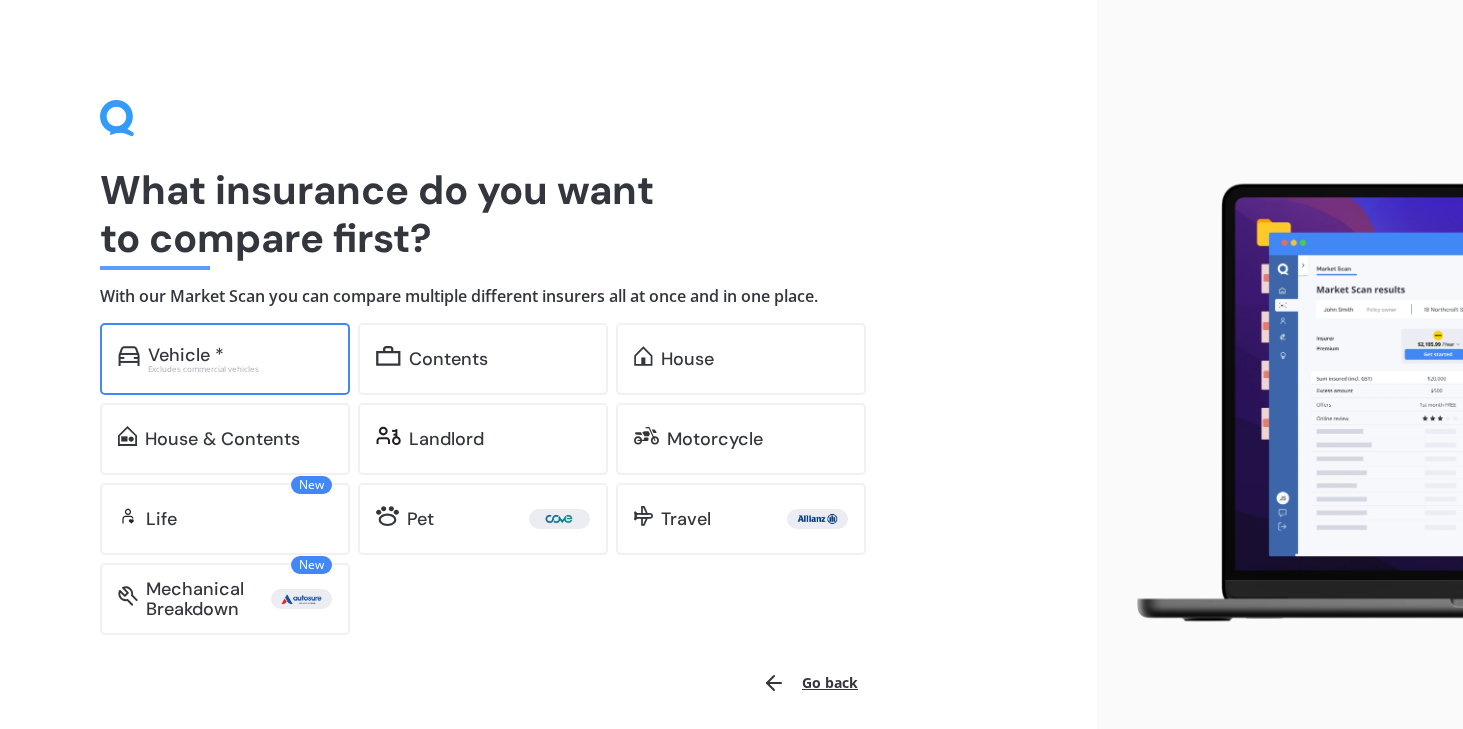 click on "Vehicle * Excludes commercial vehicles" at bounding box center (225, 359) 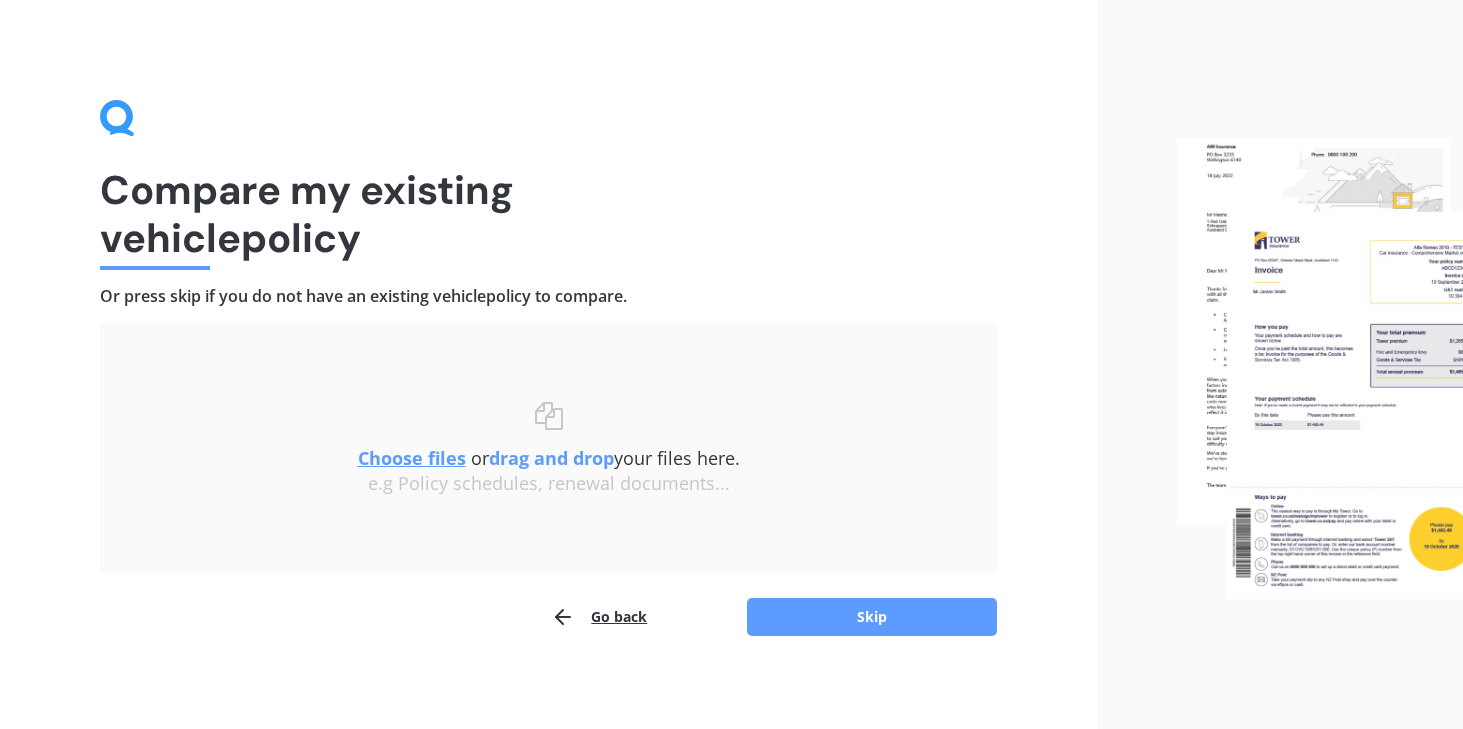 click on "Choose files" at bounding box center [412, 458] 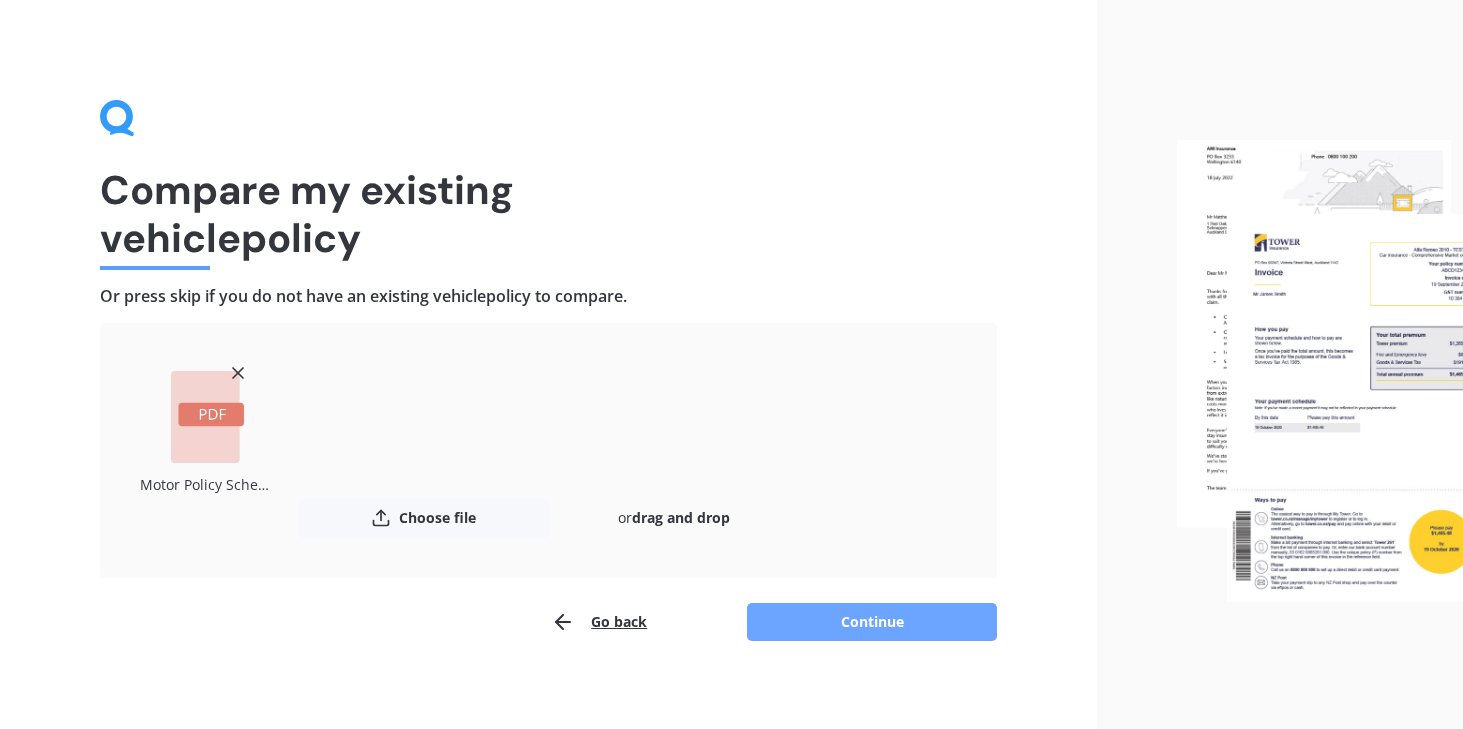 click on "Continue" at bounding box center [872, 622] 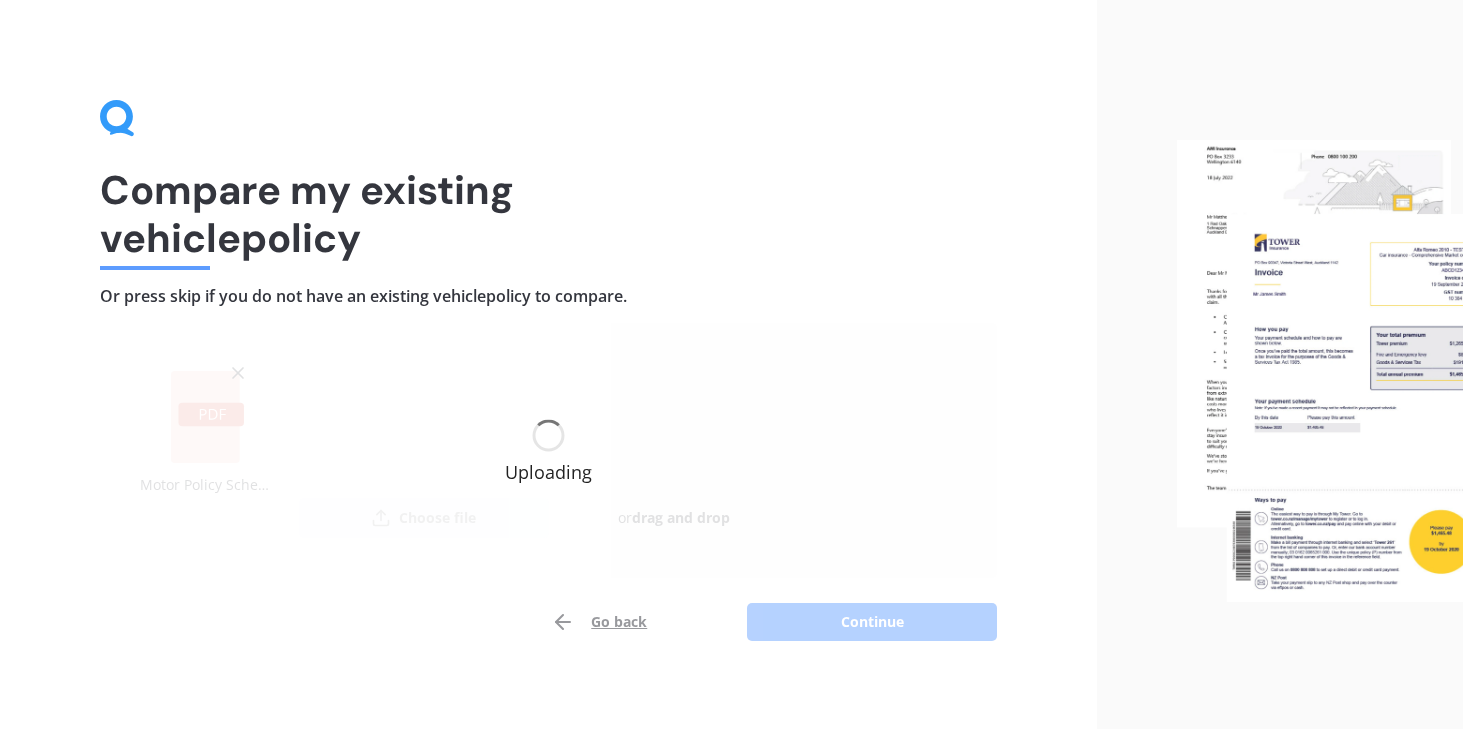 click on "Uploading" at bounding box center (548, 450) 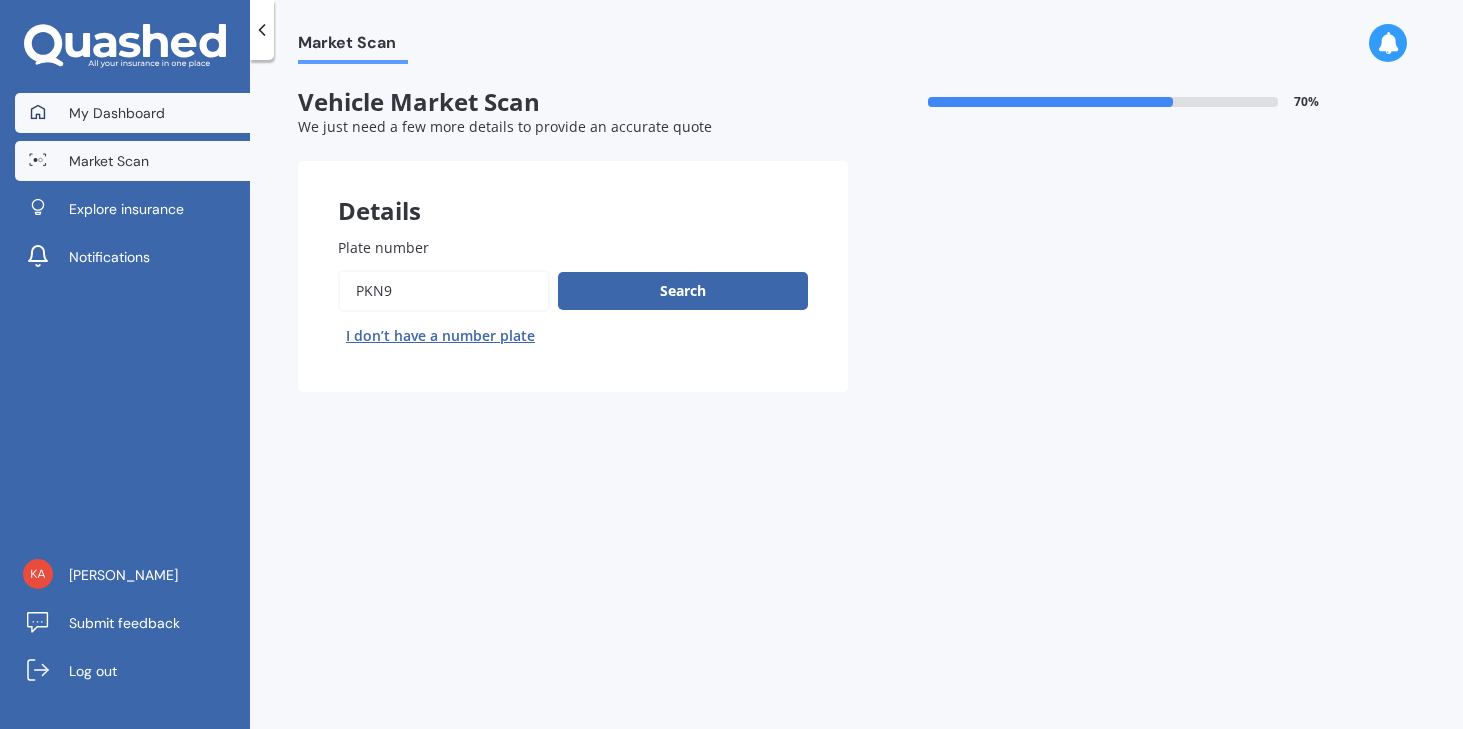 click on "My Dashboard" at bounding box center (117, 113) 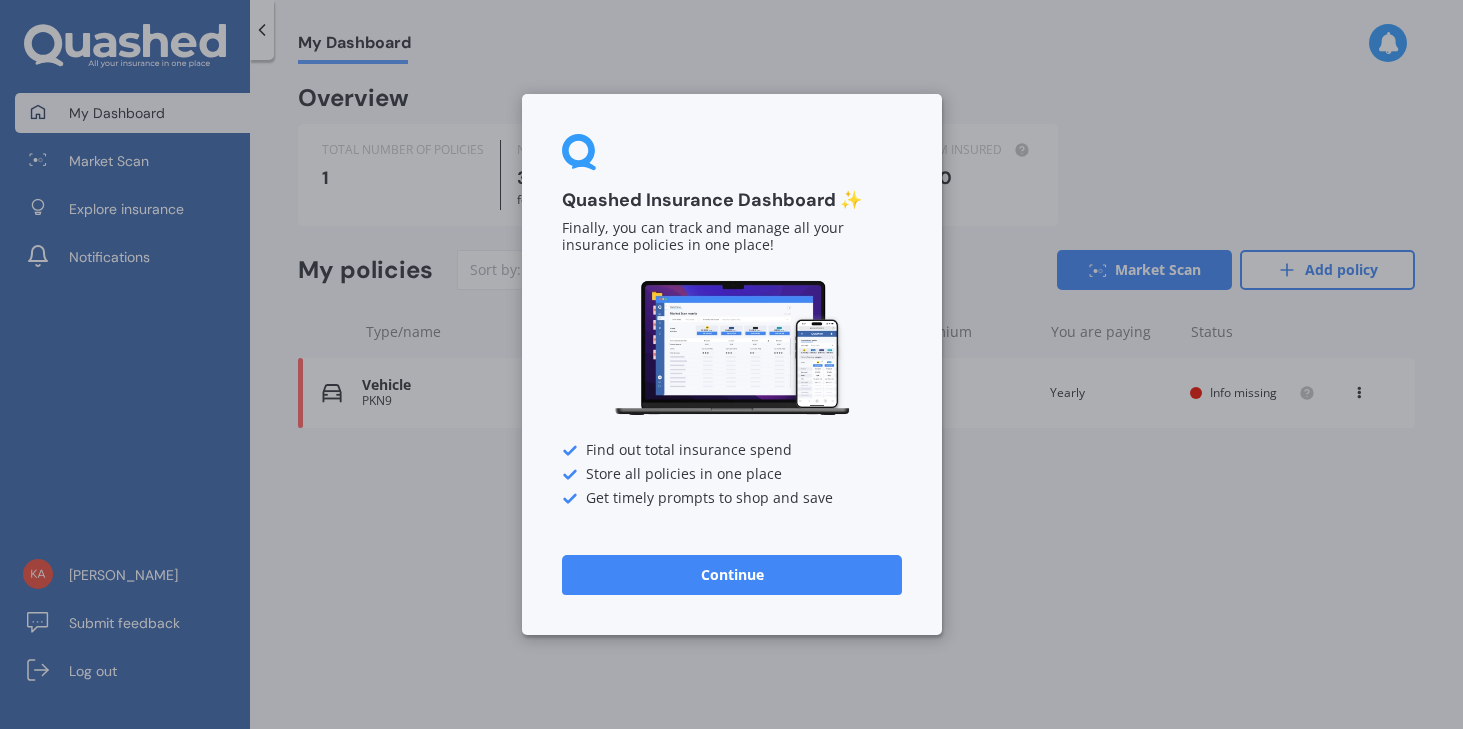 click on "Continue" at bounding box center (732, 575) 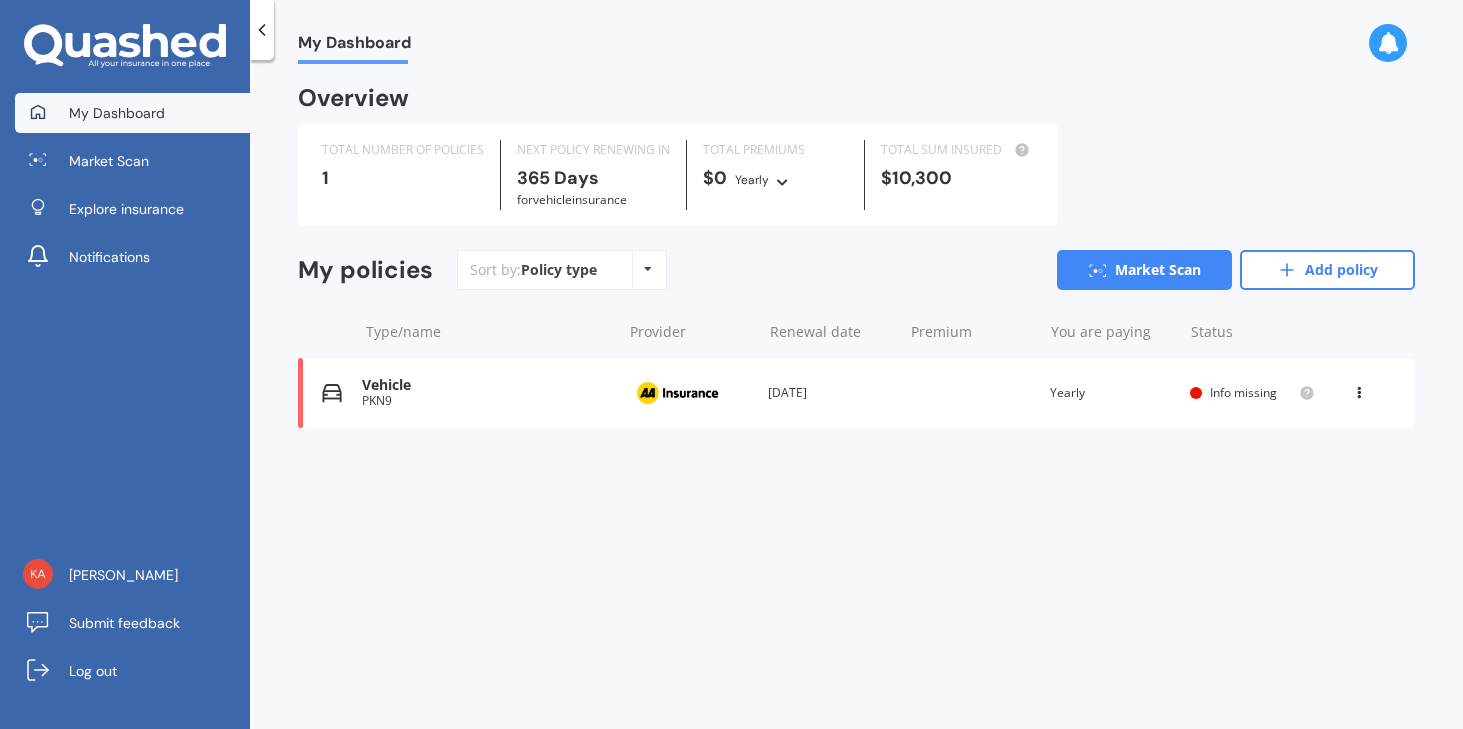 click on "Vehicle PKN9 Provider Renewal date 03 Jul 2026 Premium You are paying Yearly Status Info missing View option View policy Delete" at bounding box center [856, 393] 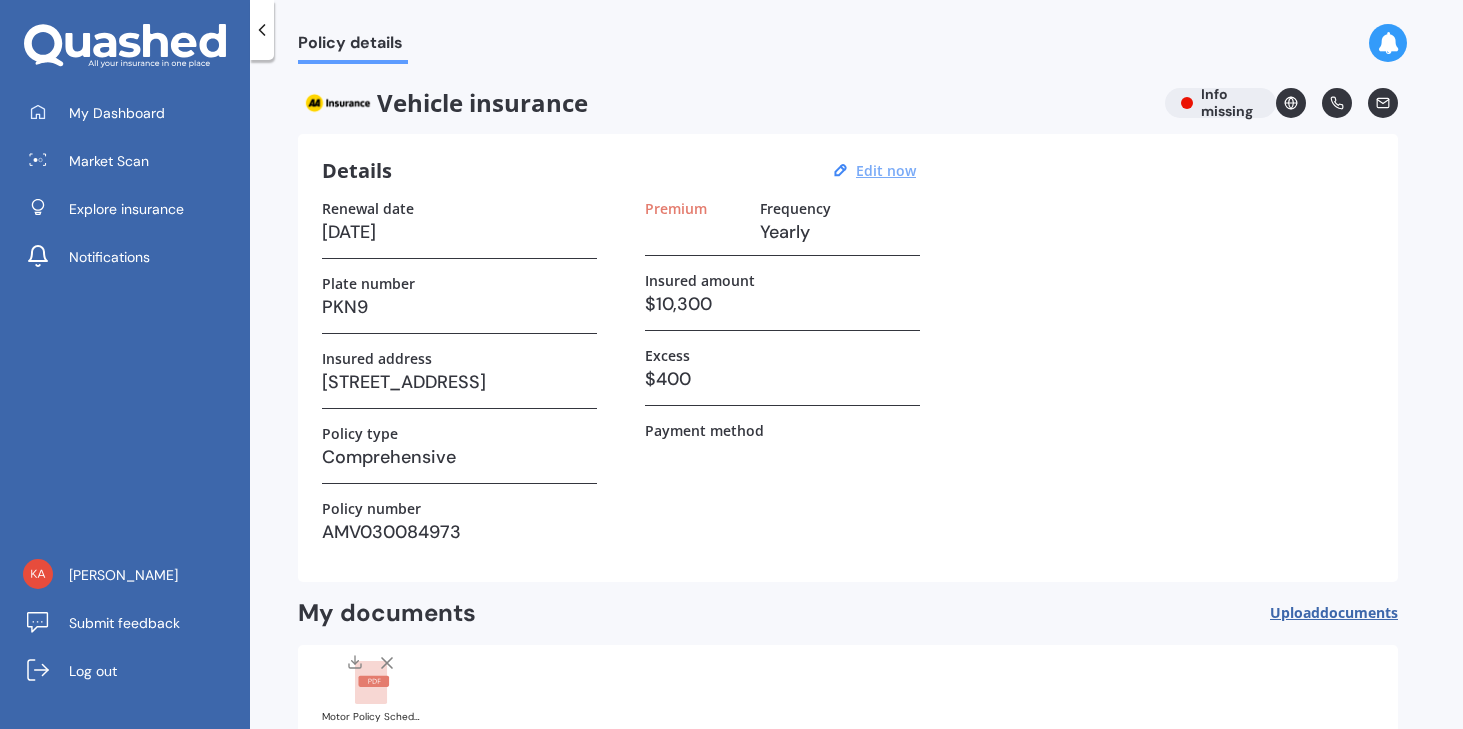 click on "Edit now" at bounding box center (886, 170) 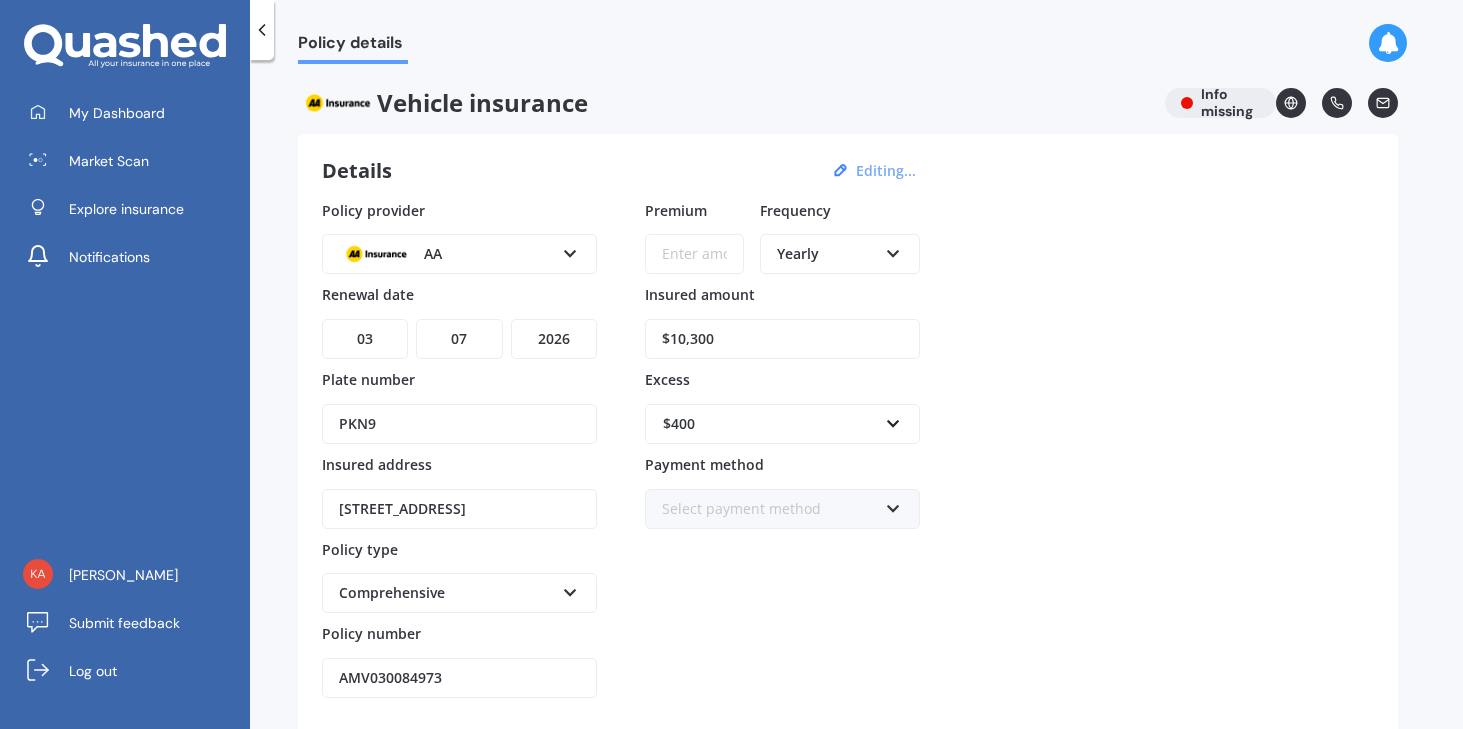 click on "Premium" at bounding box center (694, 254) 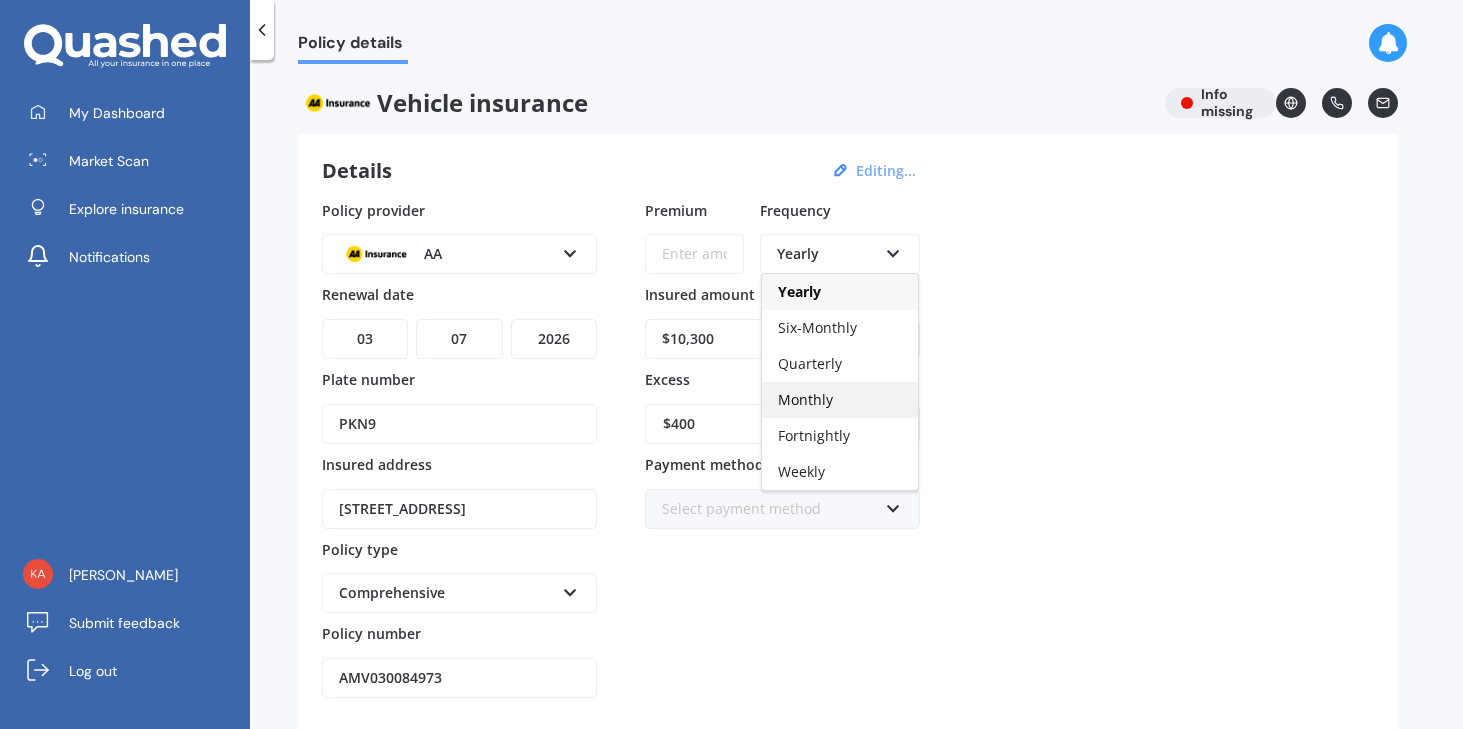 click on "Monthly" at bounding box center (805, 399) 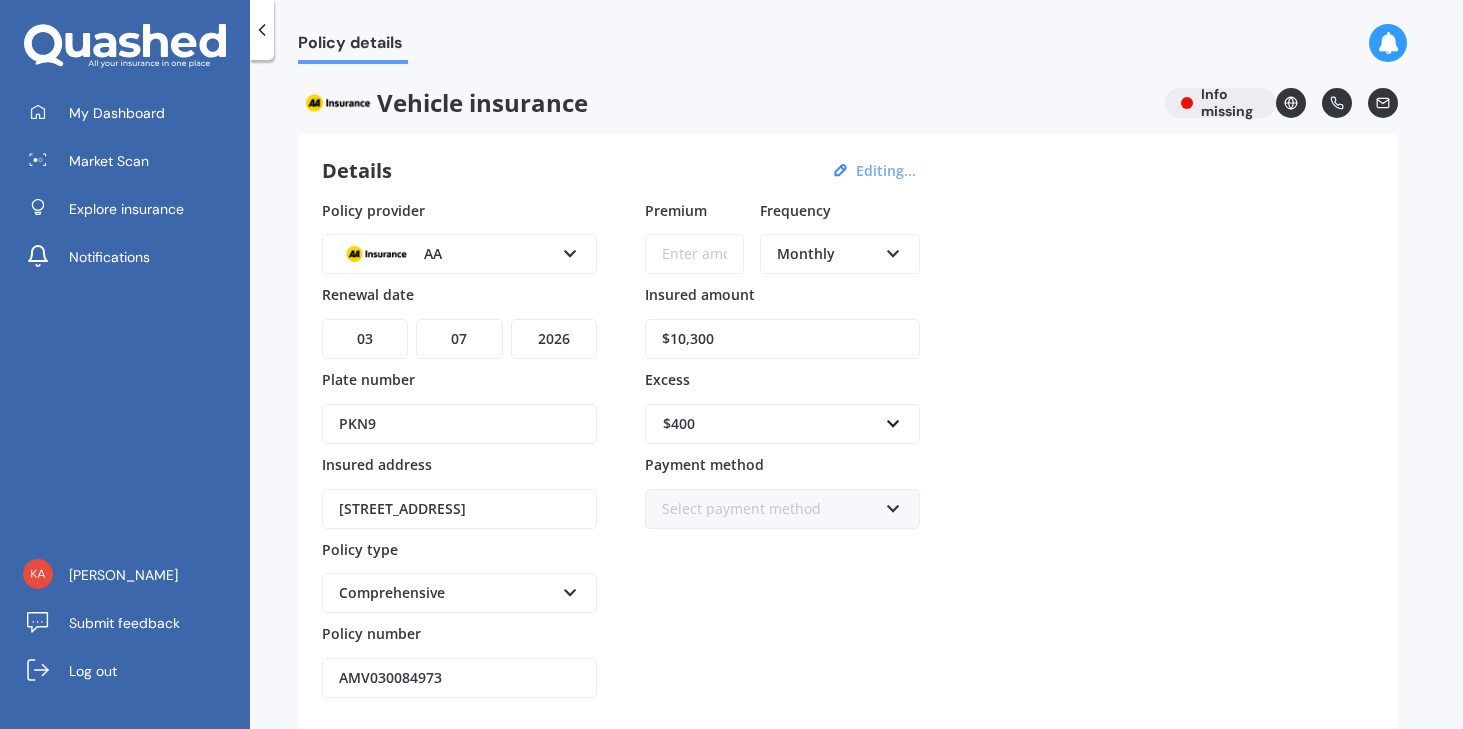 click on "Monthly" at bounding box center (827, 254) 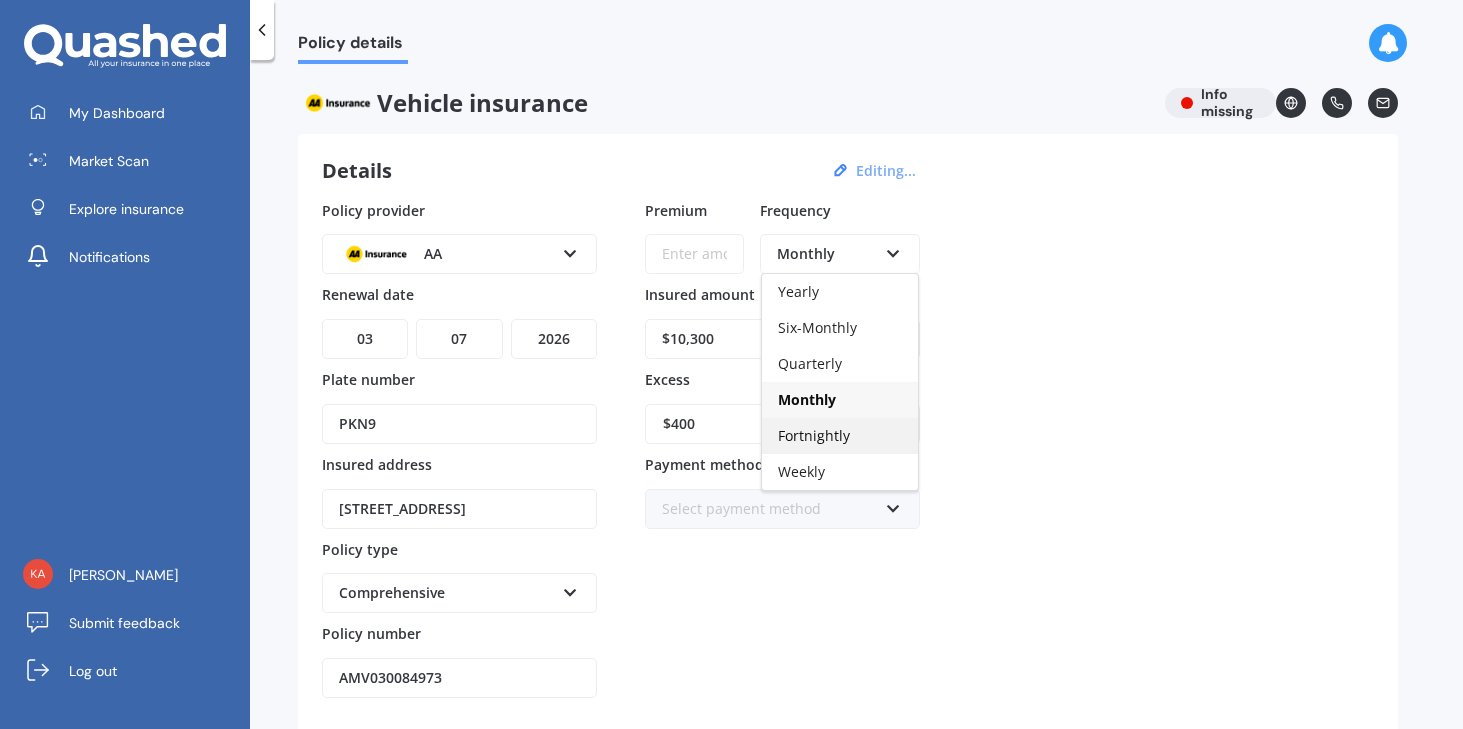 click on "Fortnightly" at bounding box center [814, 435] 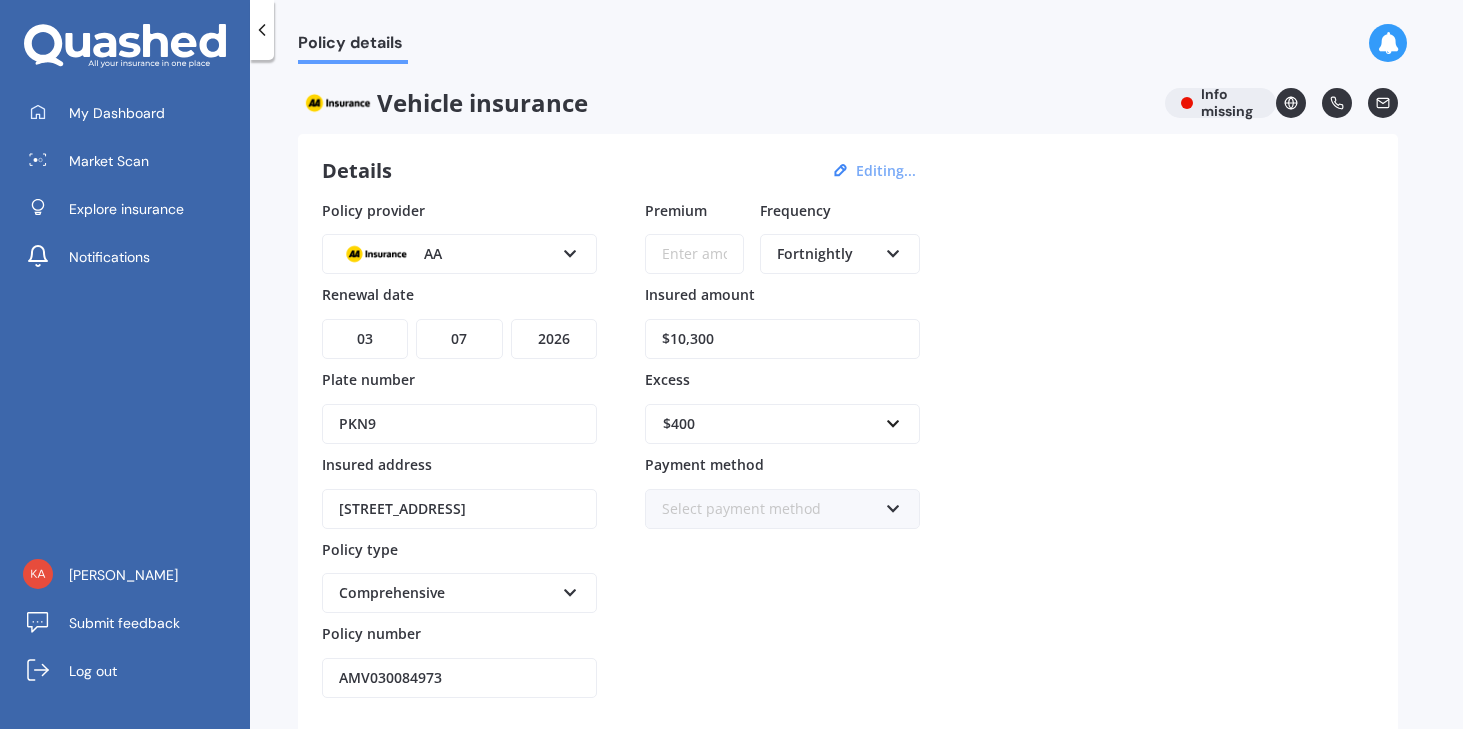 click on "Premium" at bounding box center [694, 254] 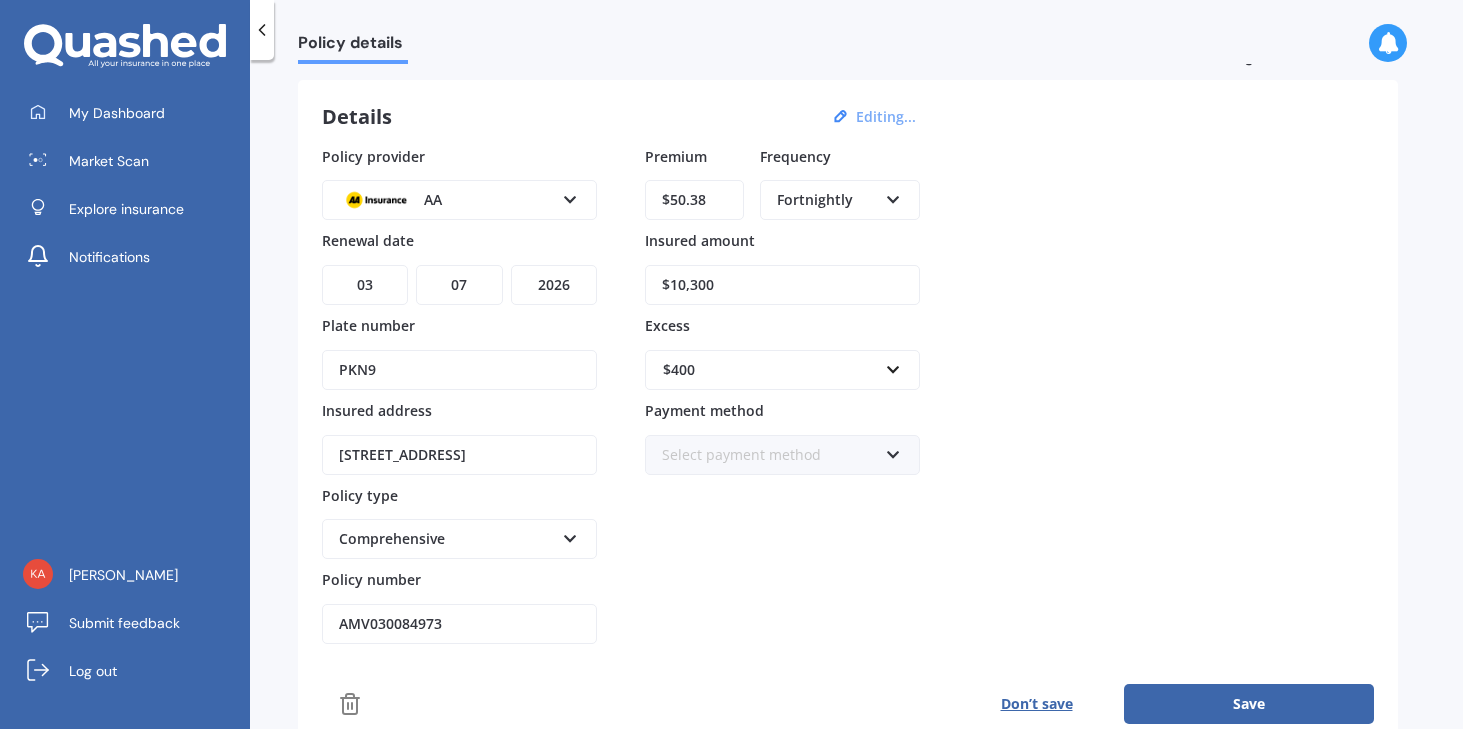 scroll, scrollTop: 56, scrollLeft: 0, axis: vertical 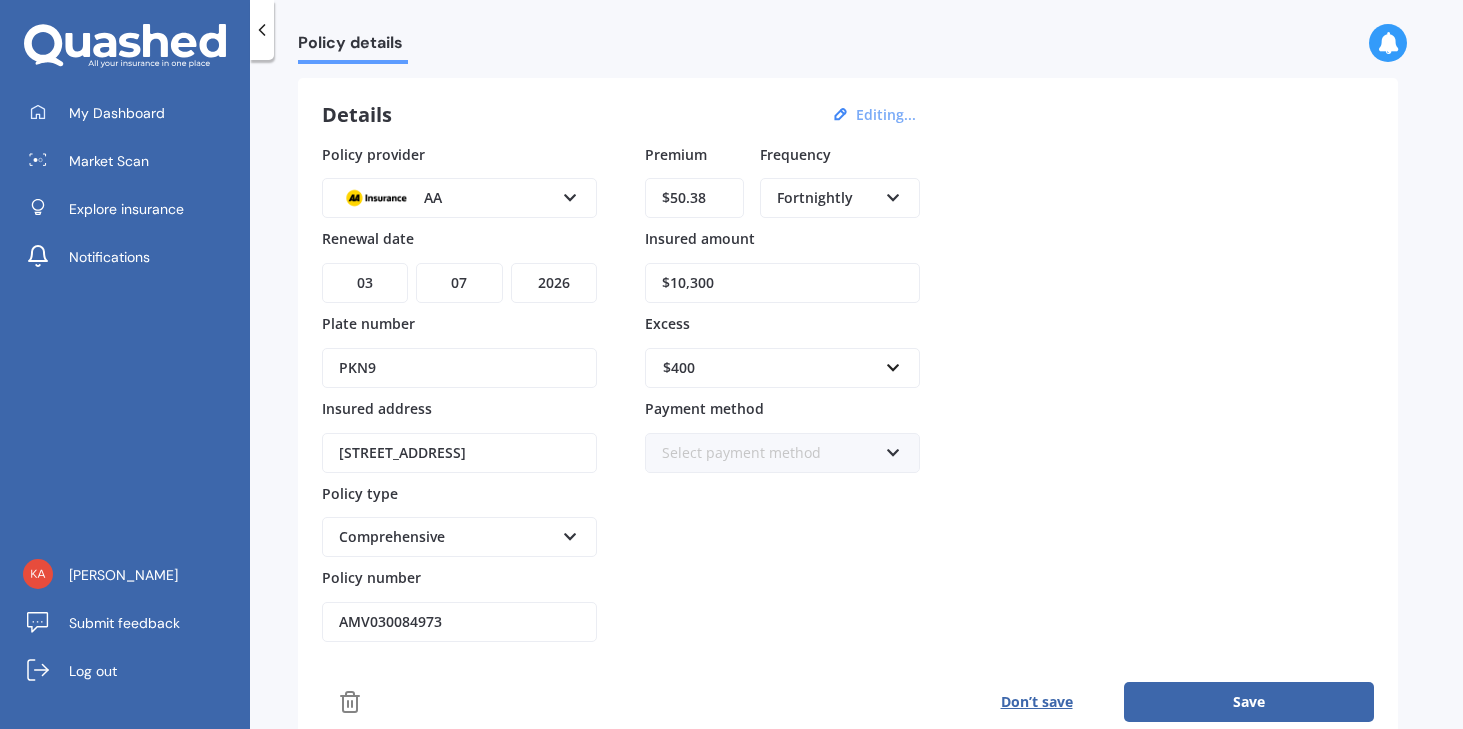 type on "$50.38" 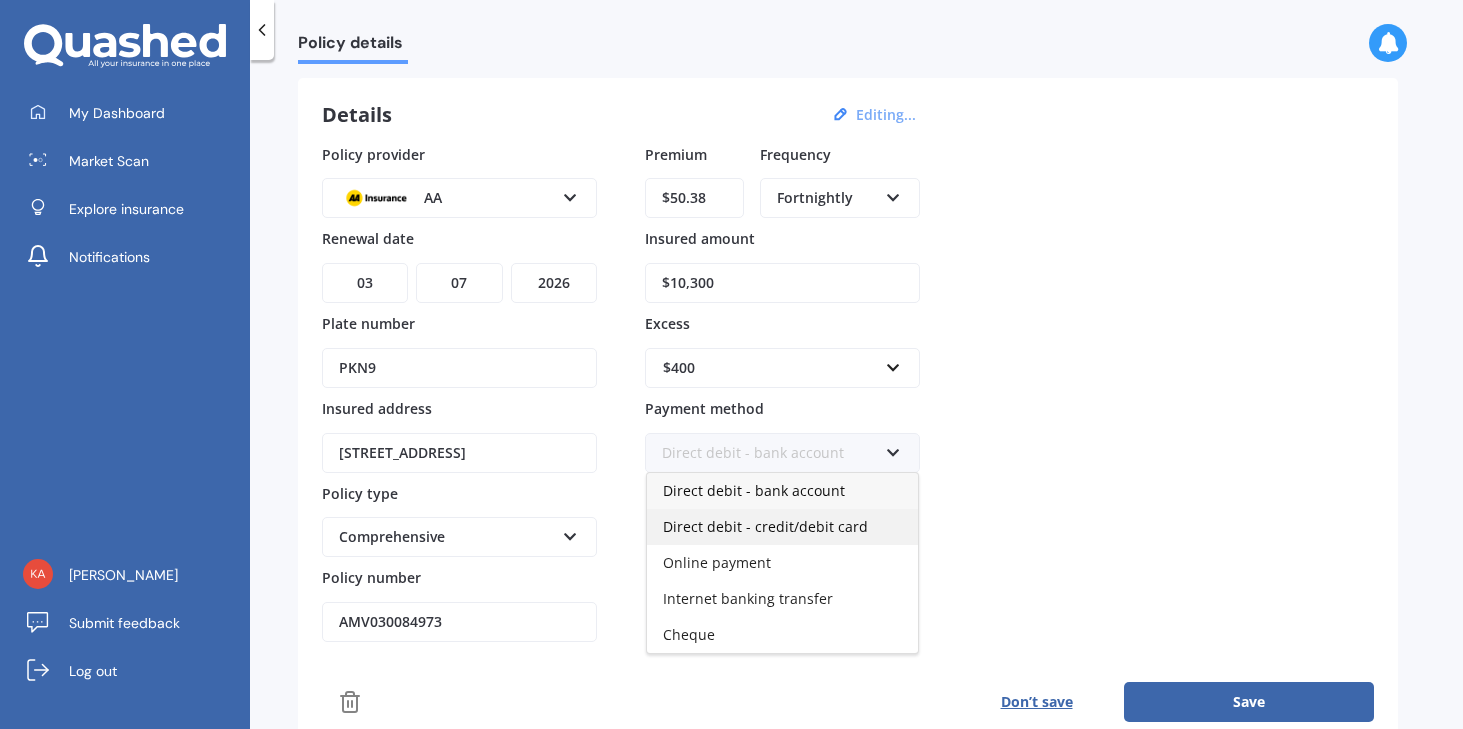 click on "Direct debit - credit/debit card" at bounding box center [765, 526] 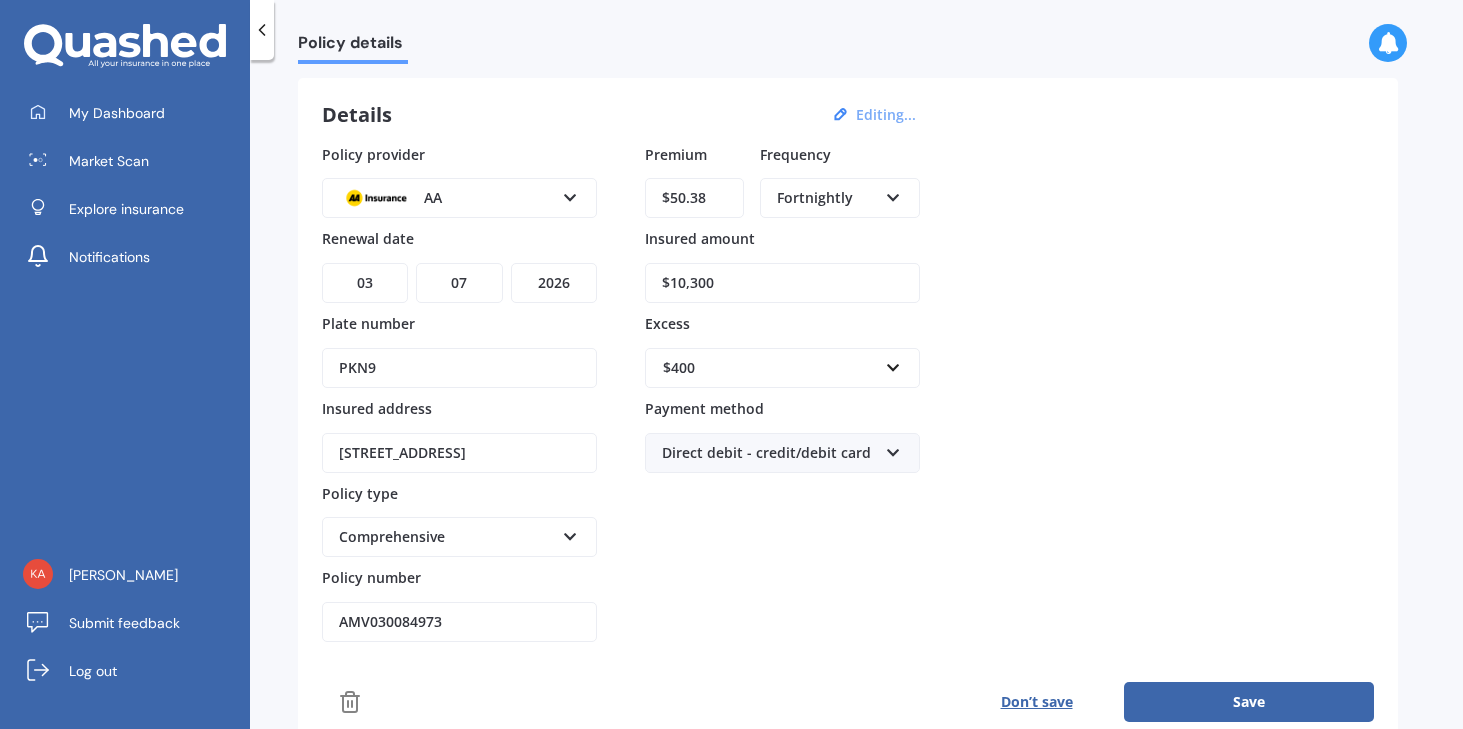 click on "Premium $50.38 Frequency Fortnightly Yearly Six-Monthly Quarterly Monthly Fortnightly Weekly Insured amount $10,300 Excess $400 $100 $400 $500 $750 $1,000 $1,500 $2,000 Payment method Direct debit - credit/debit card Direct debit - bank account Direct debit - credit/debit card Online payment Internet banking transfer Cheque" at bounding box center (782, 393) 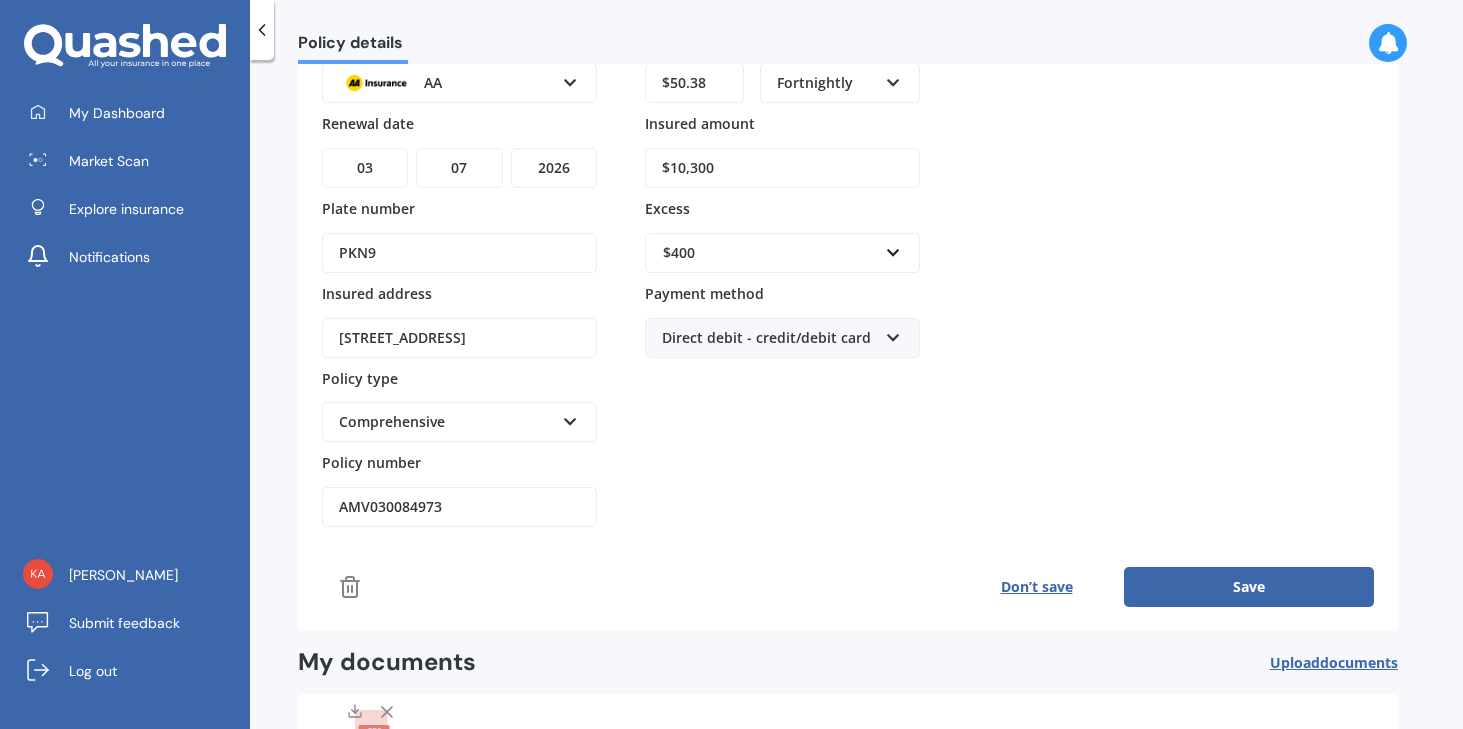 scroll, scrollTop: 174, scrollLeft: 0, axis: vertical 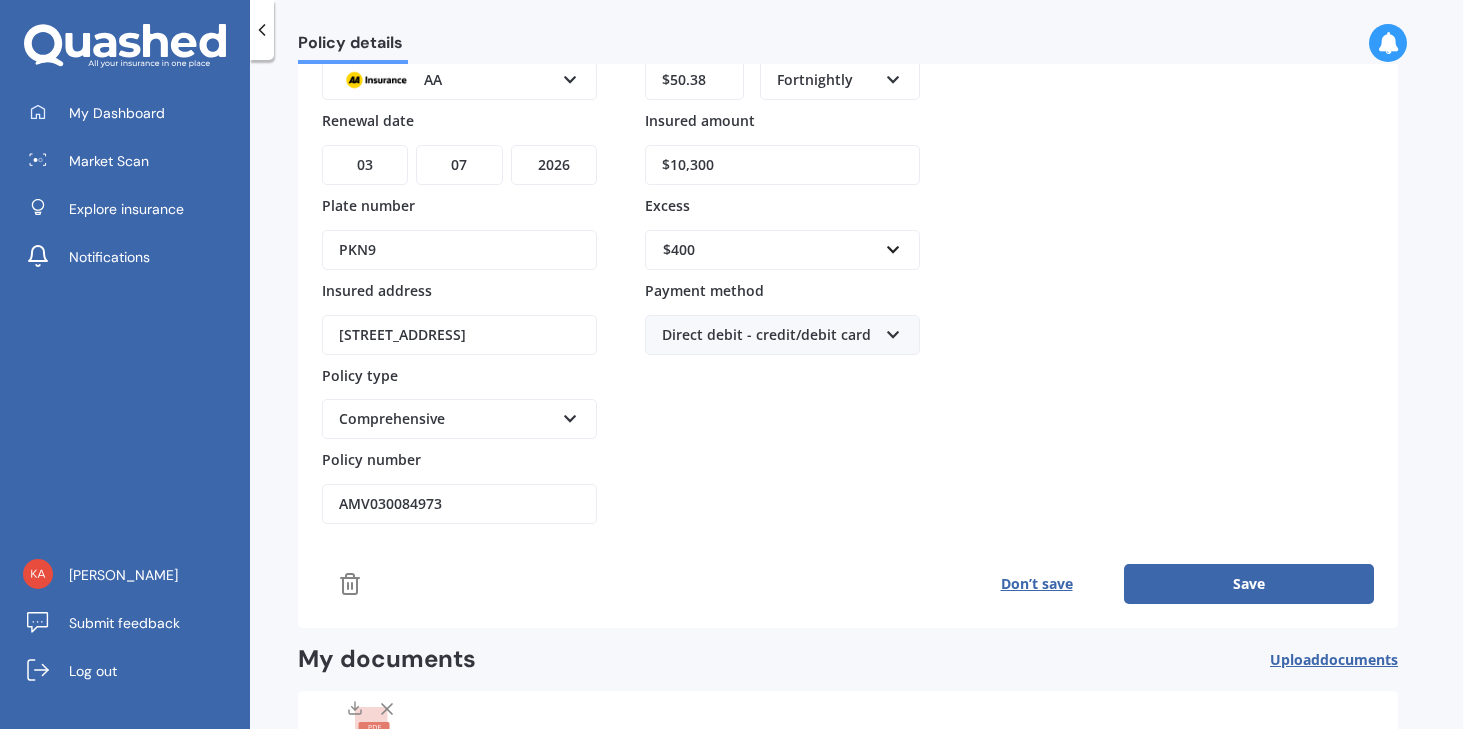 click on "Save" at bounding box center [1249, 584] 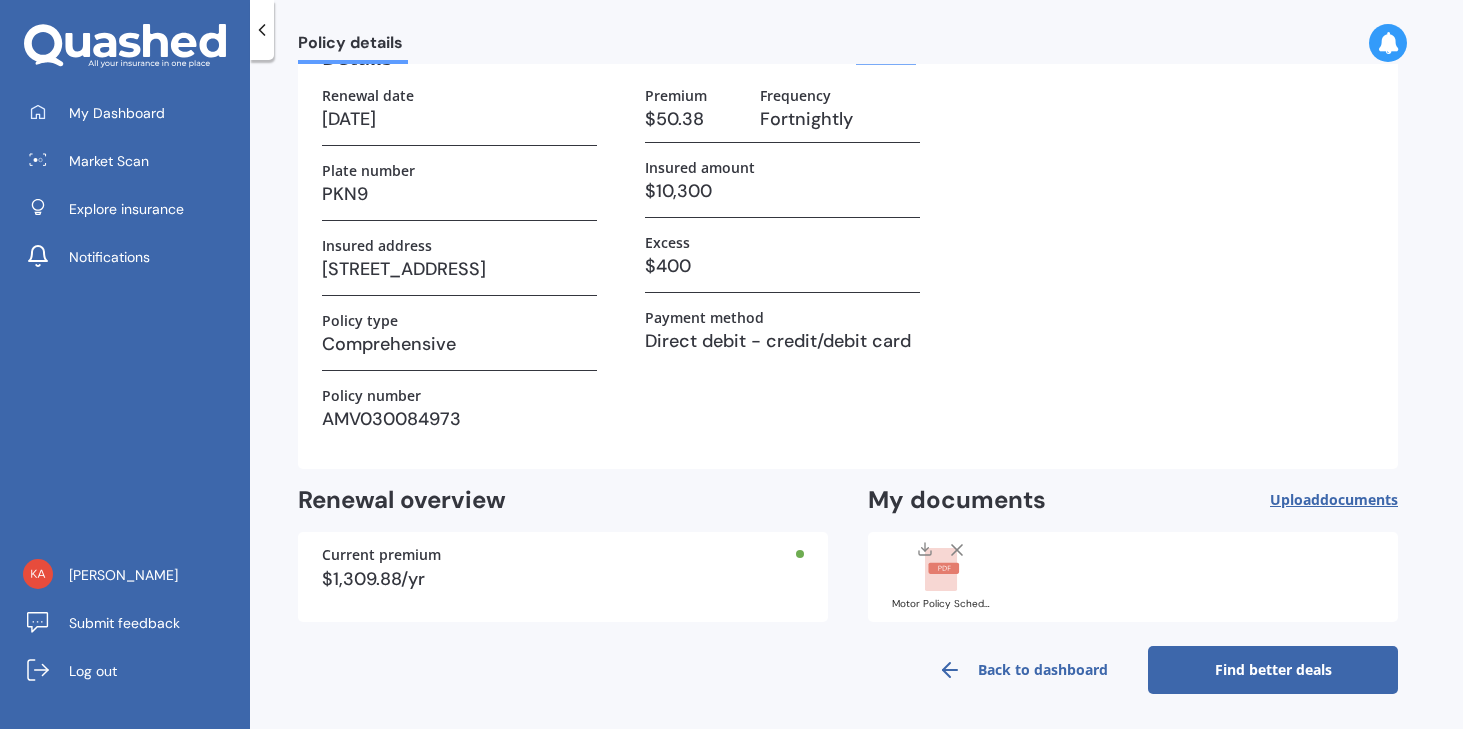 click on "Find better deals" at bounding box center (1273, 670) 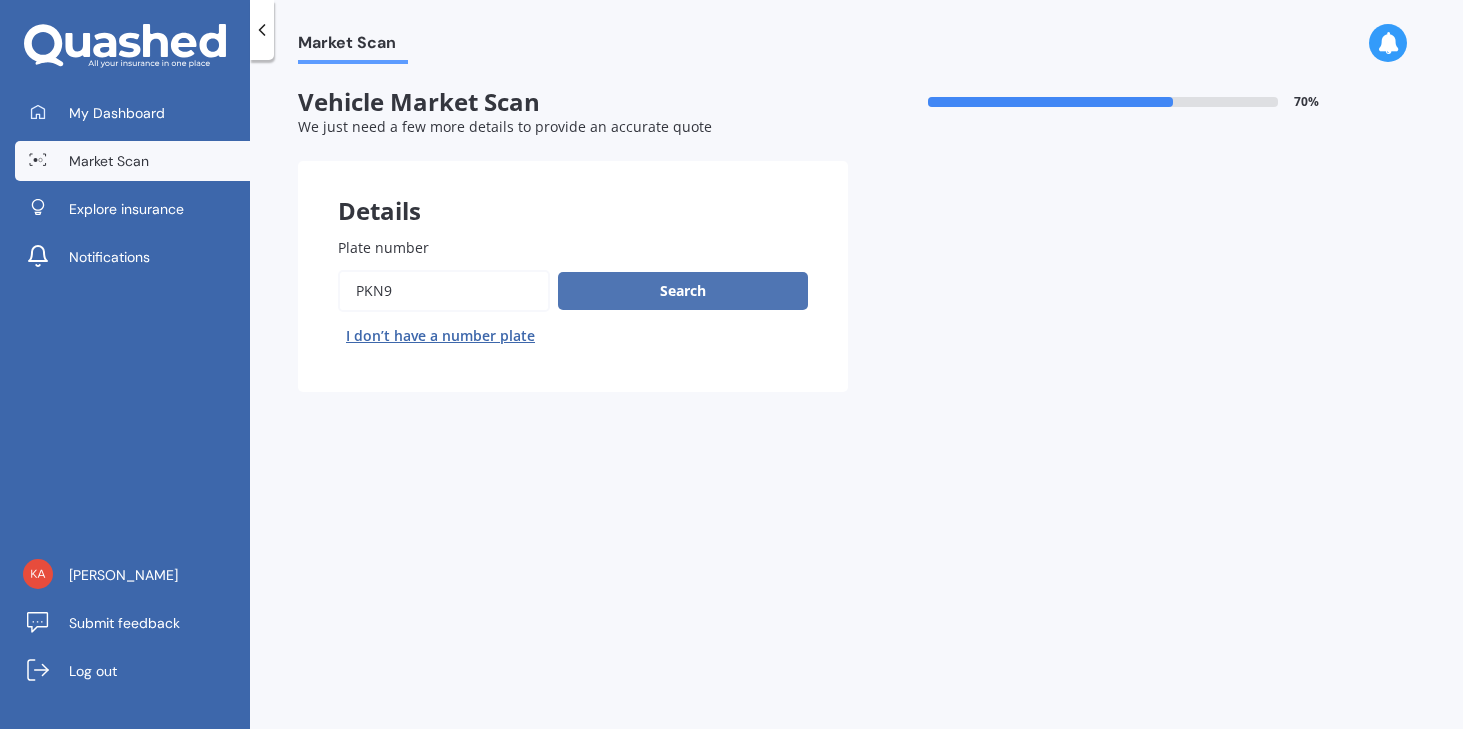 click on "Search" at bounding box center [683, 291] 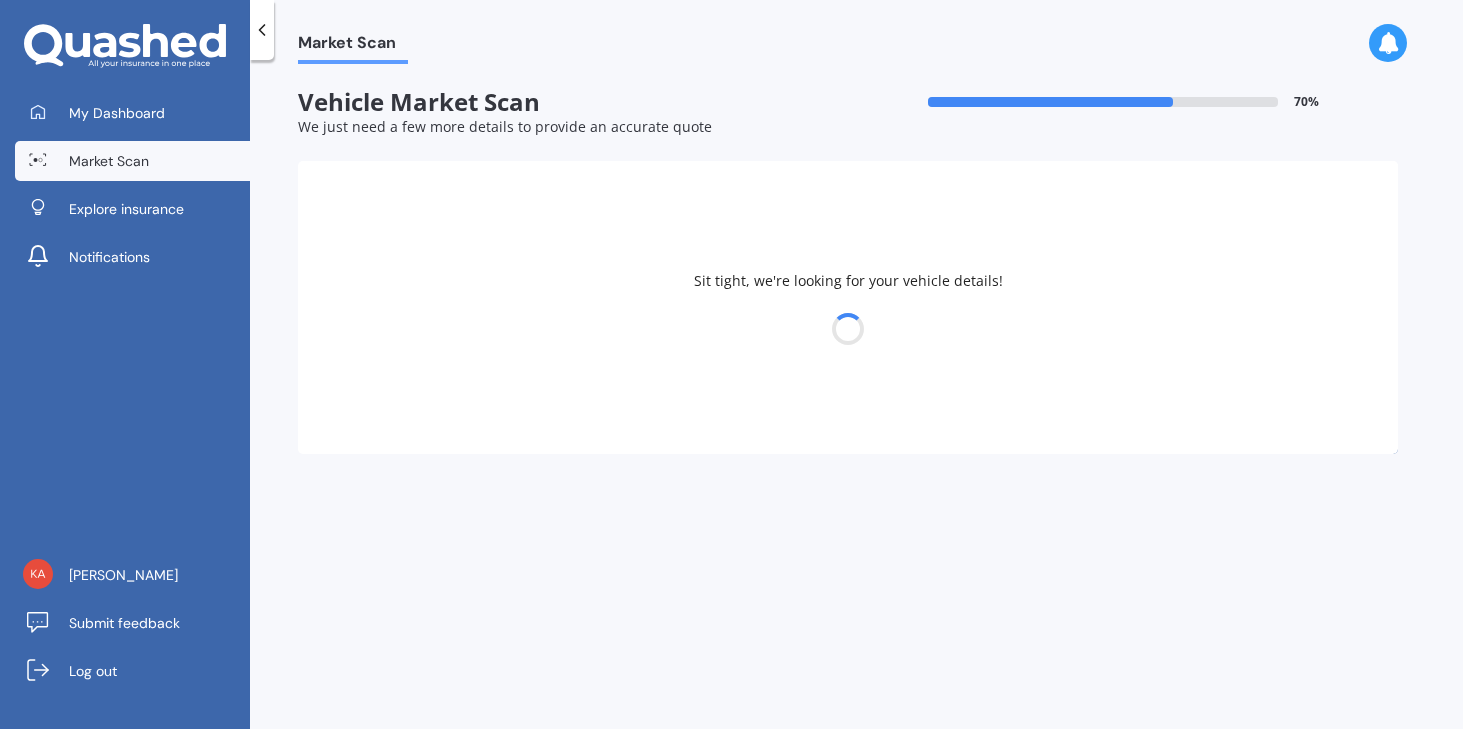 select on "HONDA" 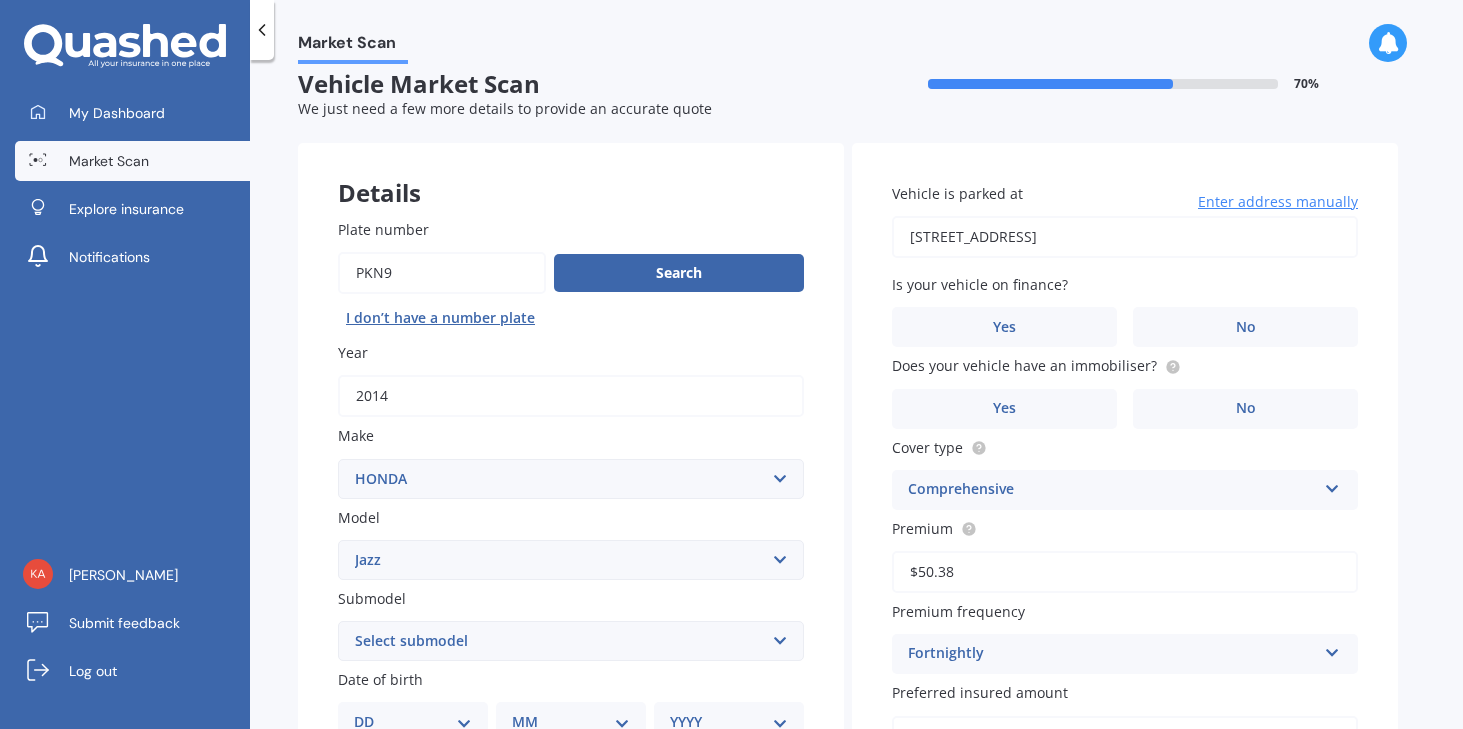 scroll, scrollTop: 23, scrollLeft: 0, axis: vertical 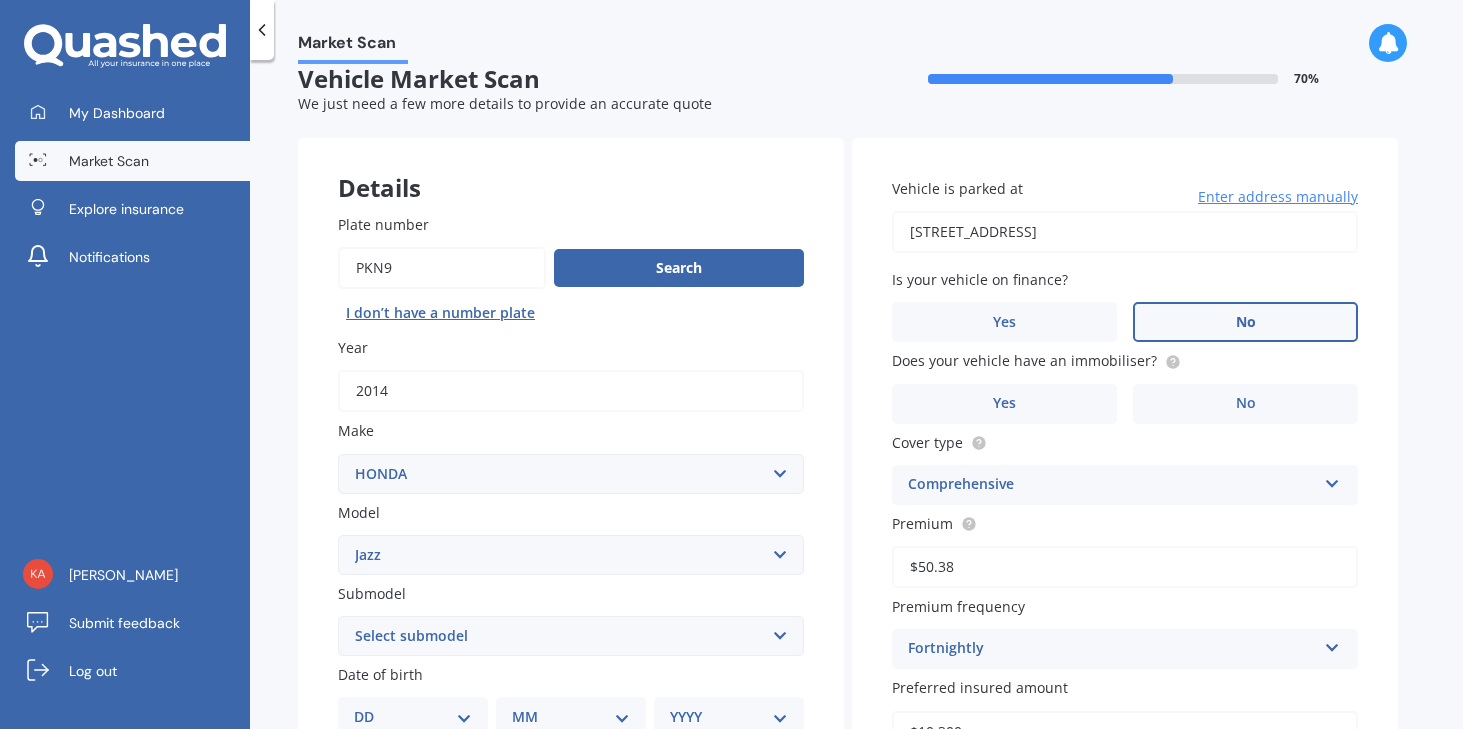 click on "No" at bounding box center [1246, 322] 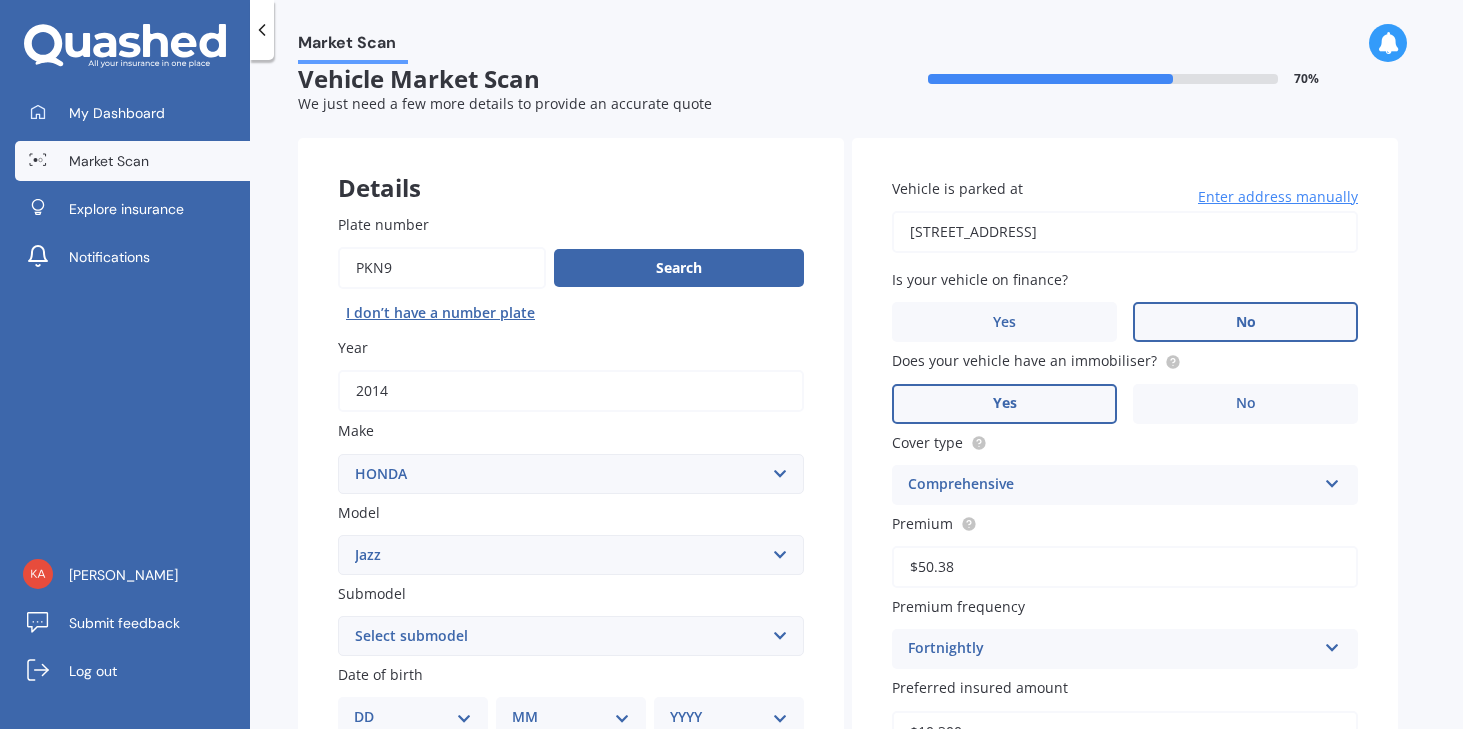 click on "Yes" at bounding box center (1004, 404) 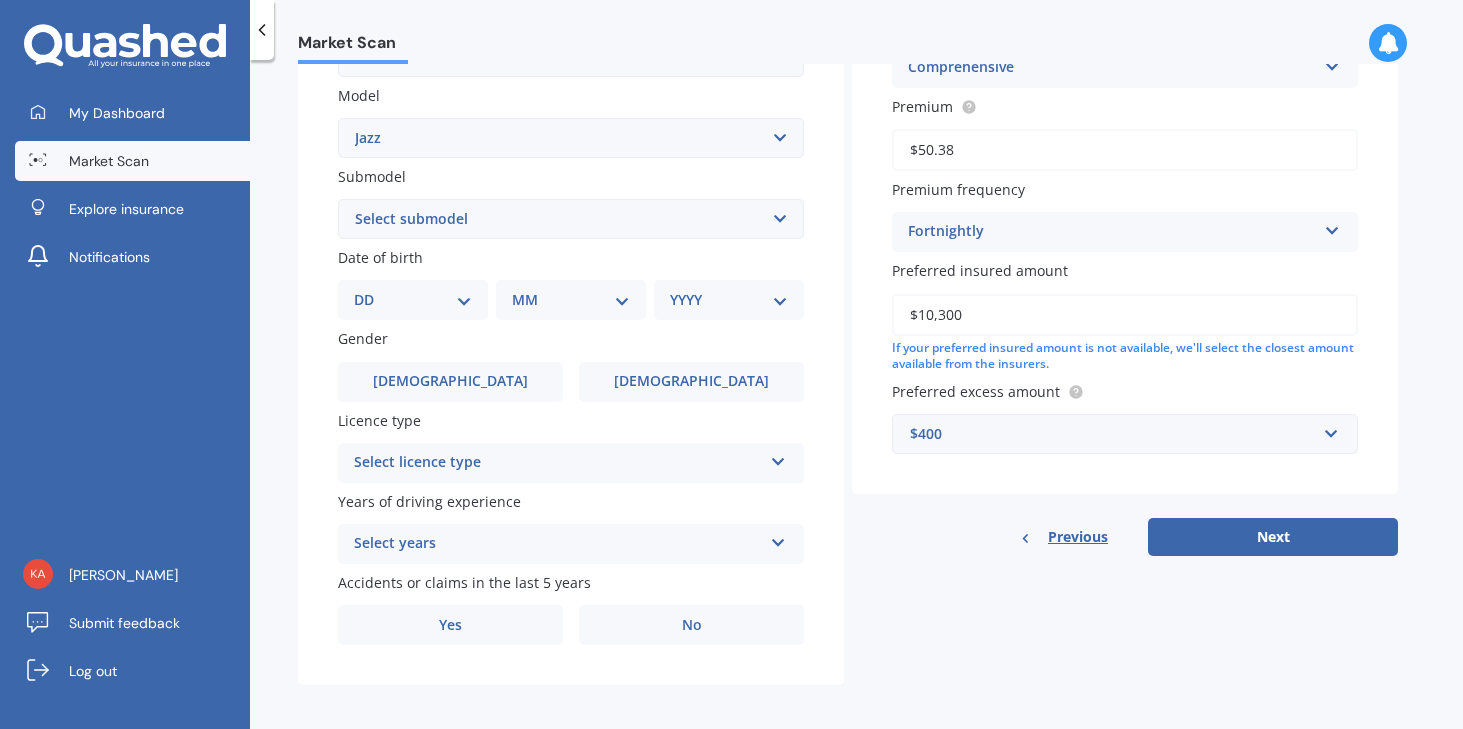 scroll, scrollTop: 446, scrollLeft: 0, axis: vertical 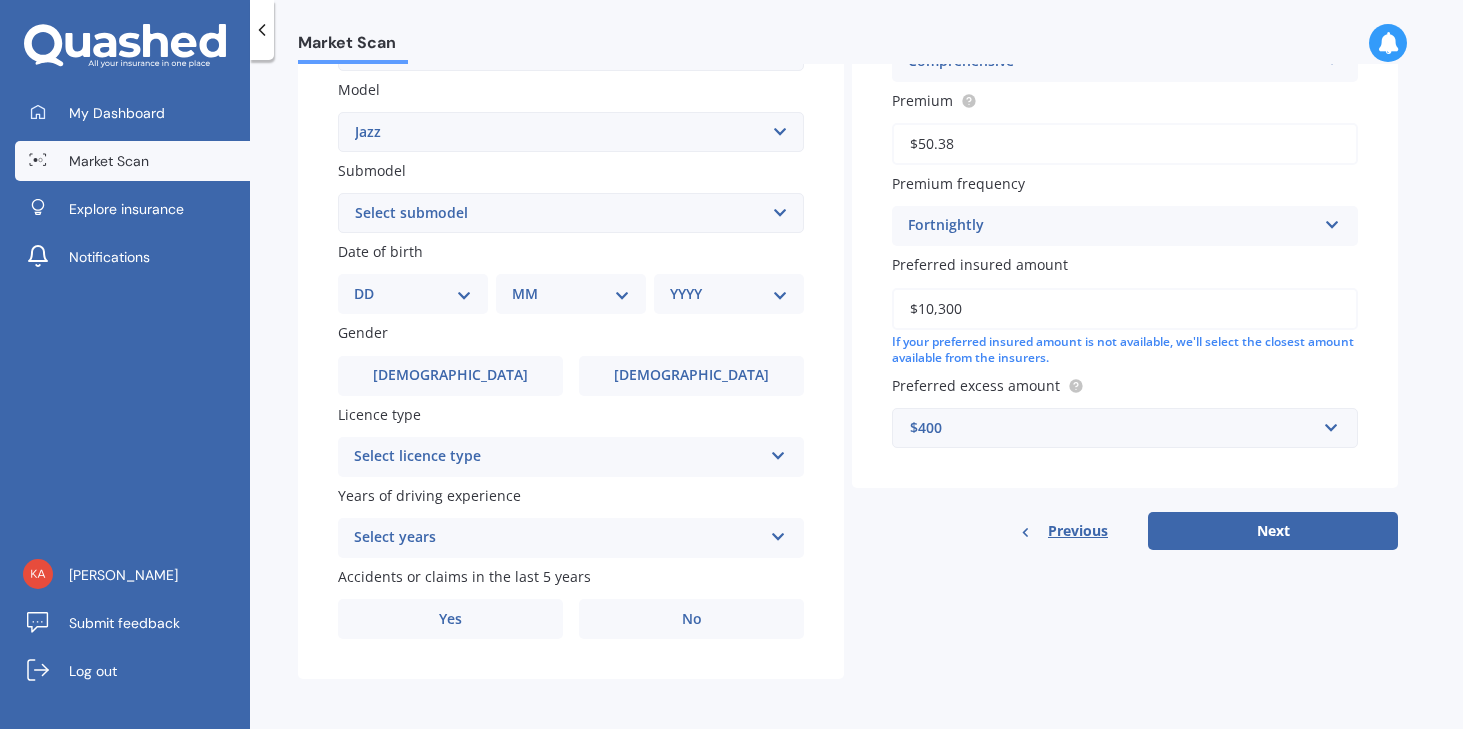 click on "Select years" at bounding box center (558, 538) 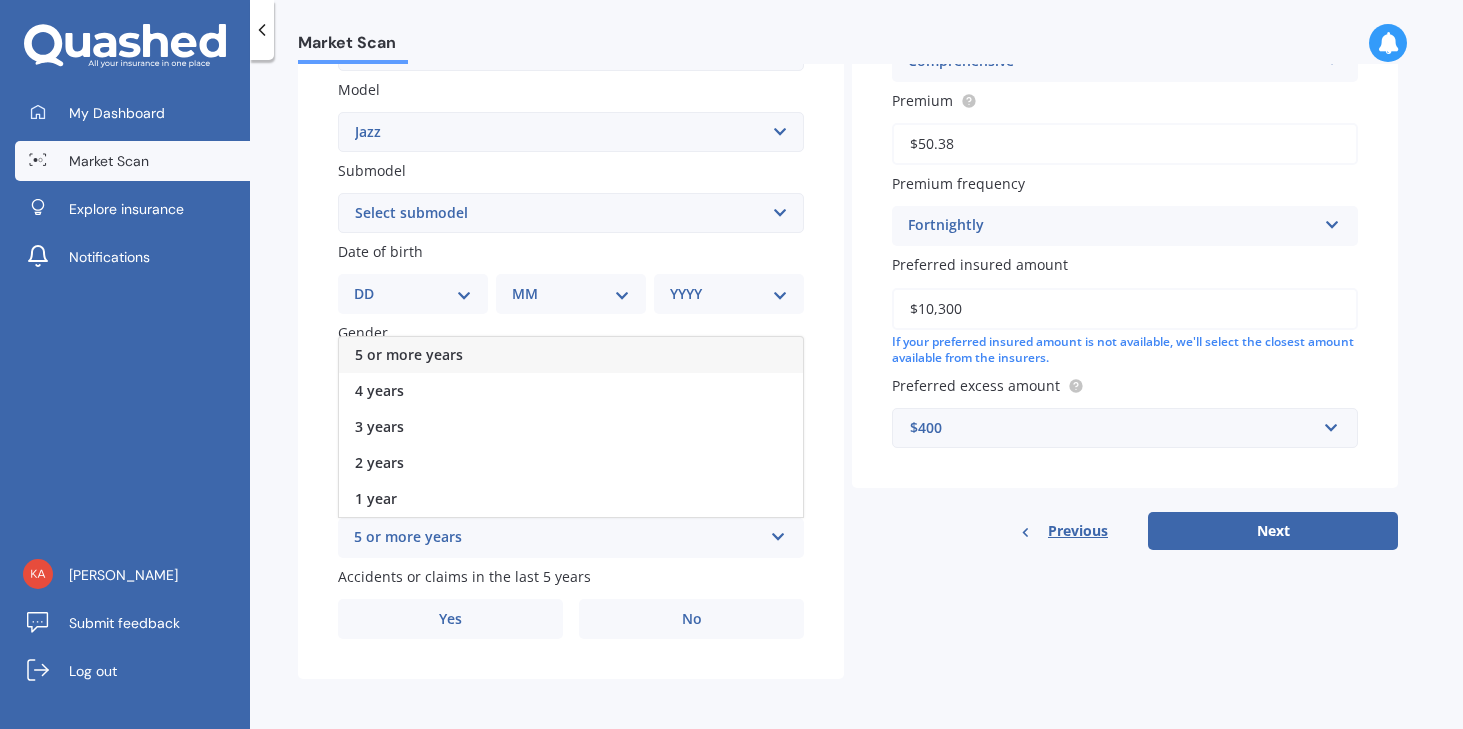 click on "5 or more years" at bounding box center (571, 355) 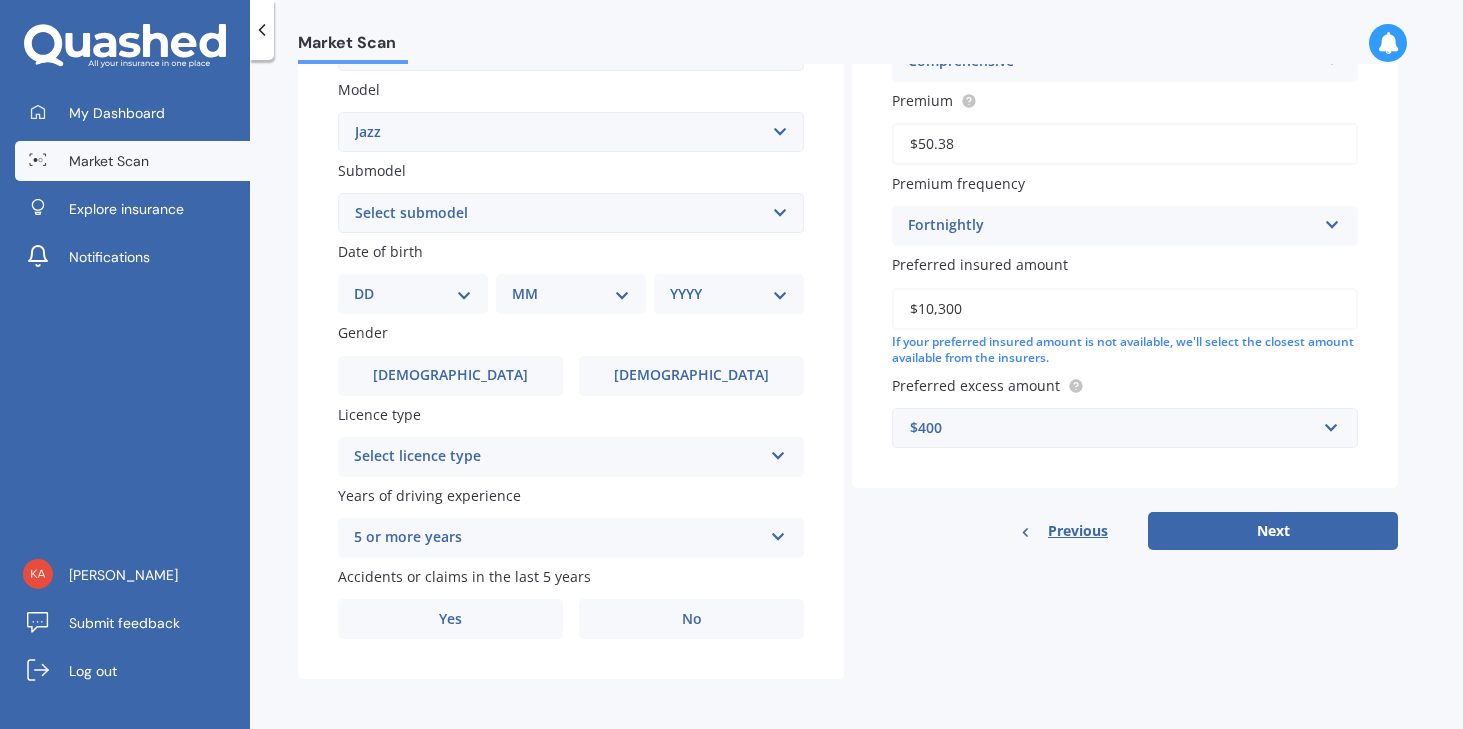 click on "Select licence type NZ Full NZ Restricted NZ Learners Australia United Kingdom Ireland South Africa International / Other overseas licence" at bounding box center [571, 457] 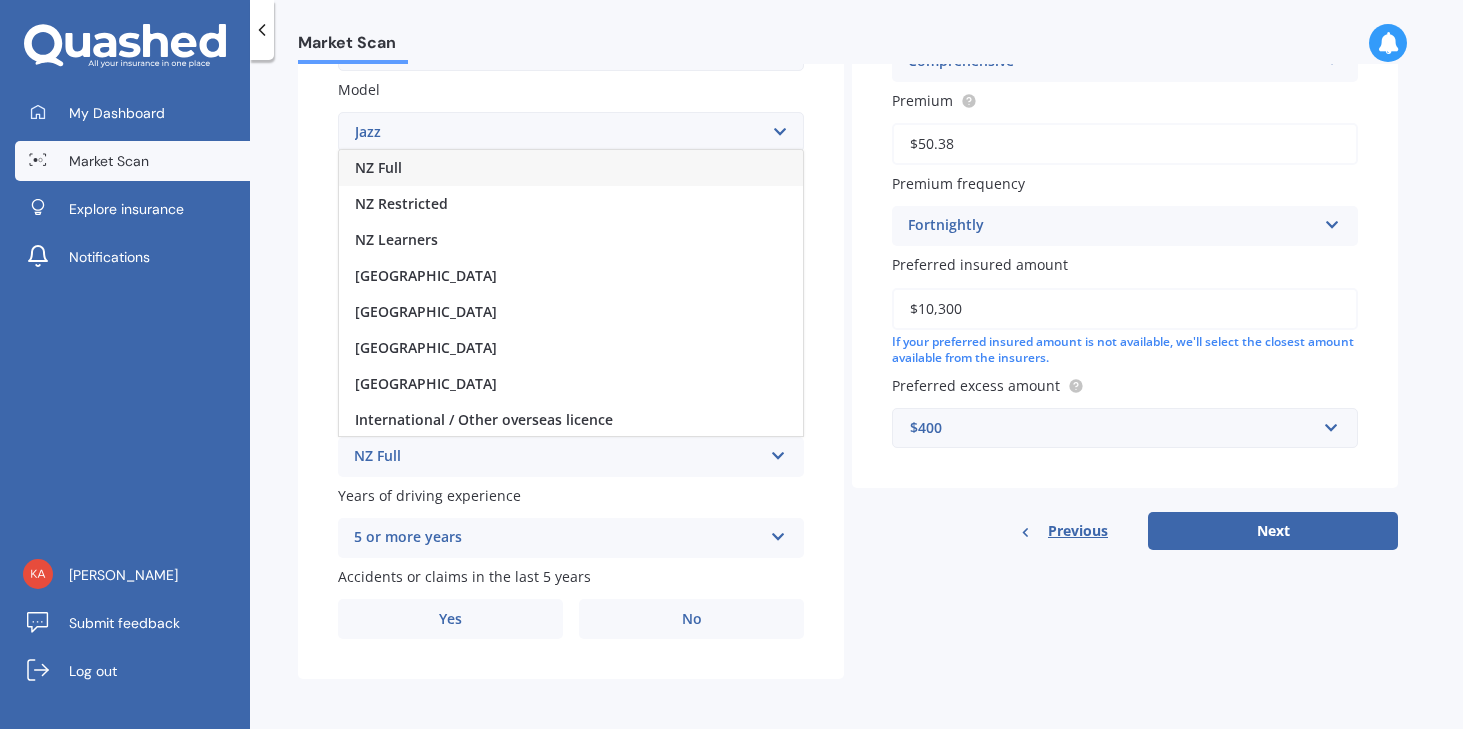 click on "NZ Full" at bounding box center (571, 168) 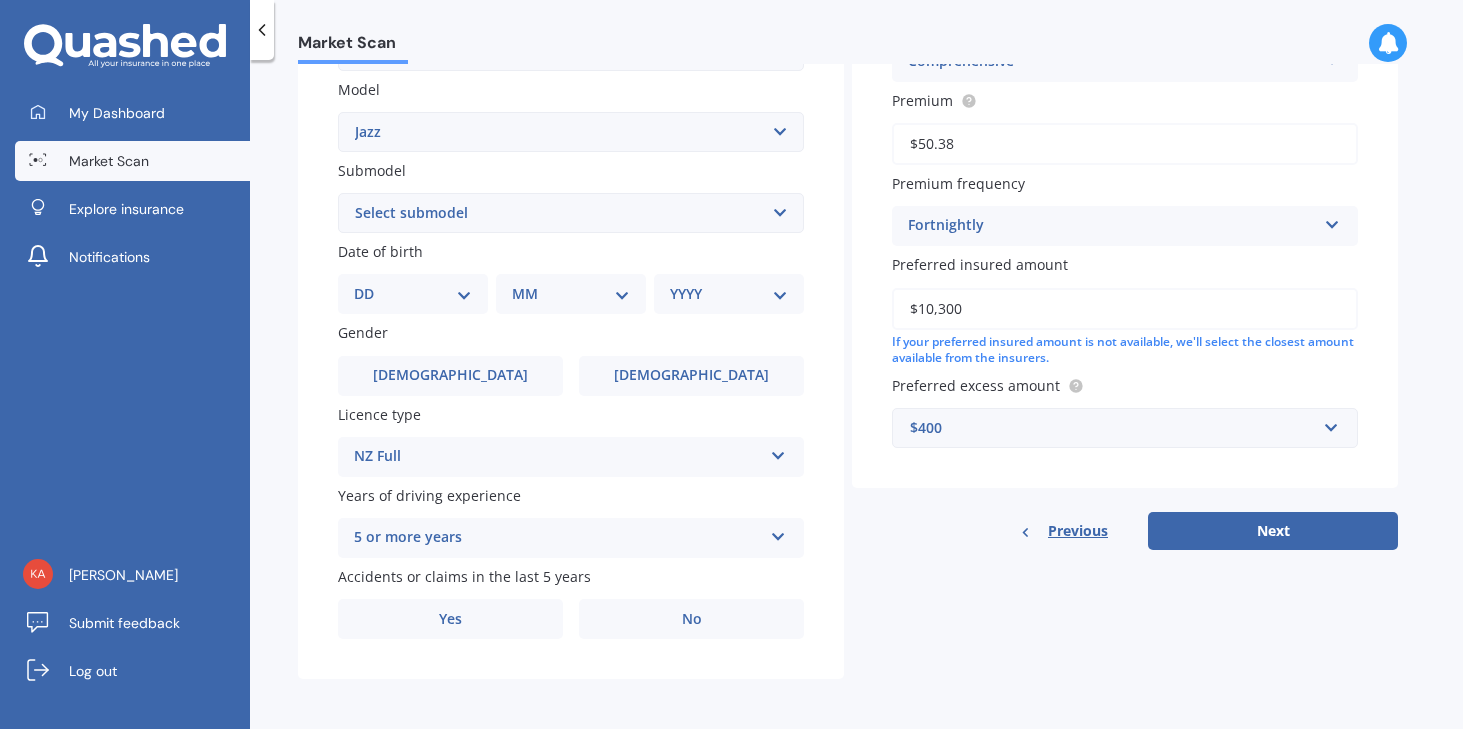 click on "Plate number Search I don’t have a number plate Year 2014 Make Select make AC ALFA ROMEO ASTON MARTIN AUDI AUSTIN BEDFORD Bentley BMW BYD CADILLAC CAN-AM CHERY CHEVROLET CHRYSLER Citroen CRUISEAIR CUPRA DAEWOO DAIHATSU DAIMLER DAMON DIAHATSU DODGE EXOCET FACTORY FIVE FERRARI FIAT Fiord FLEETWOOD FORD FOTON FRASER GEELY GENESIS GEORGIE BOY GMC GREAT WALL GWM HAVAL HILLMAN HINO HOLDEN HOLIDAY RAMBLER HONDA HUMMER HYUNDAI INFINITI ISUZU IVECO JAC JAECOO JAGUAR JEEP KGM KIA LADA LAMBORGHINI LANCIA LANDROVER LDV LEXUS LINCOLN LOTUS LUNAR M.G M.G. MAHINDRA MASERATI MAZDA MCLAREN MERCEDES AMG Mercedes Benz MERCEDES-AMG MERCURY MINI MITSUBISHI MORGAN MORRIS NEWMAR NISSAN OMODA OPEL OXFORD PEUGEOT Plymouth Polestar PONTIAC PORSCHE PROTON RAM Range Rover Rayne RENAULT ROLLS ROYCE ROVER SAAB SATURN SEAT SHELBY SKODA SMART SSANGYONG SUBARU SUZUKI TATA TESLA TIFFIN Toyota TRIUMPH TVR Vauxhall VOLKSWAGEN VOLVO WESTFIELD WINNEBAGO ZX Model Select model Accord Acty Acura Airwave Ascot Avancier Beat Capa City Civic Concerto" at bounding box center [571, 215] 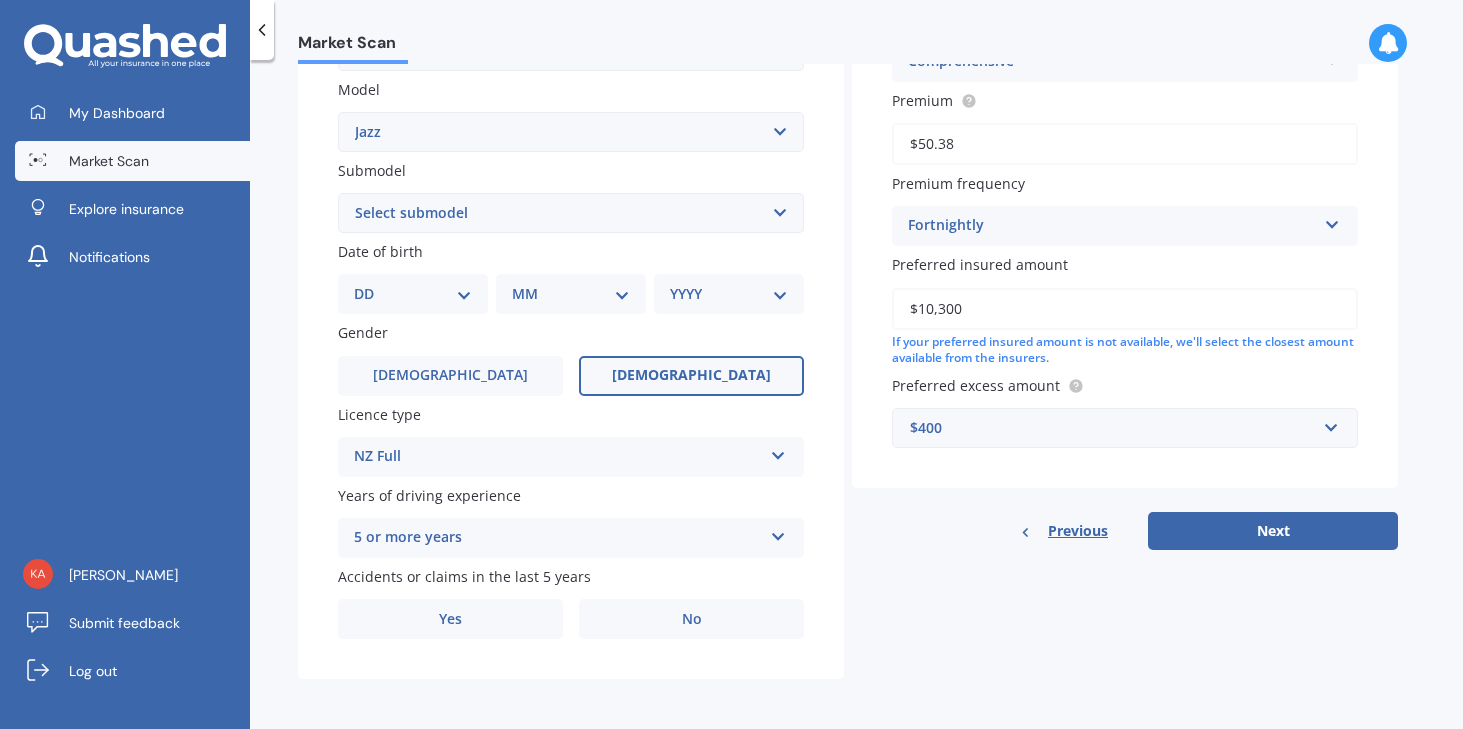 click on "Female" at bounding box center [691, 376] 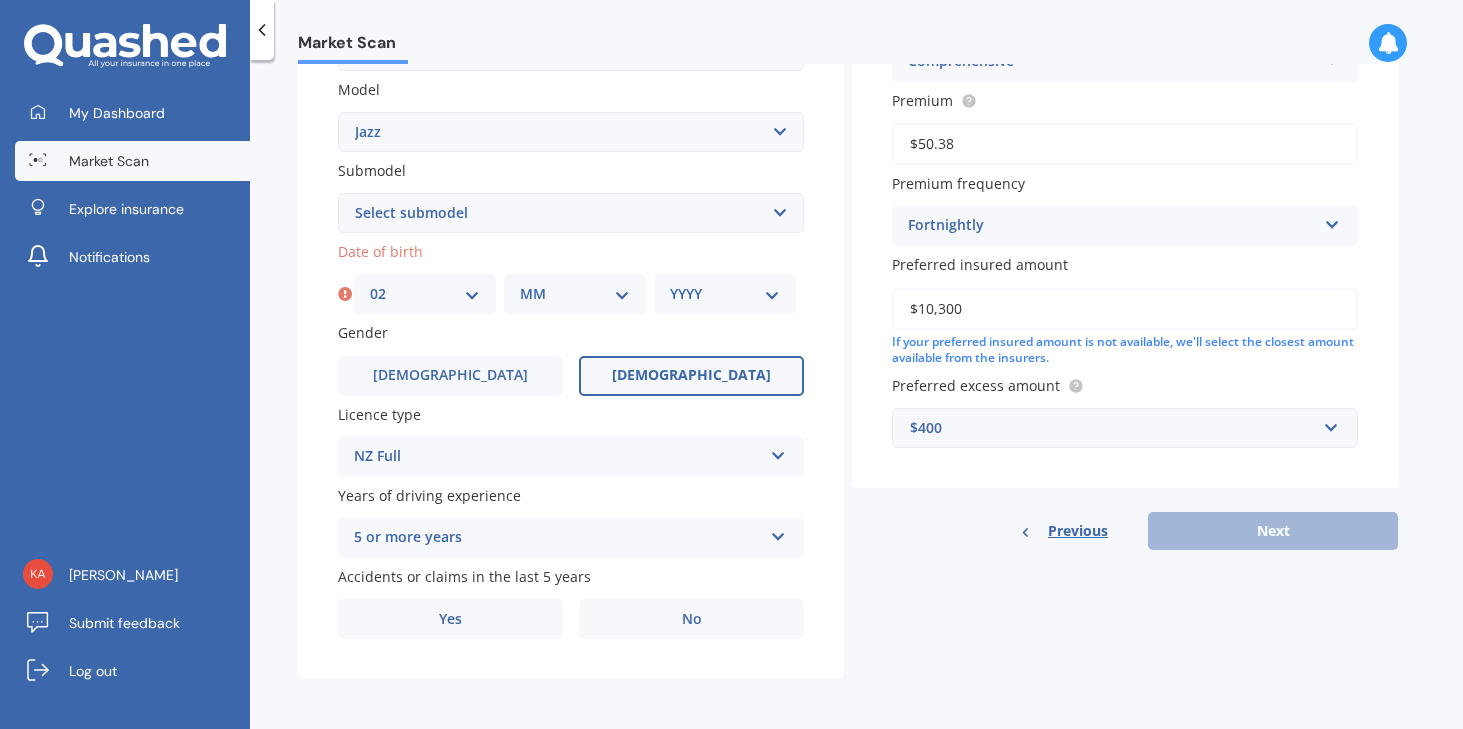click on "MM 01 02 03 04 05 06 07 08 09 10 11 12" at bounding box center (575, 294) 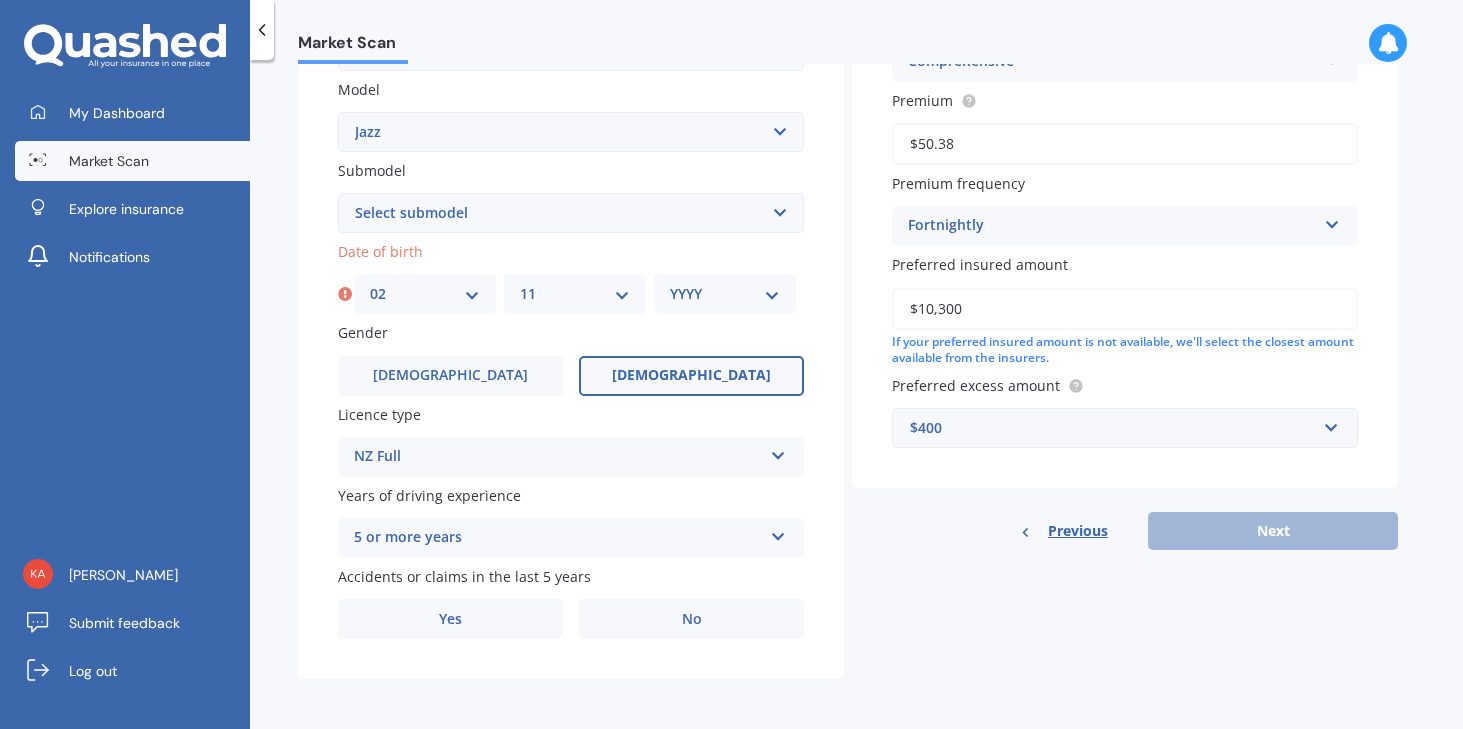 click on "YYYY 2025 2024 2023 2022 2021 2020 2019 2018 2017 2016 2015 2014 2013 2012 2011 2010 2009 2008 2007 2006 2005 2004 2003 2002 2001 2000 1999 1998 1997 1996 1995 1994 1993 1992 1991 1990 1989 1988 1987 1986 1985 1984 1983 1982 1981 1980 1979 1978 1977 1976 1975 1974 1973 1972 1971 1970 1969 1968 1967 1966 1965 1964 1963 1962 1961 1960 1959 1958 1957 1956 1955 1954 1953 1952 1951 1950 1949 1948 1947 1946 1945 1944 1943 1942 1941 1940 1939 1938 1937 1936 1935 1934 1933 1932 1931 1930 1929 1928 1927 1926" at bounding box center (725, 294) 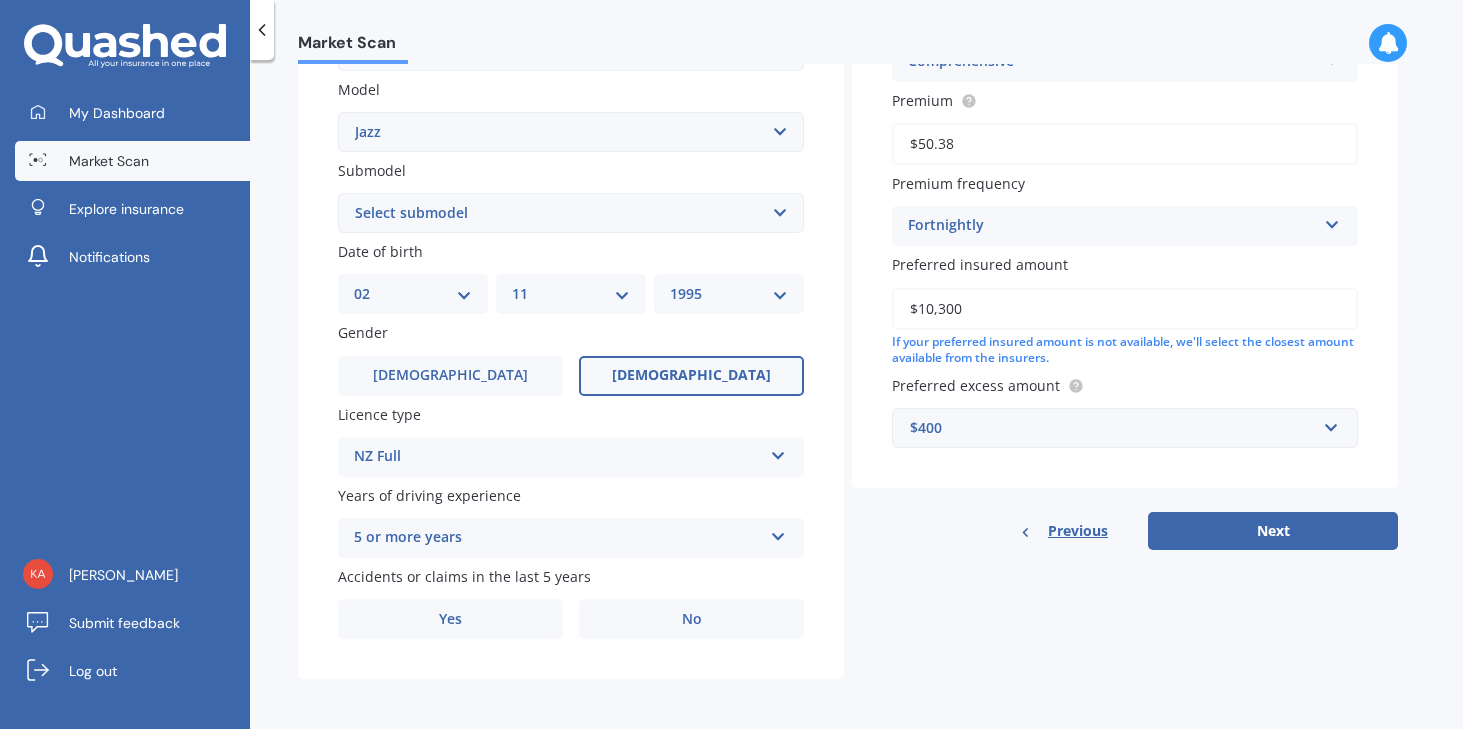 click on "Select submodel (all other) 1.3 1.5 Sports Crosstar 1.5P Hatchback RS S" at bounding box center (571, 213) 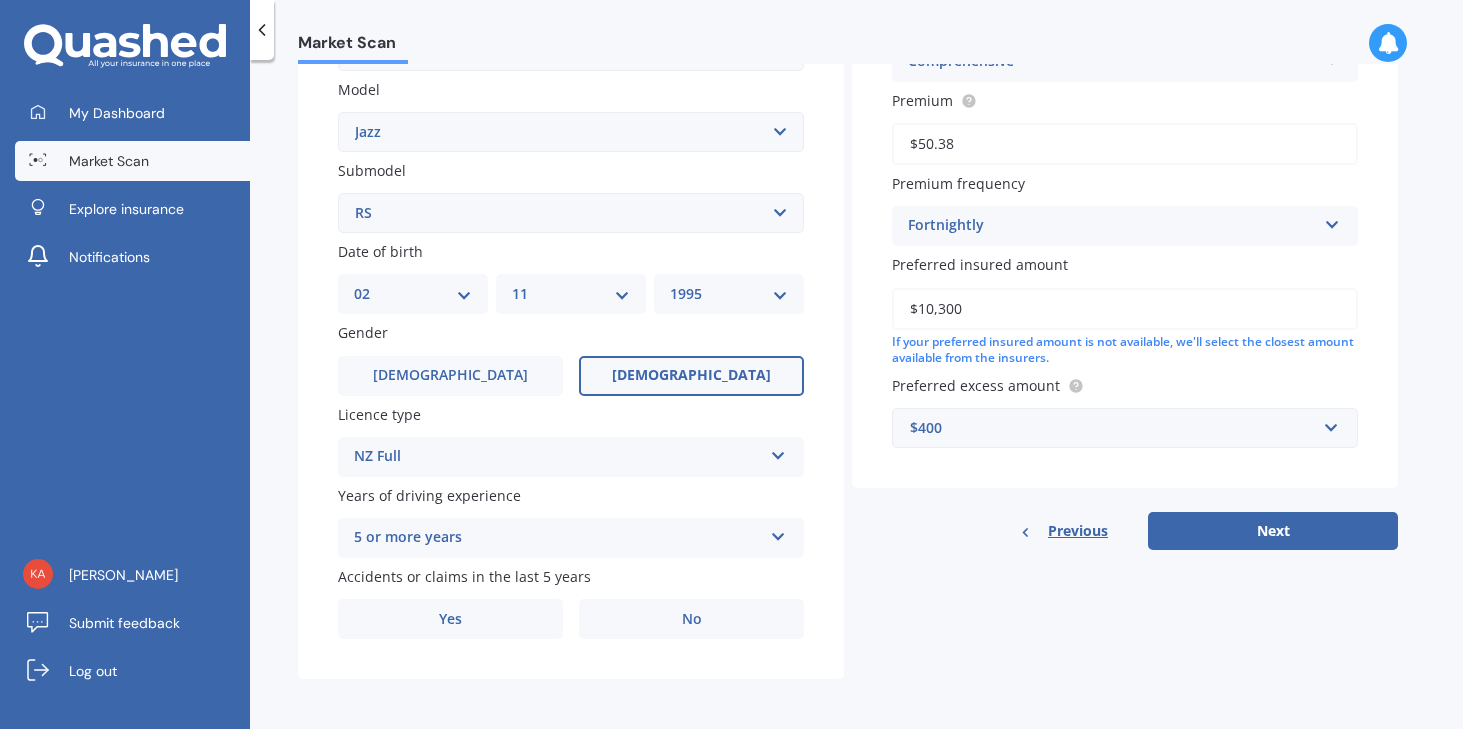 scroll, scrollTop: 453, scrollLeft: 0, axis: vertical 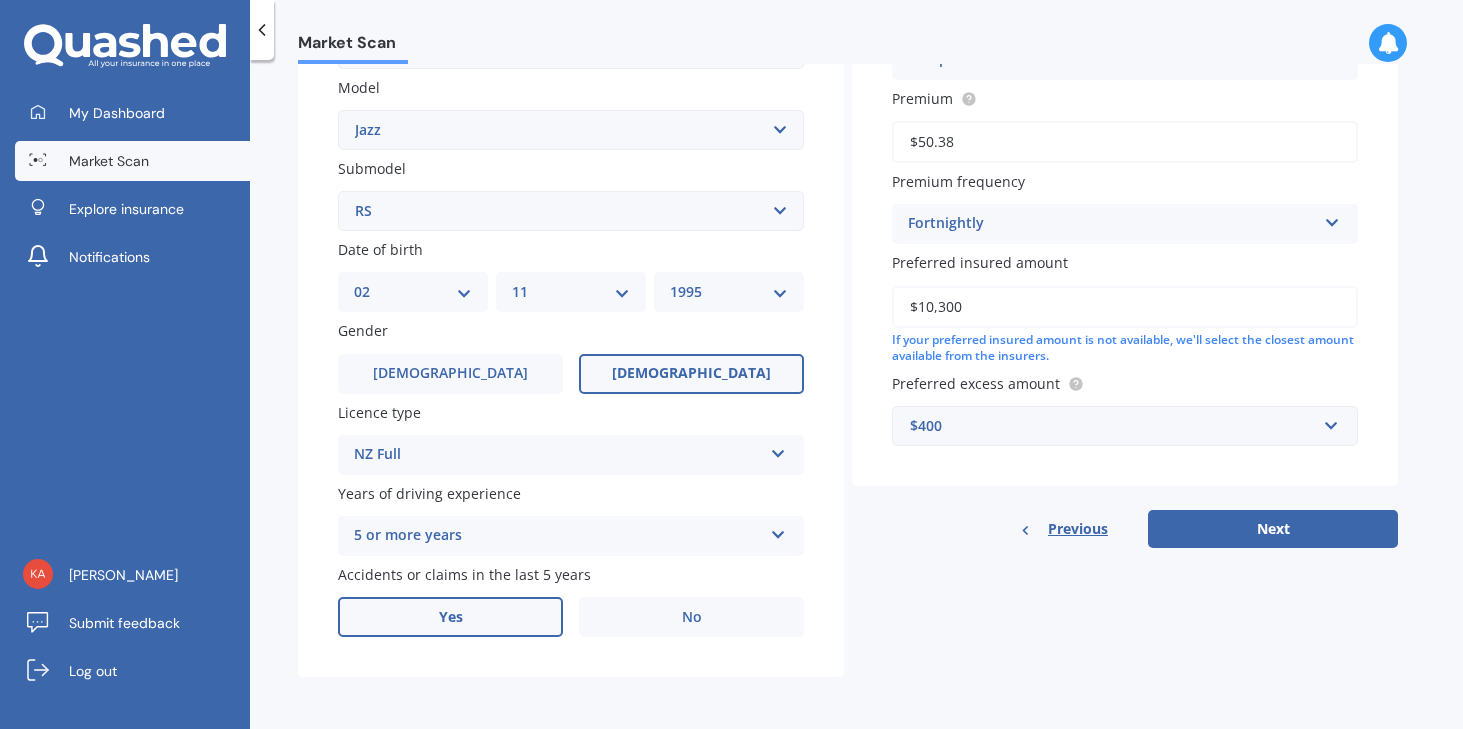 click on "Yes" at bounding box center (450, 617) 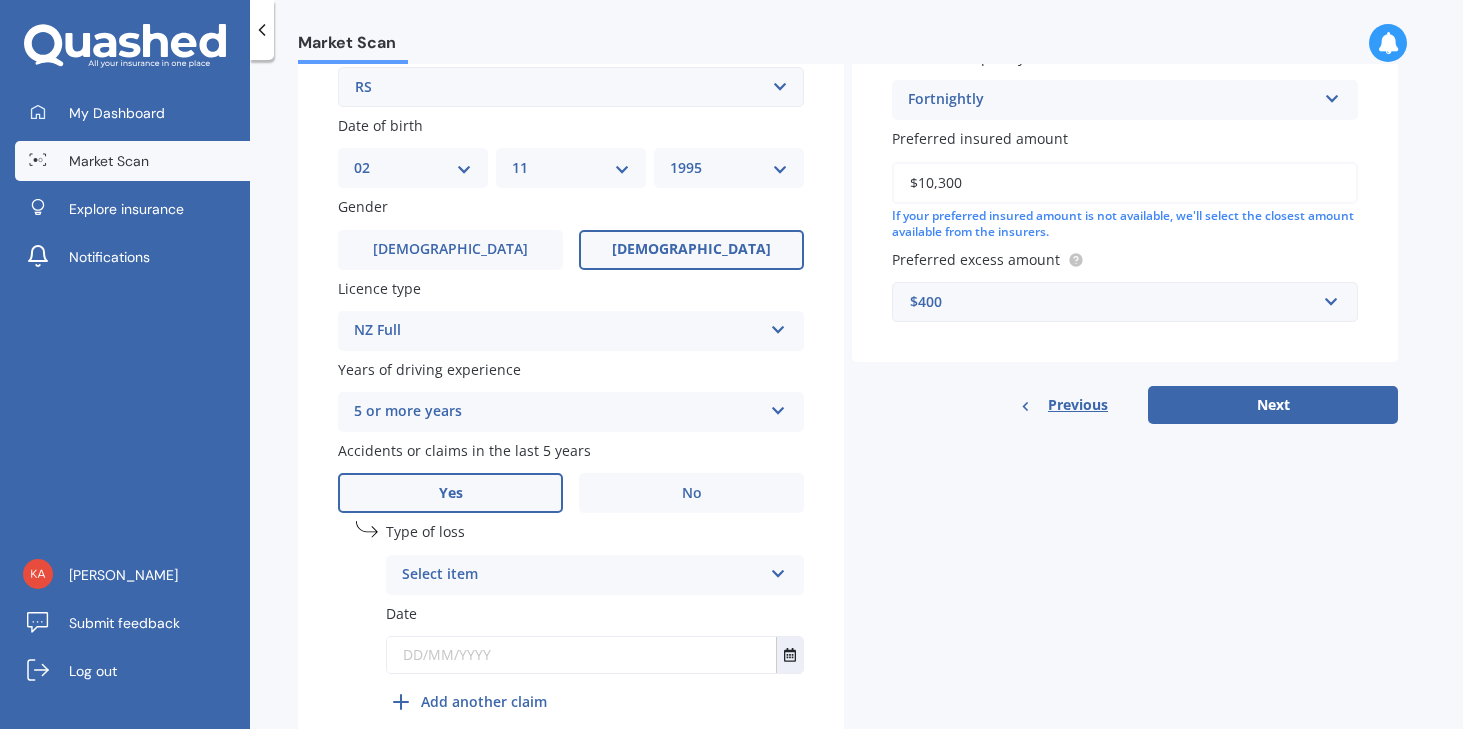 scroll, scrollTop: 592, scrollLeft: 0, axis: vertical 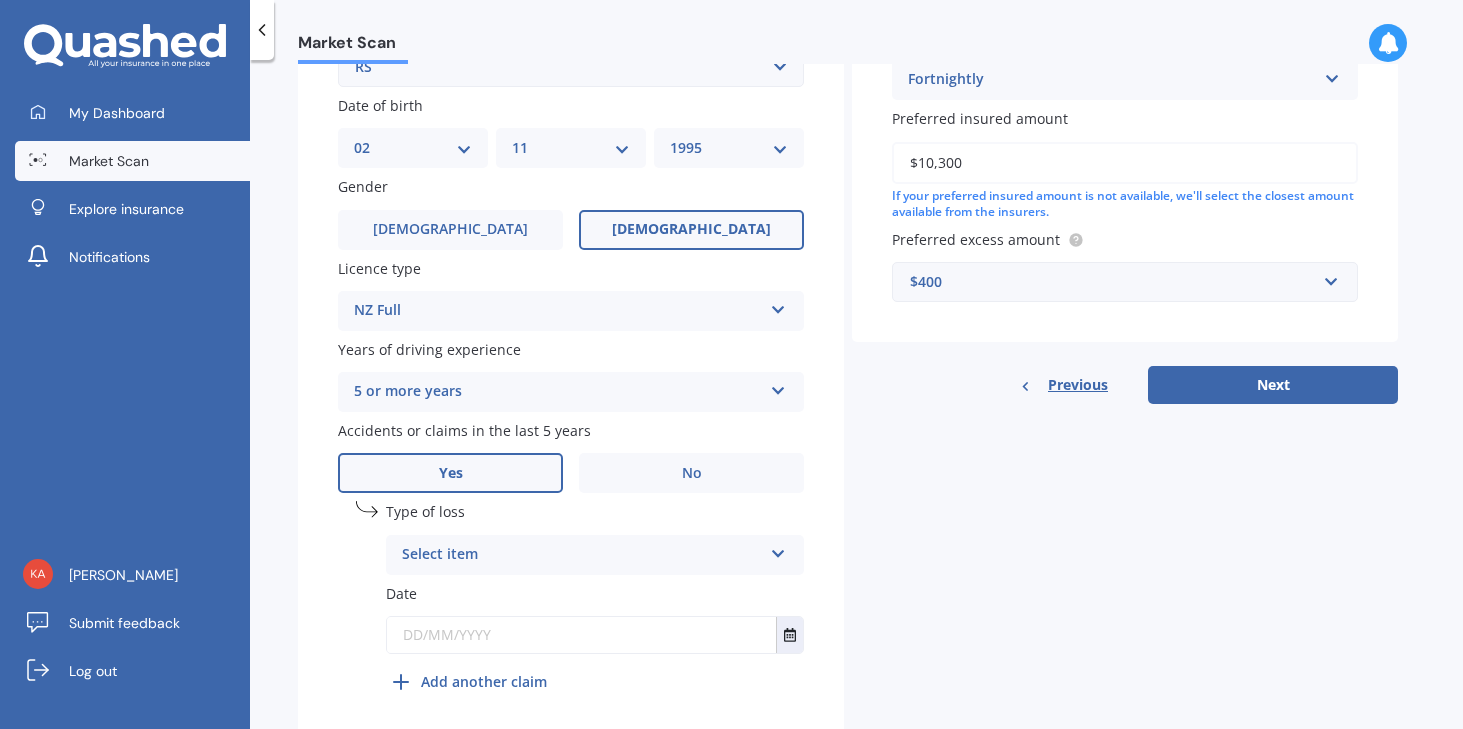 click on "Select item" at bounding box center (582, 555) 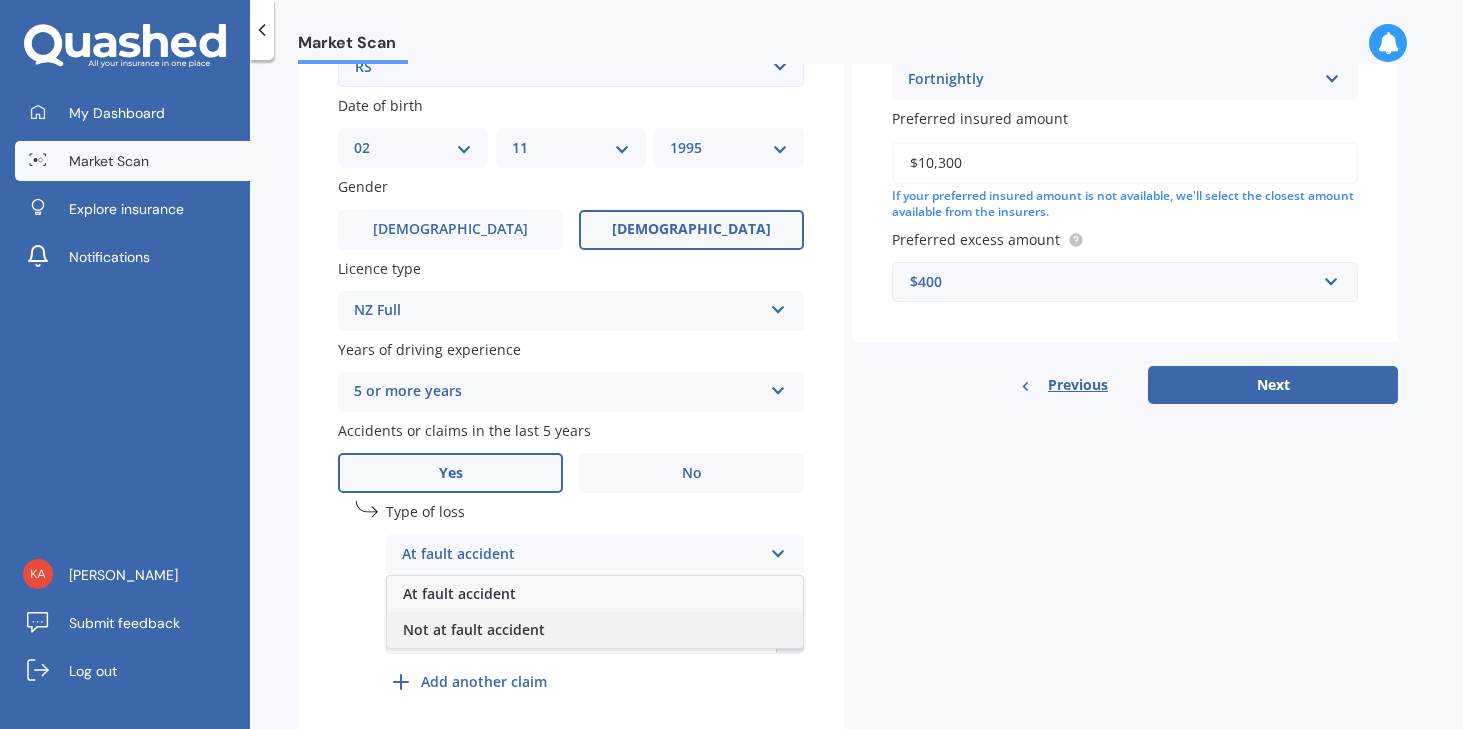 click on "Not at fault accident" at bounding box center [595, 630] 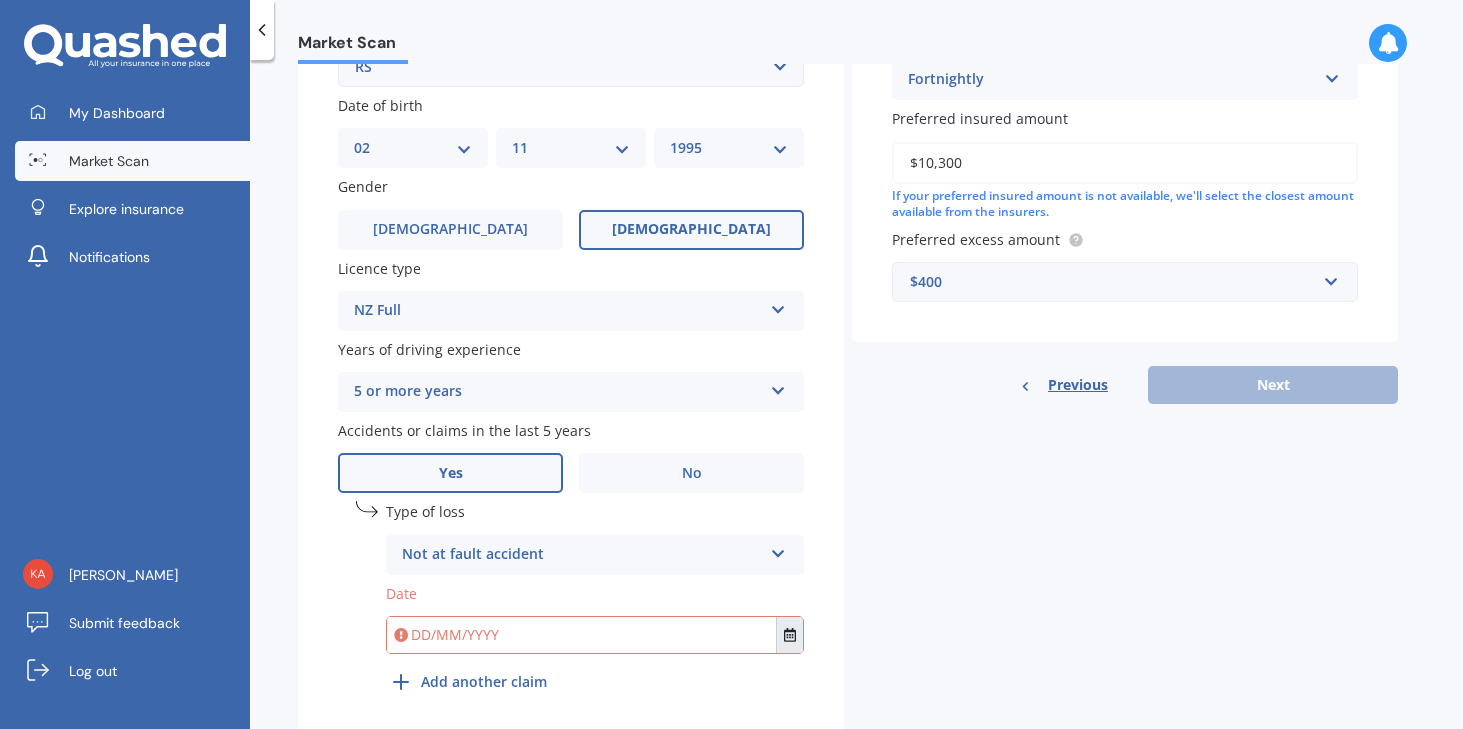 click 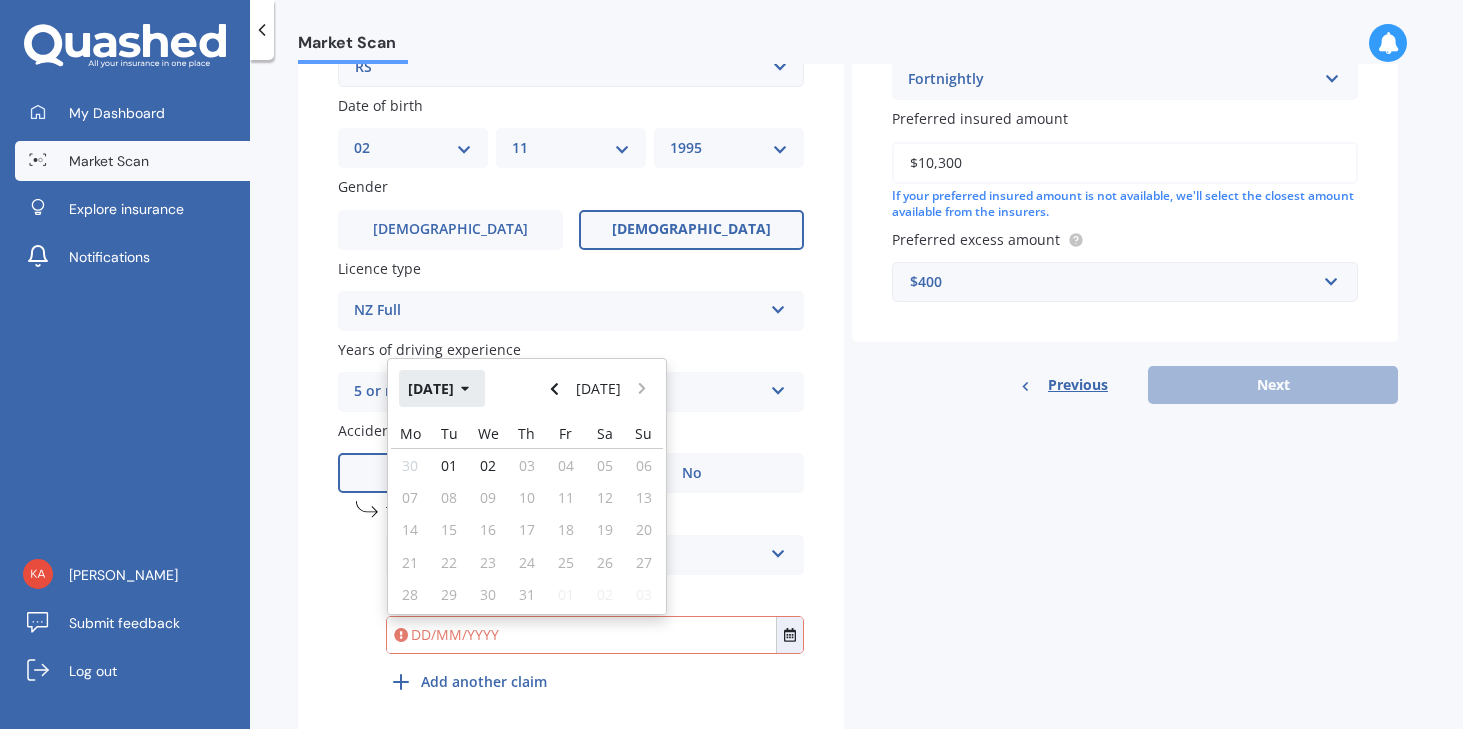 click on "Jul 2025" at bounding box center (442, 388) 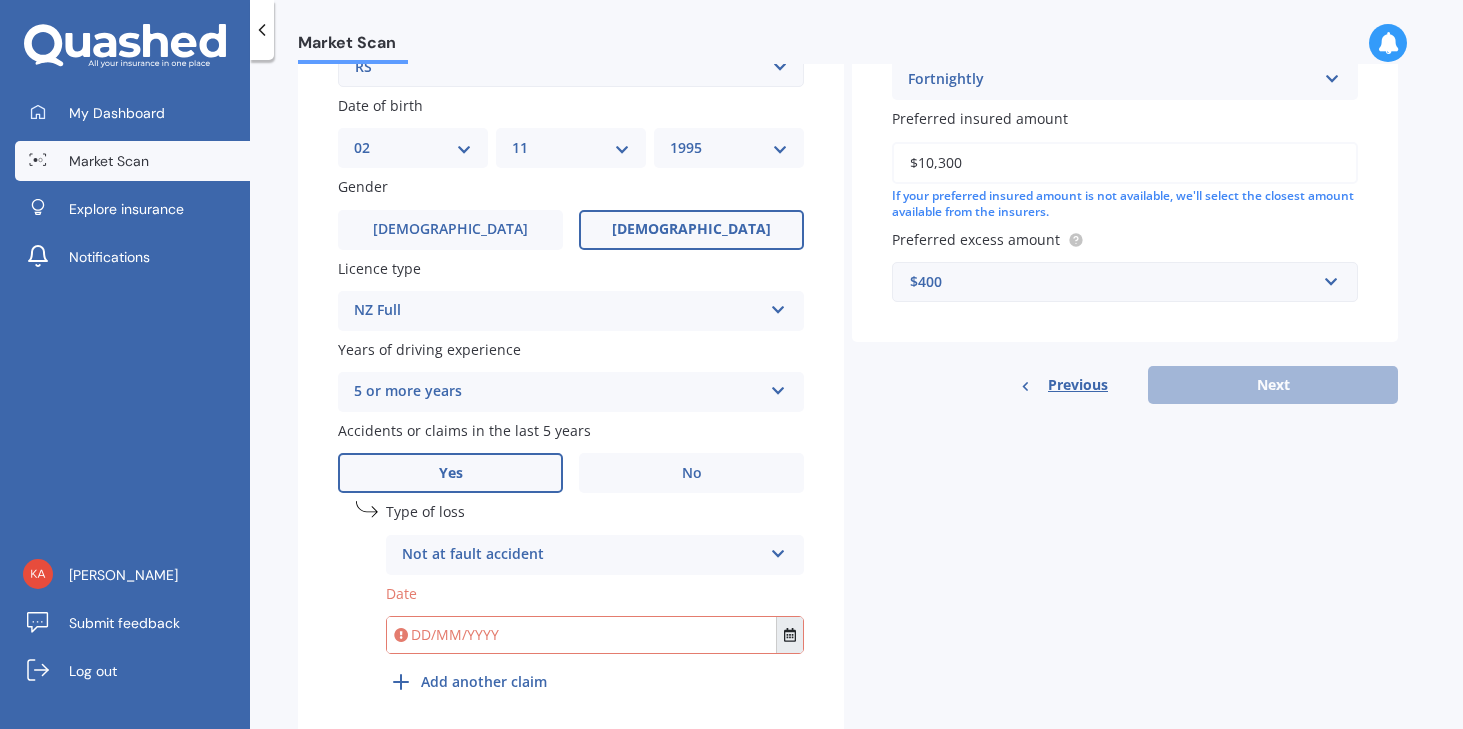 click 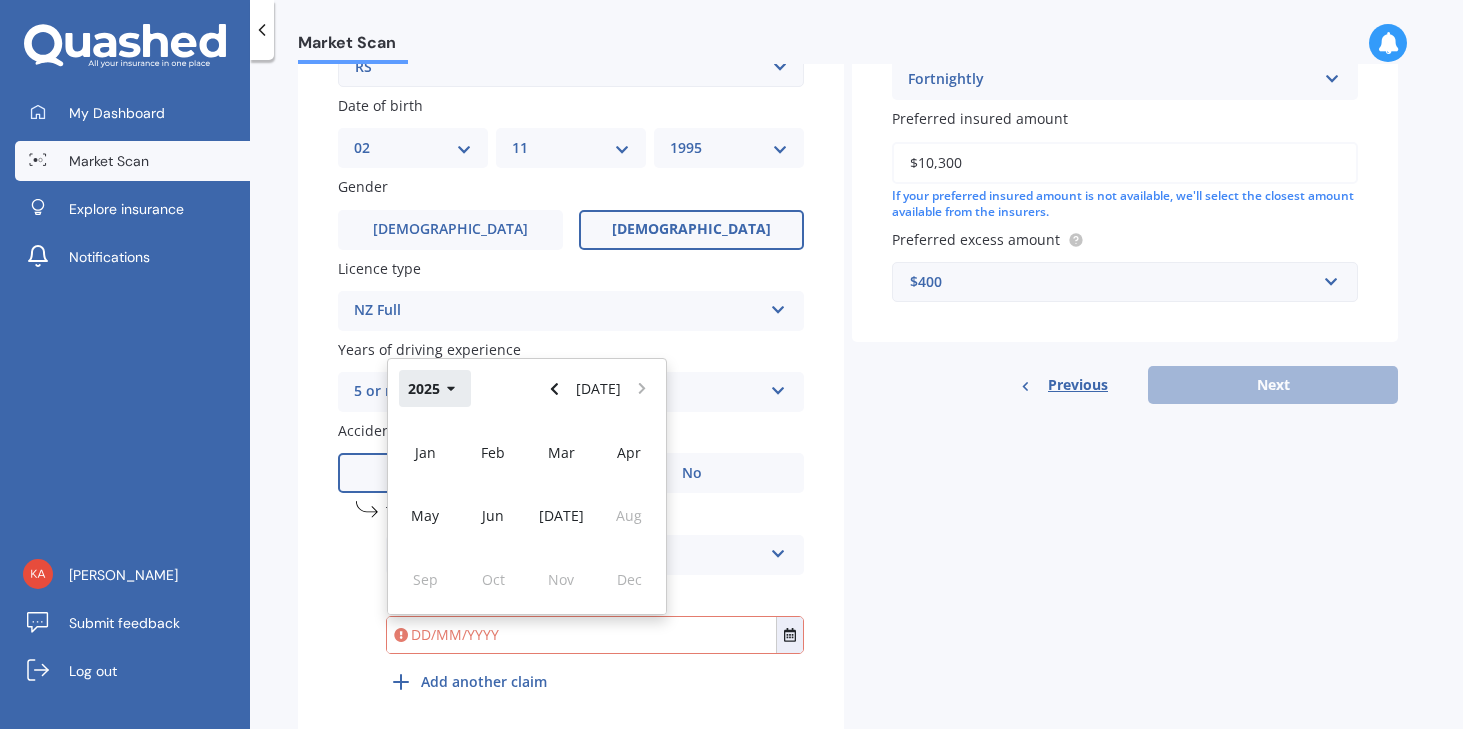 click on "2025" at bounding box center [435, 388] 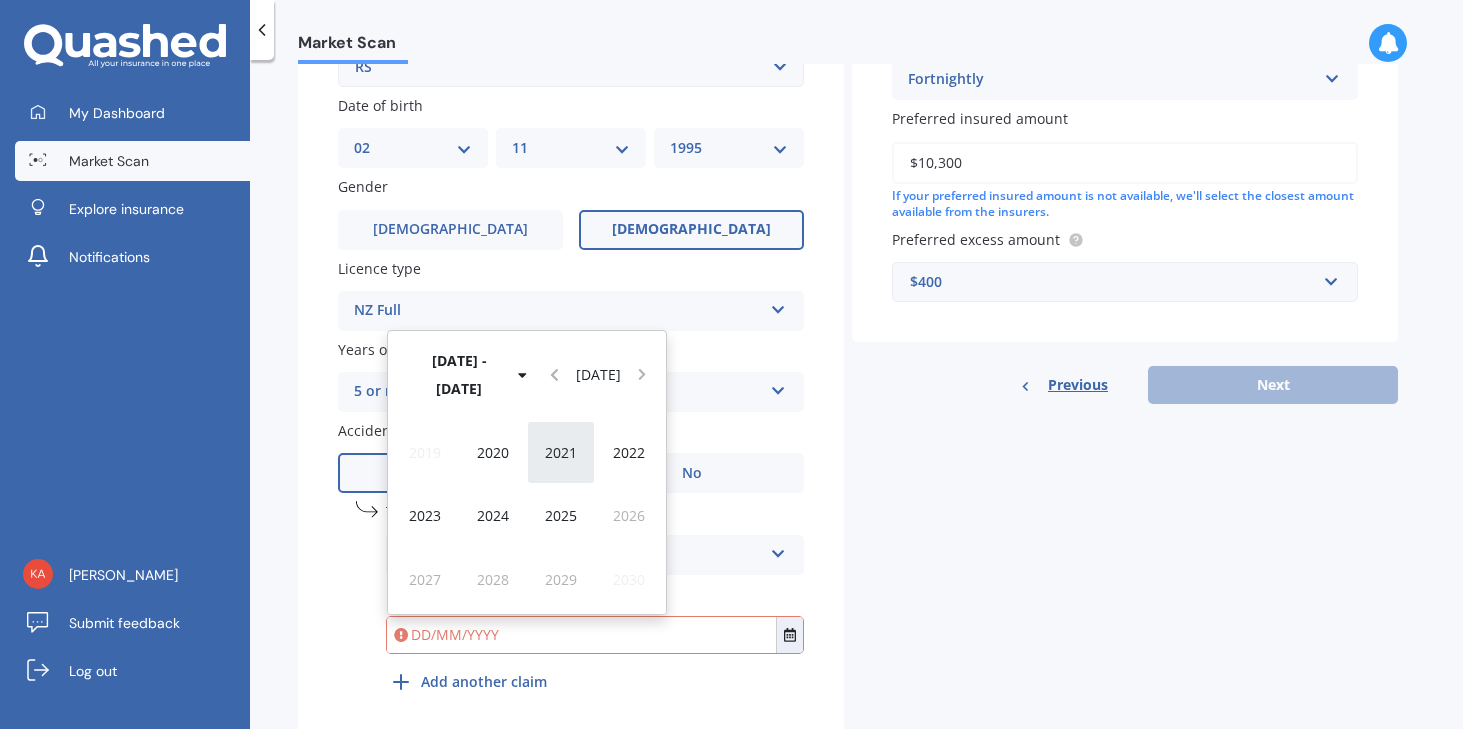 click on "2021" at bounding box center (561, 452) 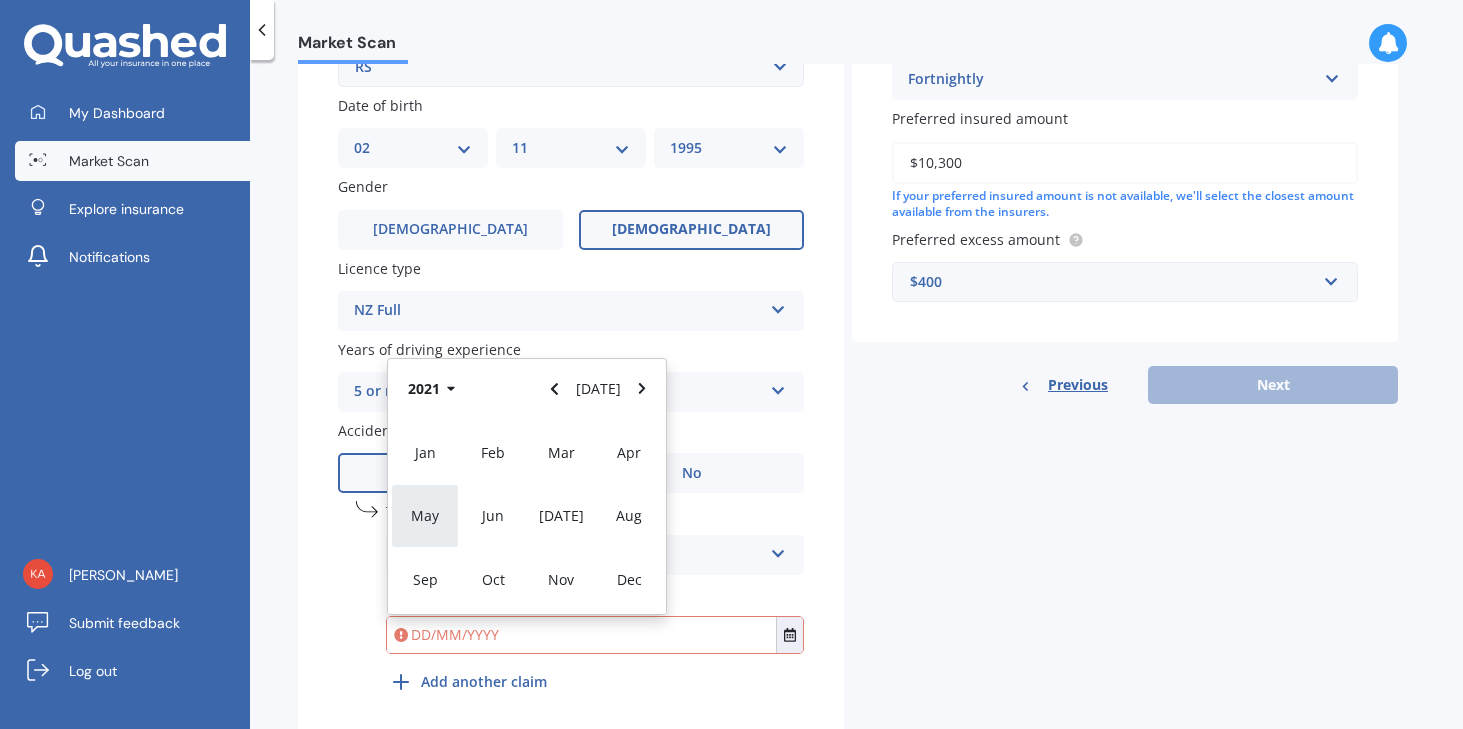 click on "May" at bounding box center [425, 515] 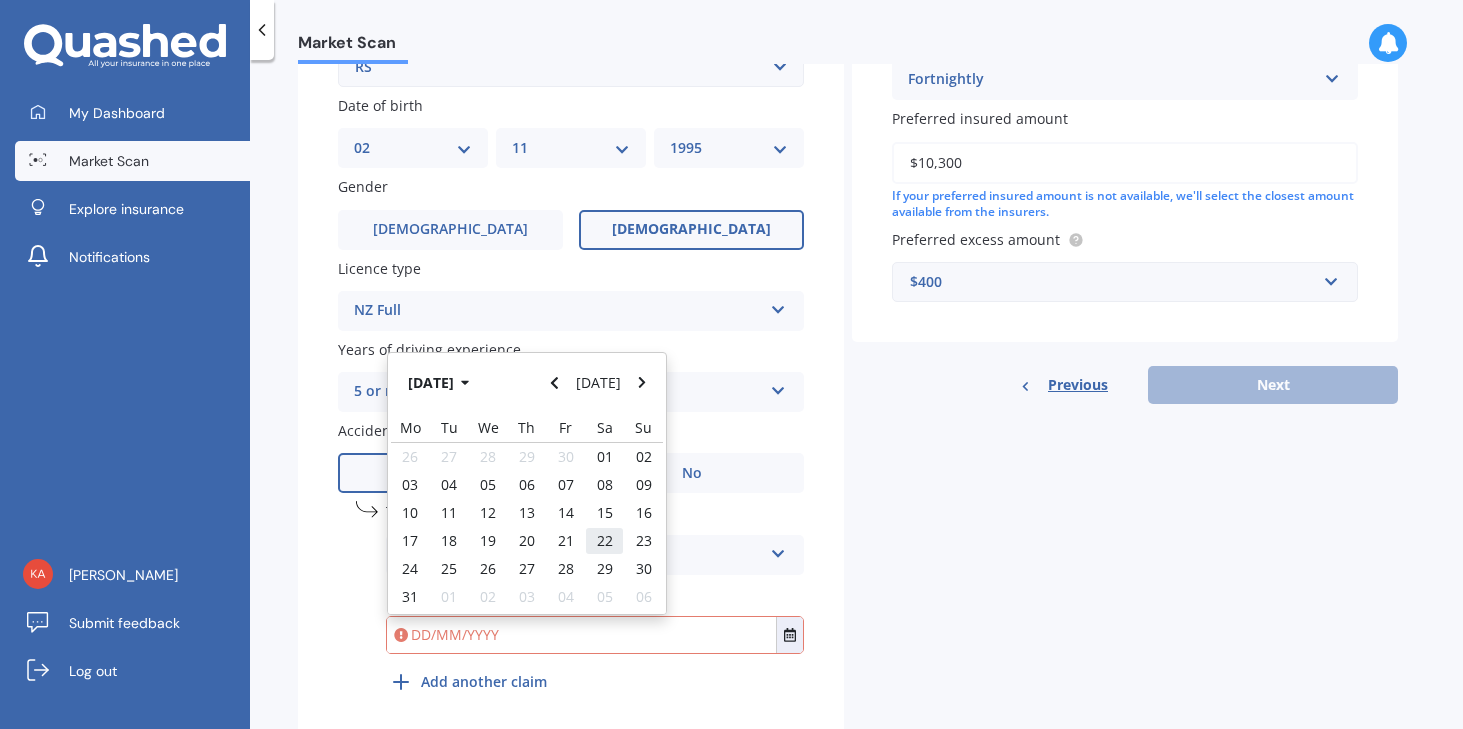 click on "22" at bounding box center (605, 540) 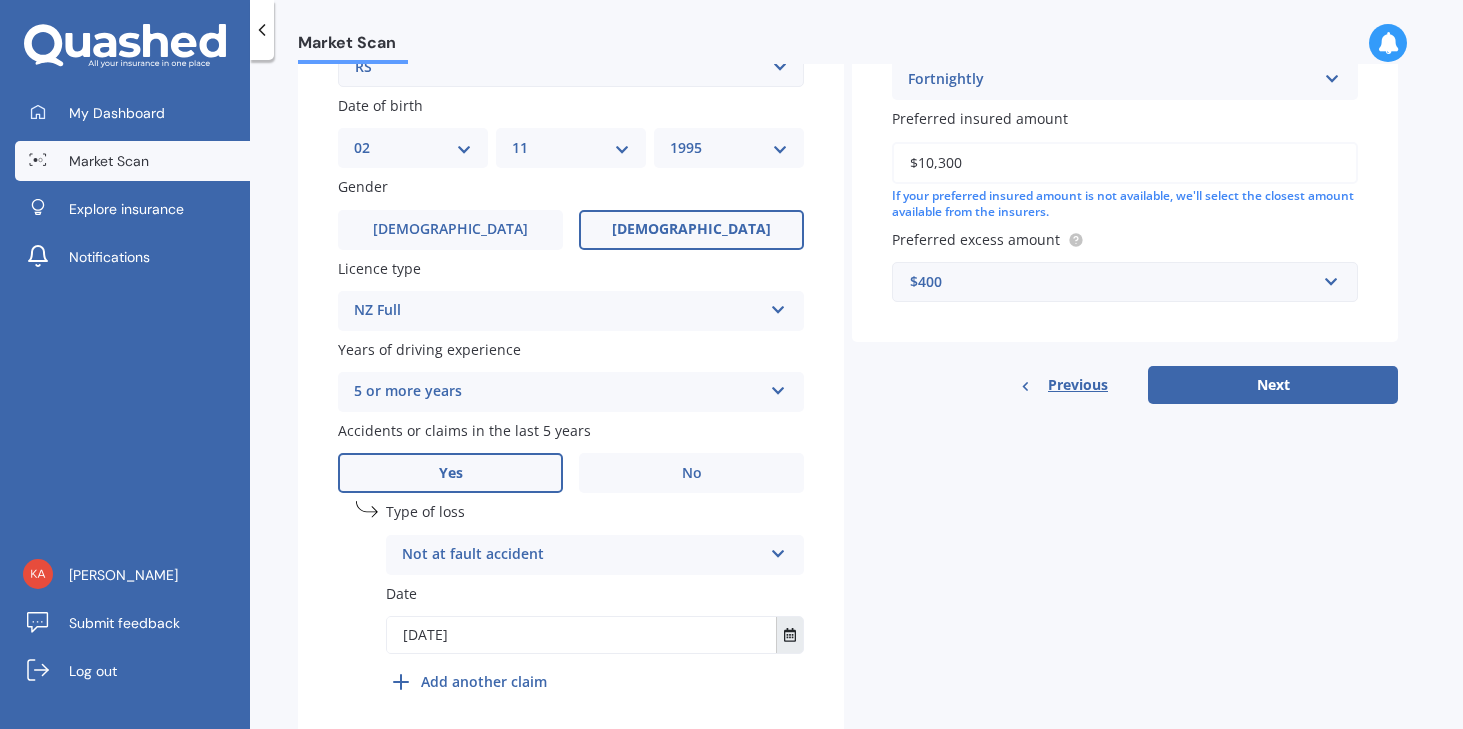 click at bounding box center [789, 635] 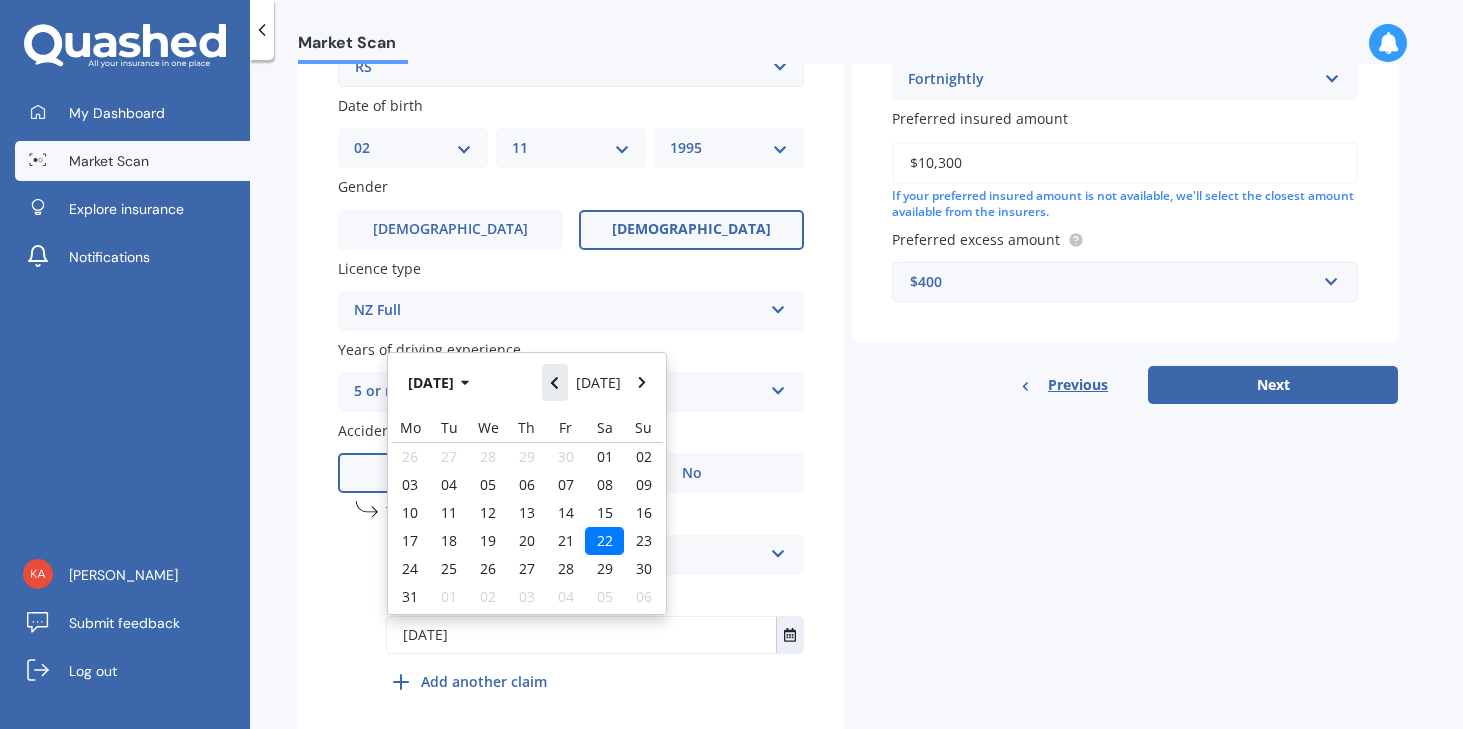 click at bounding box center (555, 382) 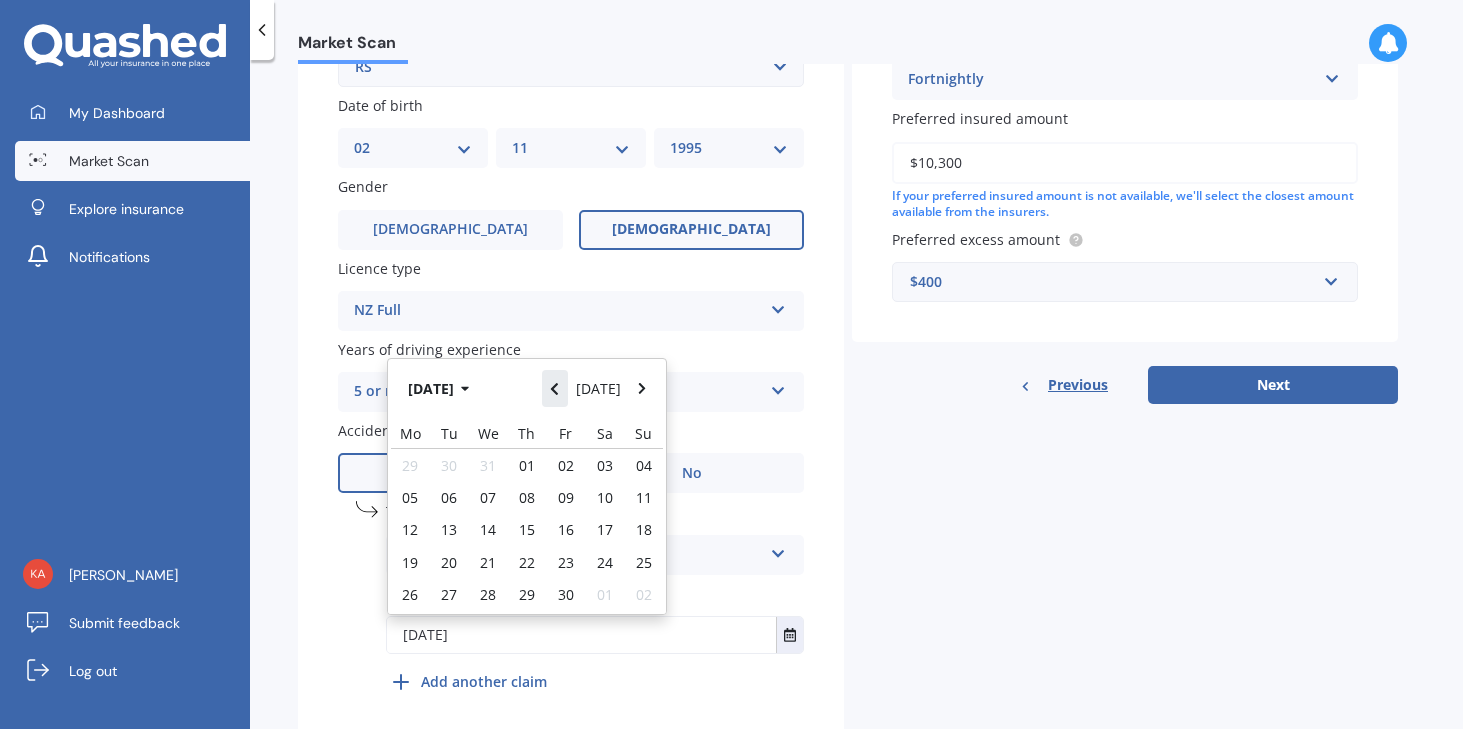 click at bounding box center [555, 388] 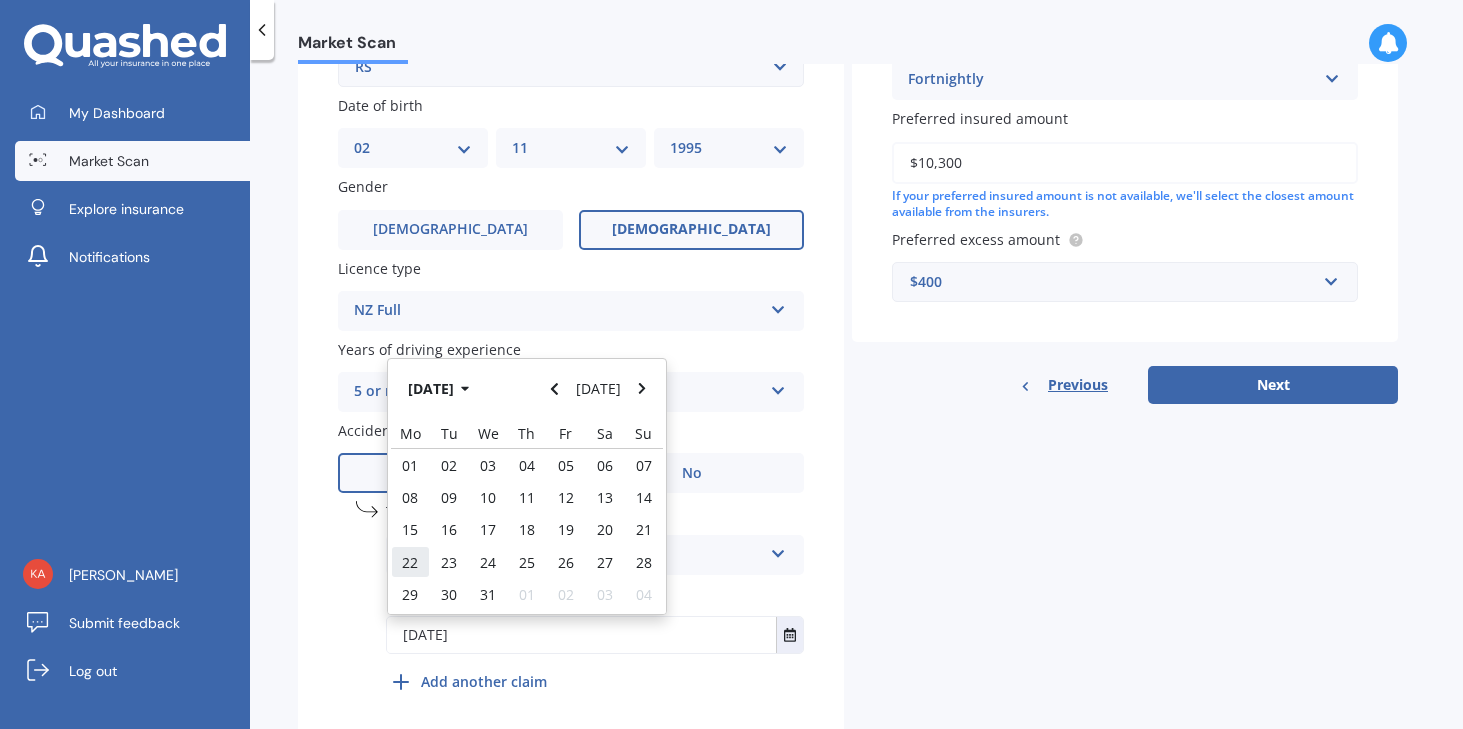 click on "22" at bounding box center [410, 562] 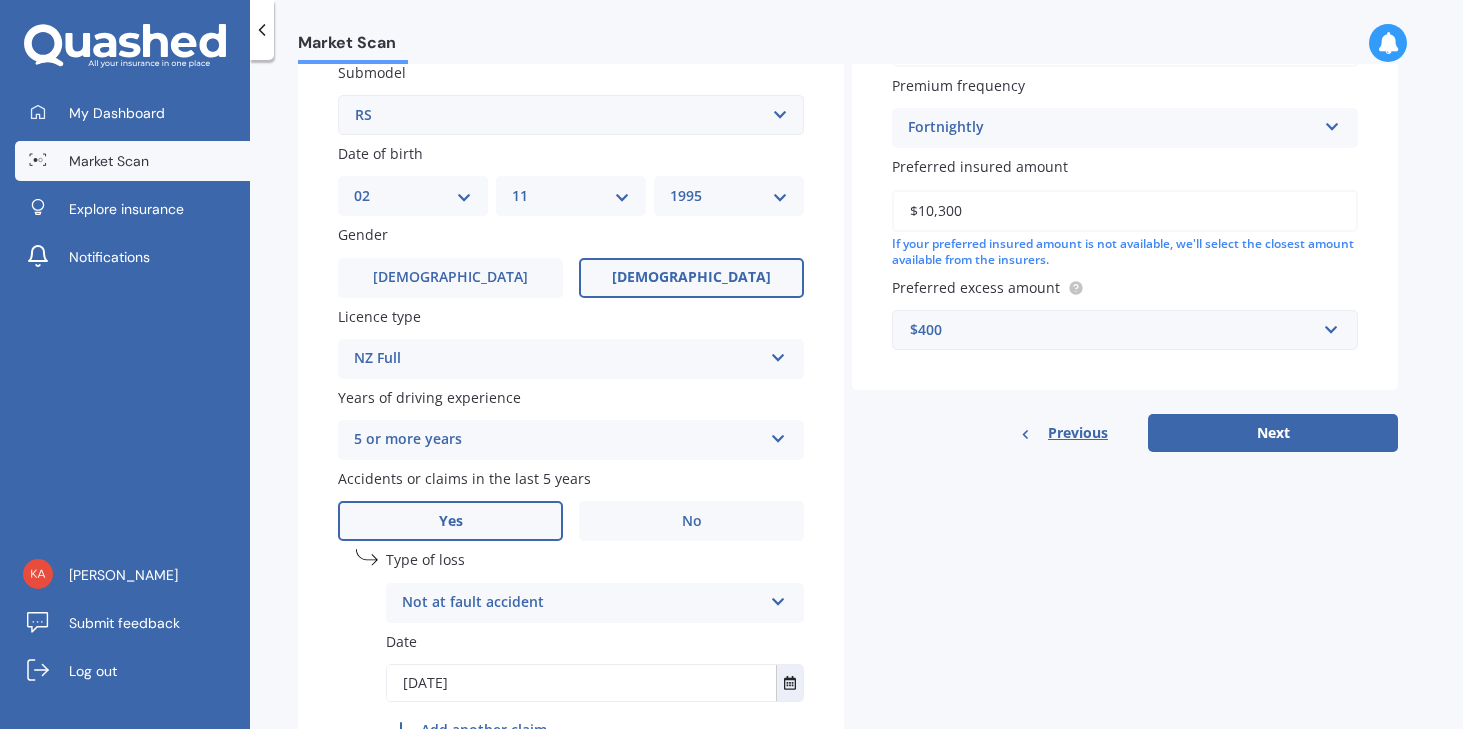 scroll, scrollTop: 535, scrollLeft: 0, axis: vertical 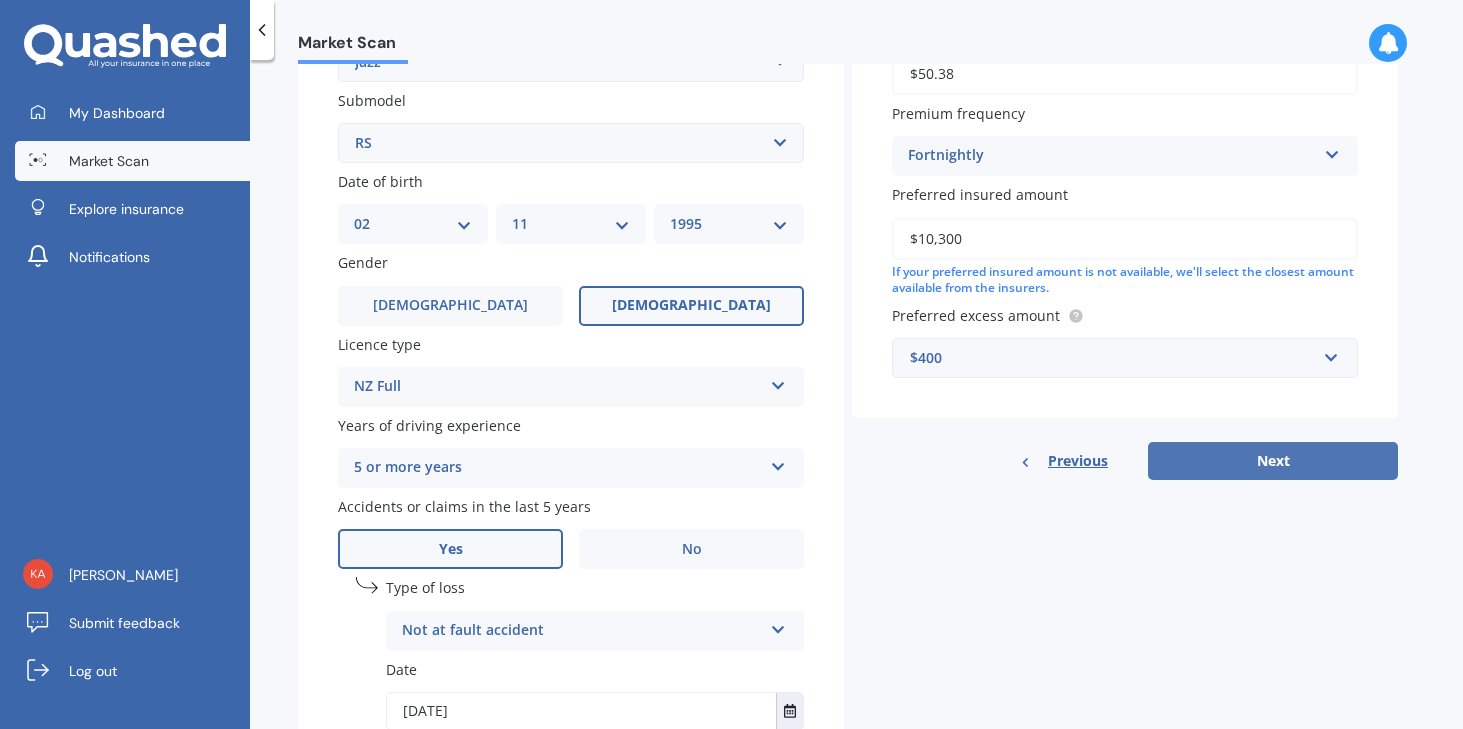 click on "Next" at bounding box center [1273, 461] 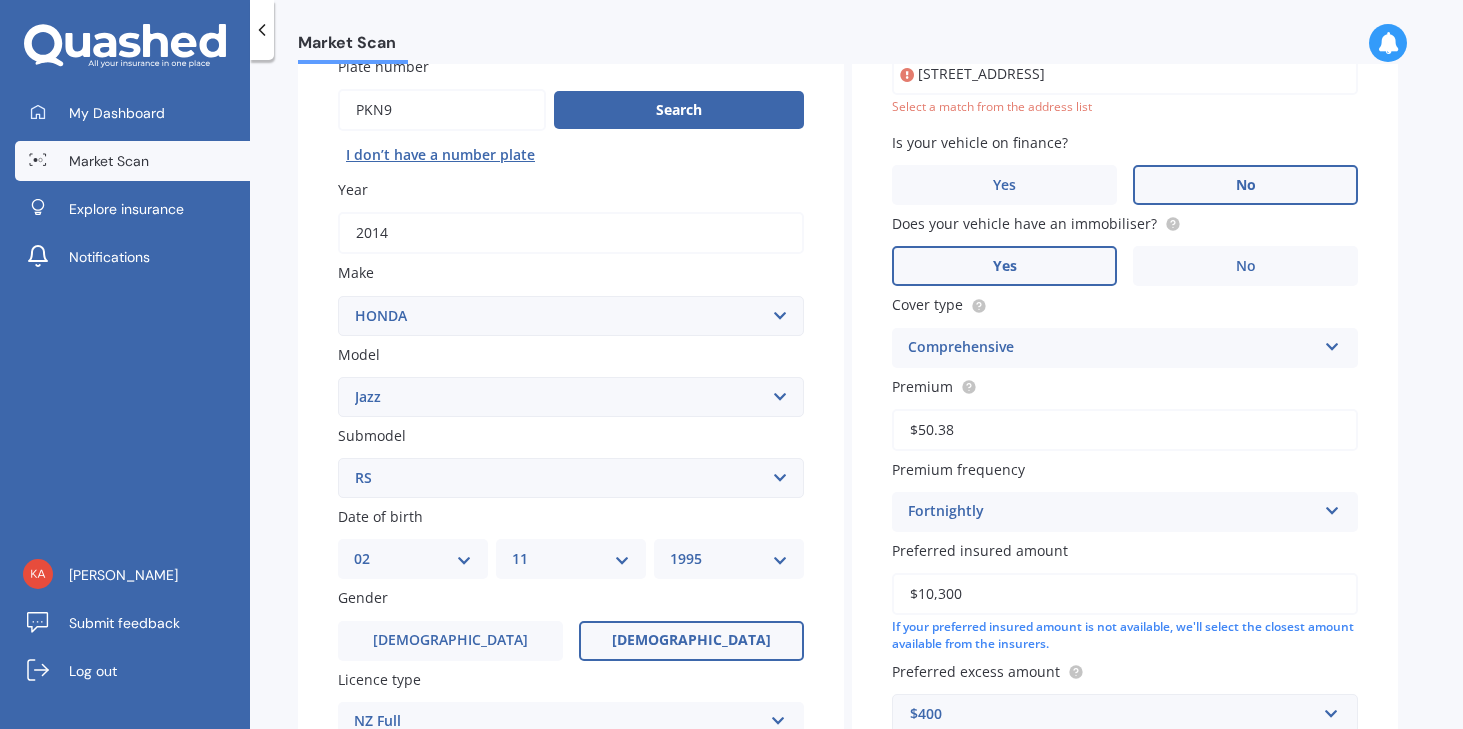 scroll, scrollTop: 137, scrollLeft: 0, axis: vertical 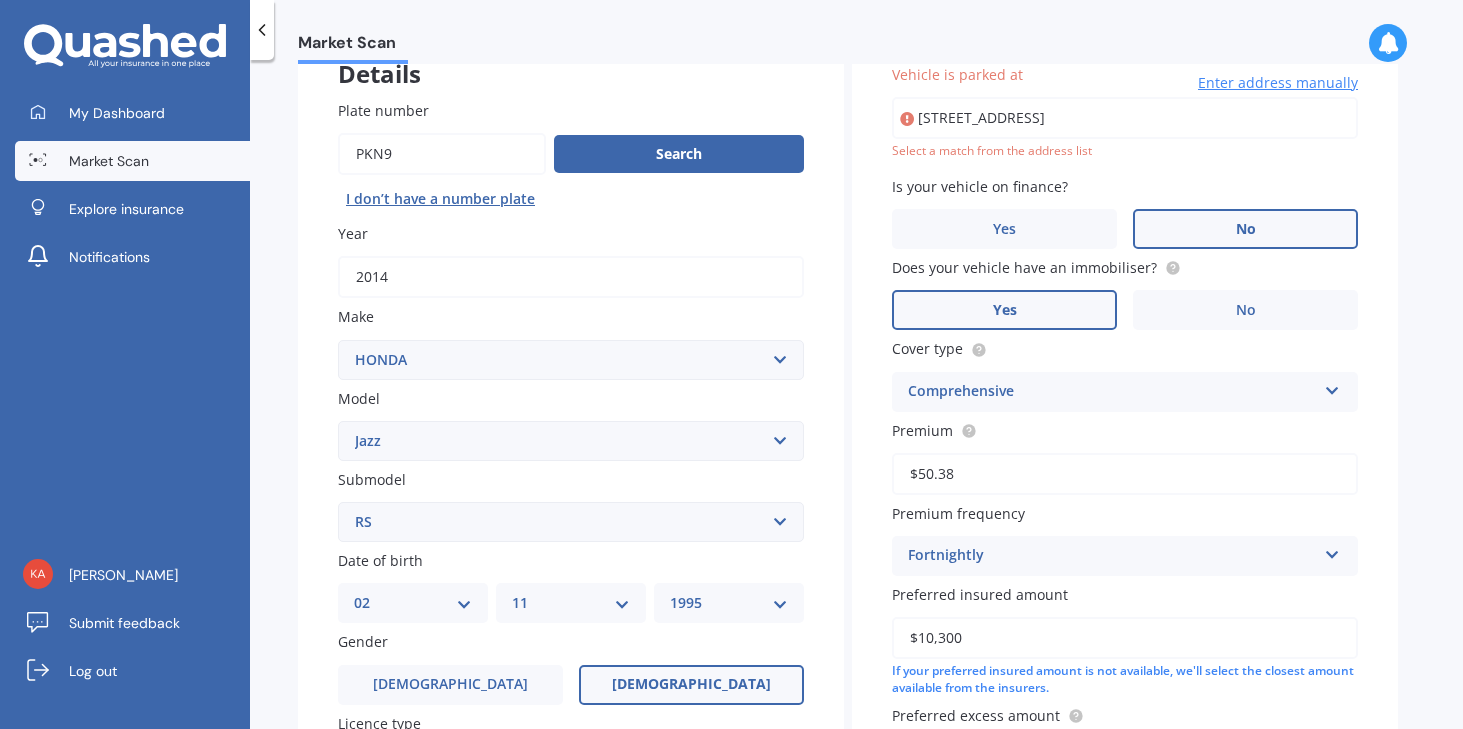 type on "99 Lake Road, Belmont, Auckland 0622" 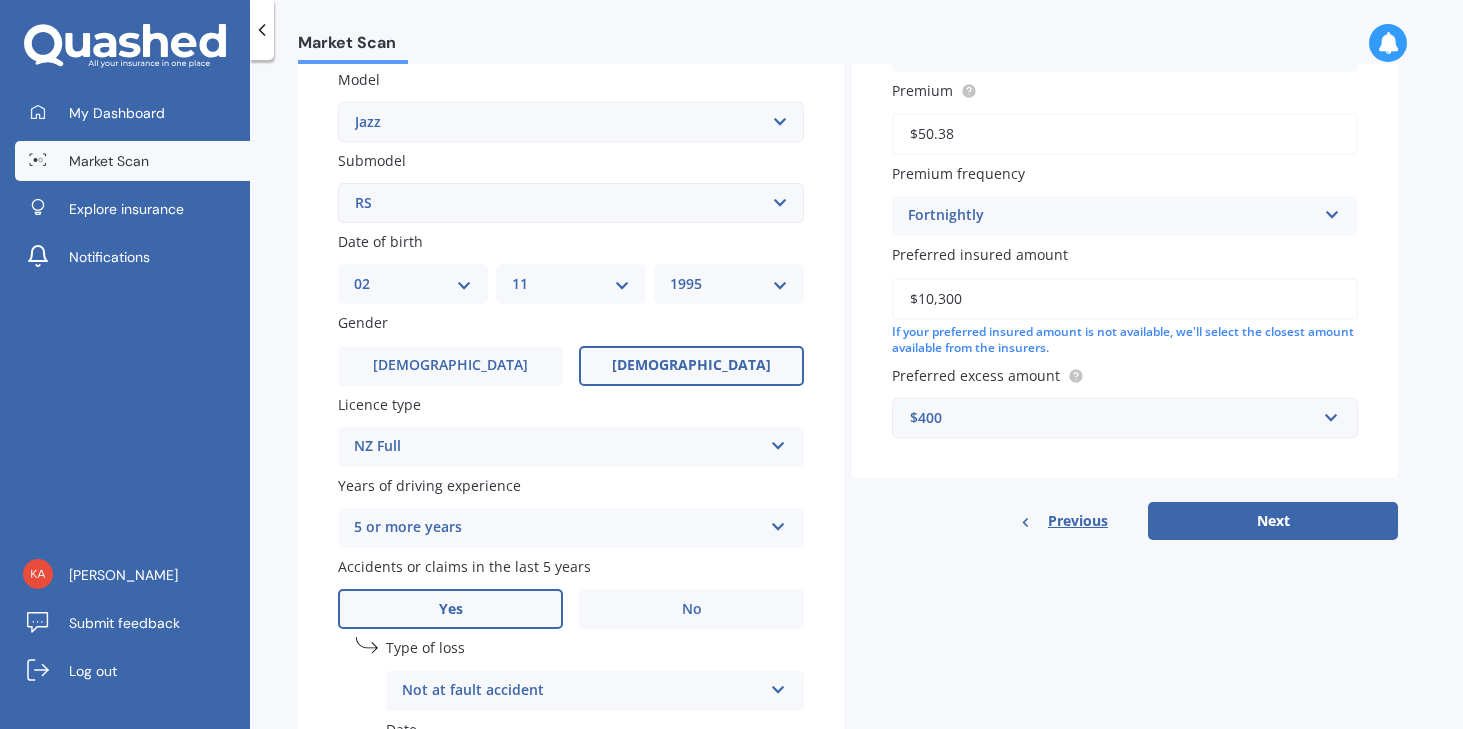 scroll, scrollTop: 491, scrollLeft: 0, axis: vertical 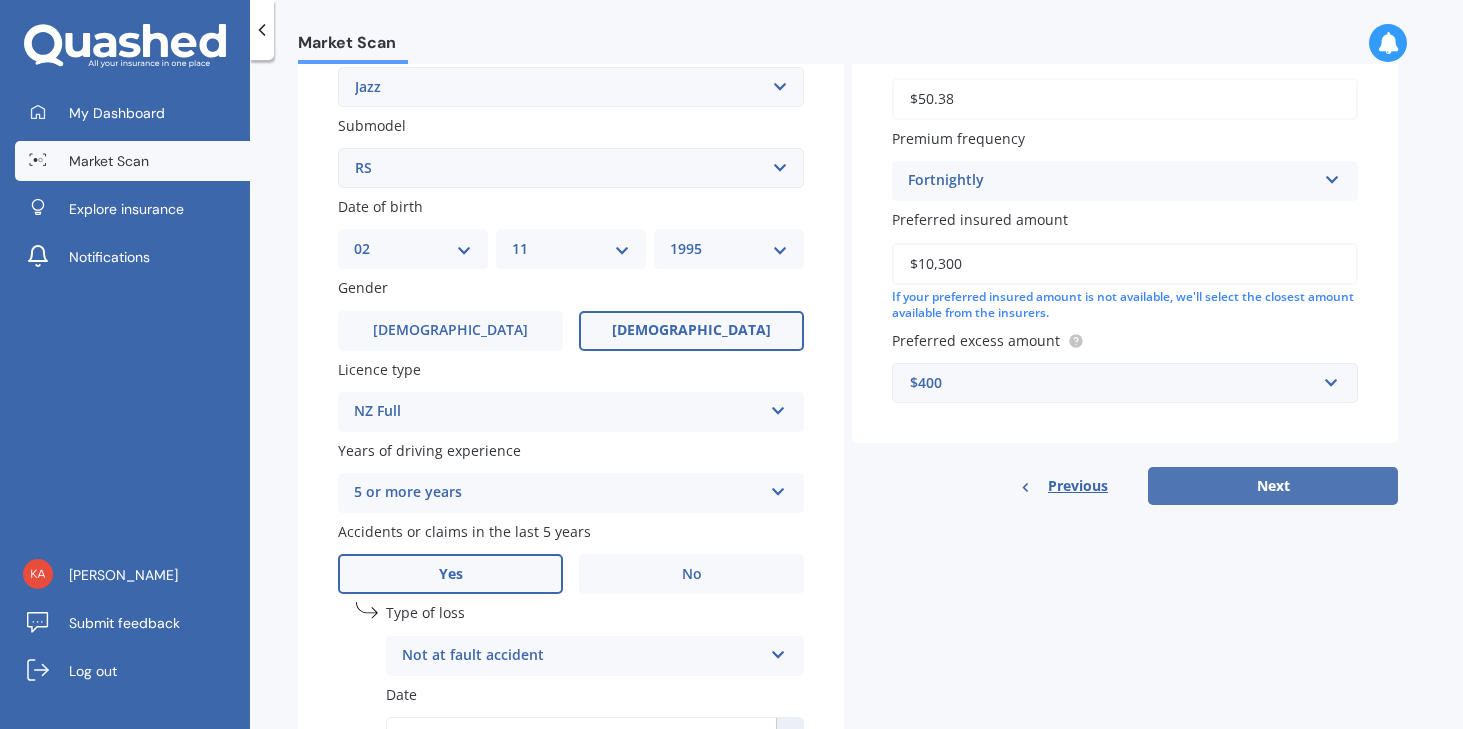 click on "Next" at bounding box center [1273, 486] 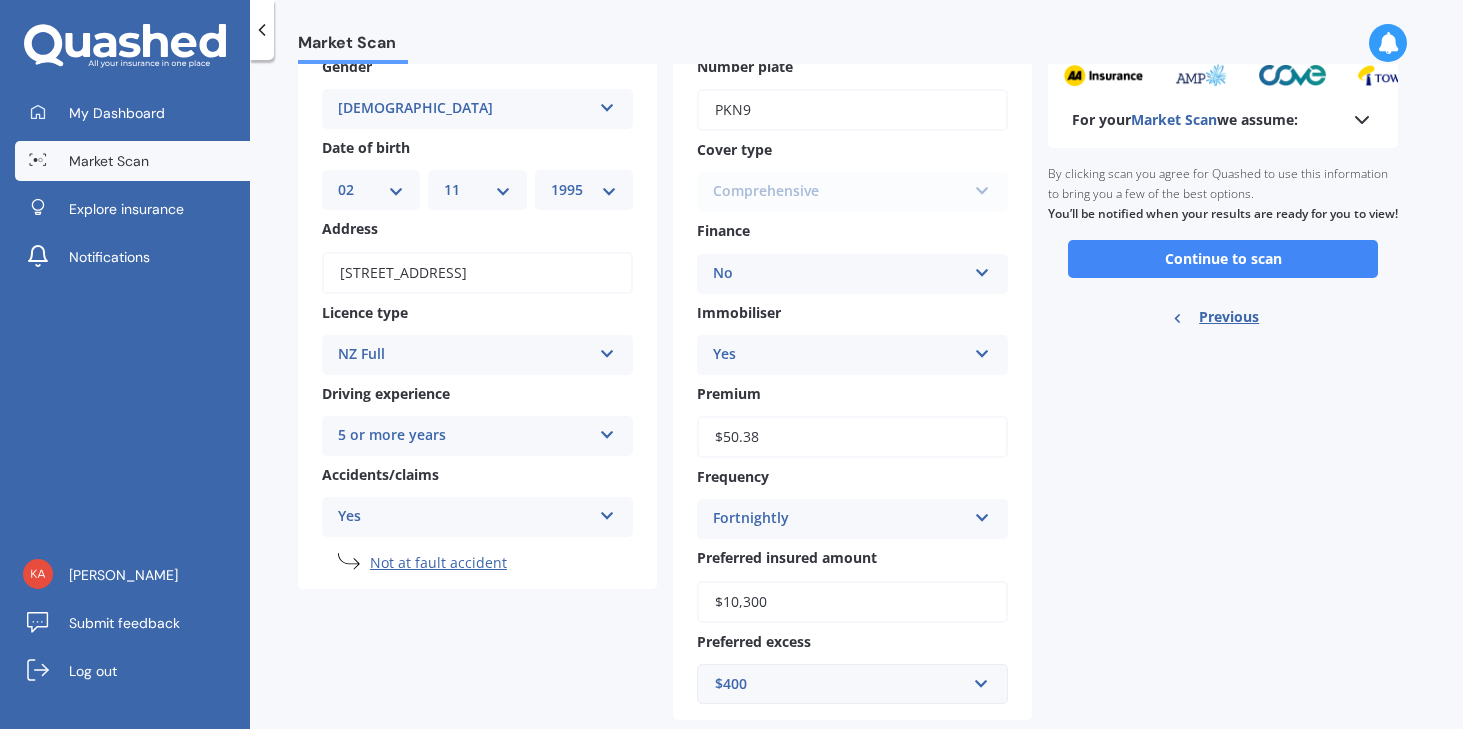 scroll, scrollTop: 98, scrollLeft: 0, axis: vertical 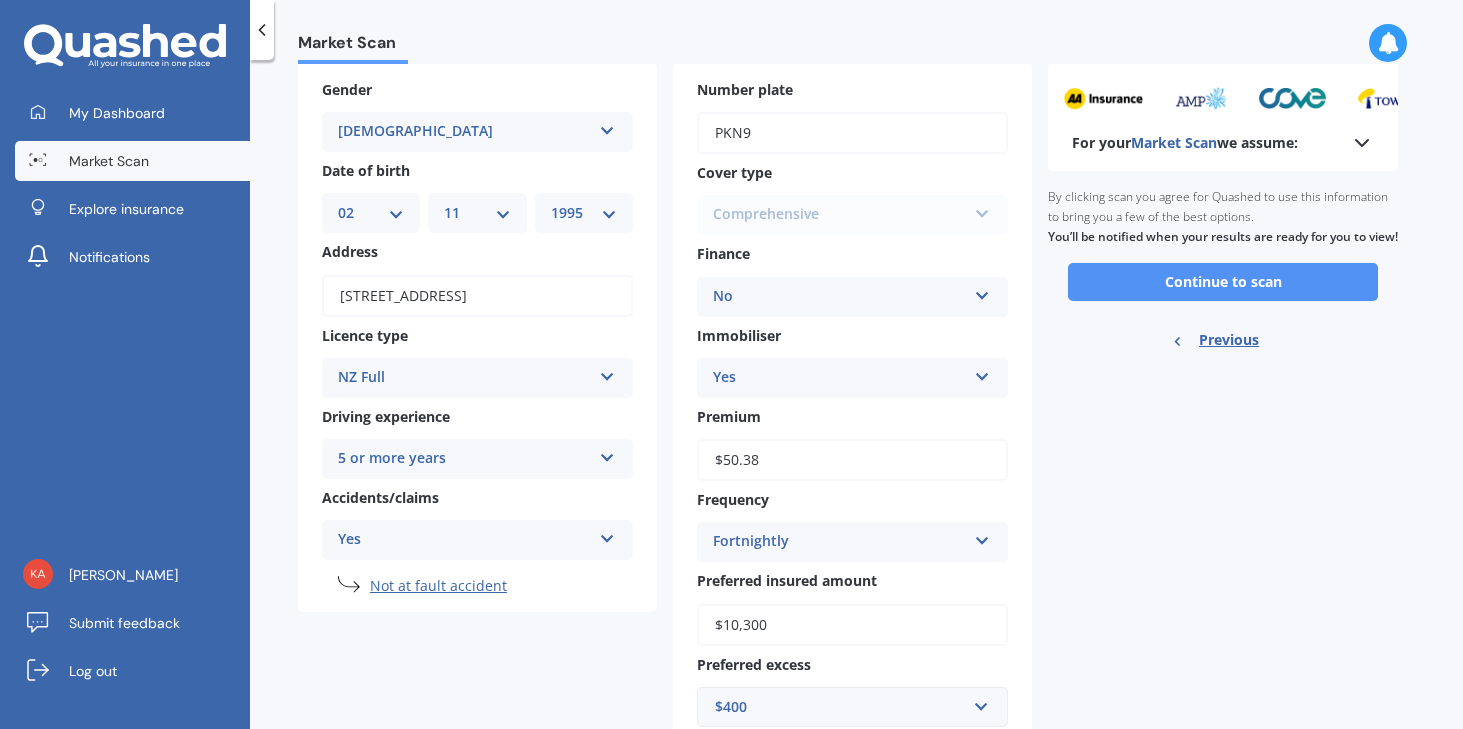 click on "Continue to scan" at bounding box center (1223, 282) 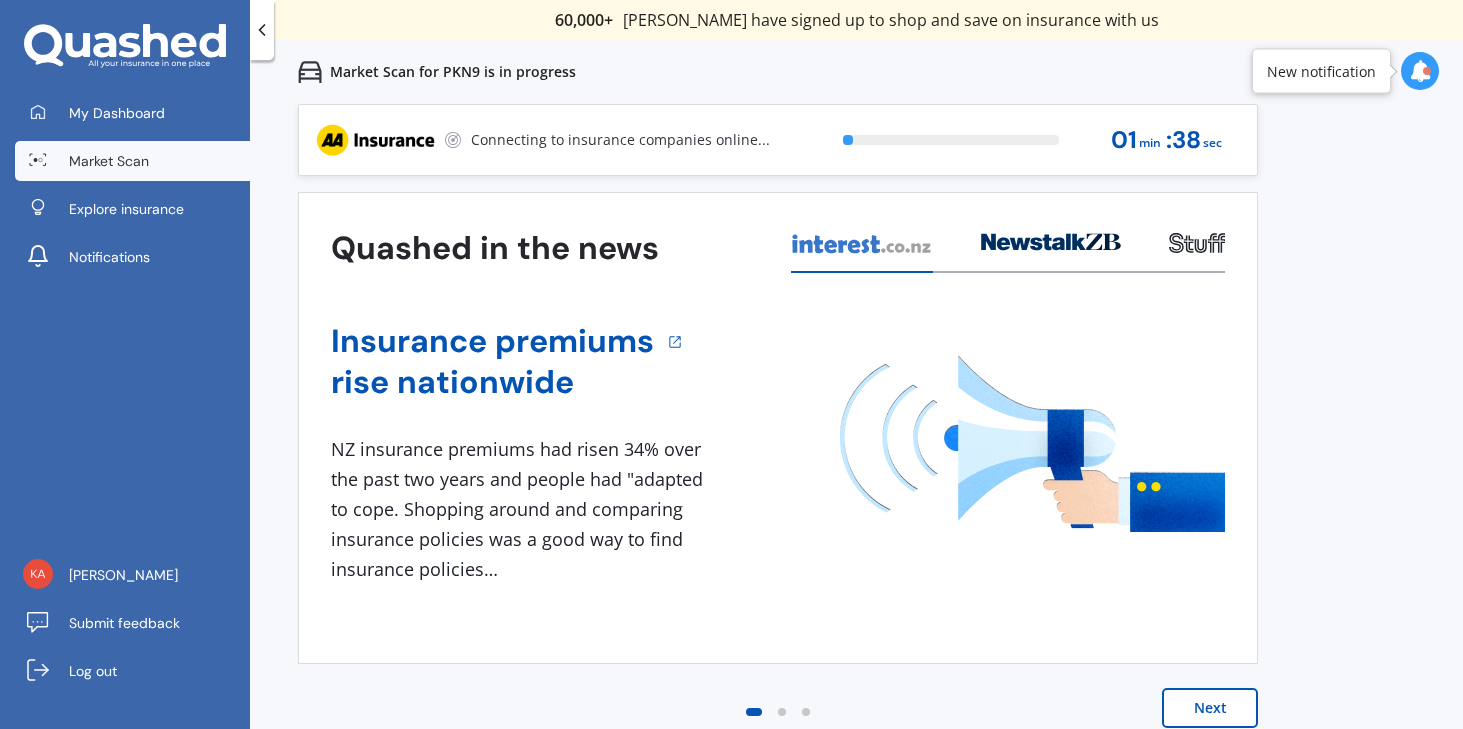 scroll, scrollTop: 0, scrollLeft: 0, axis: both 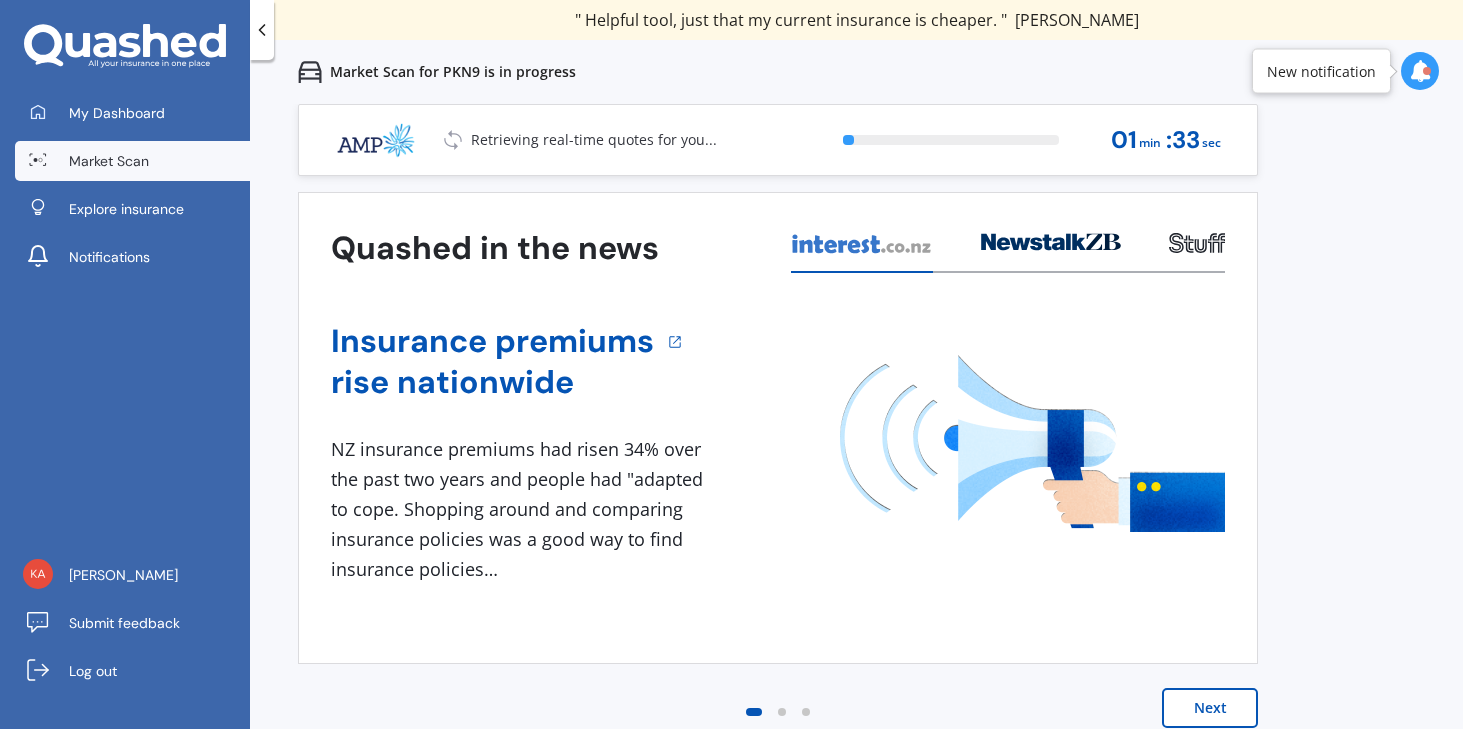click on "Next" at bounding box center [1210, 708] 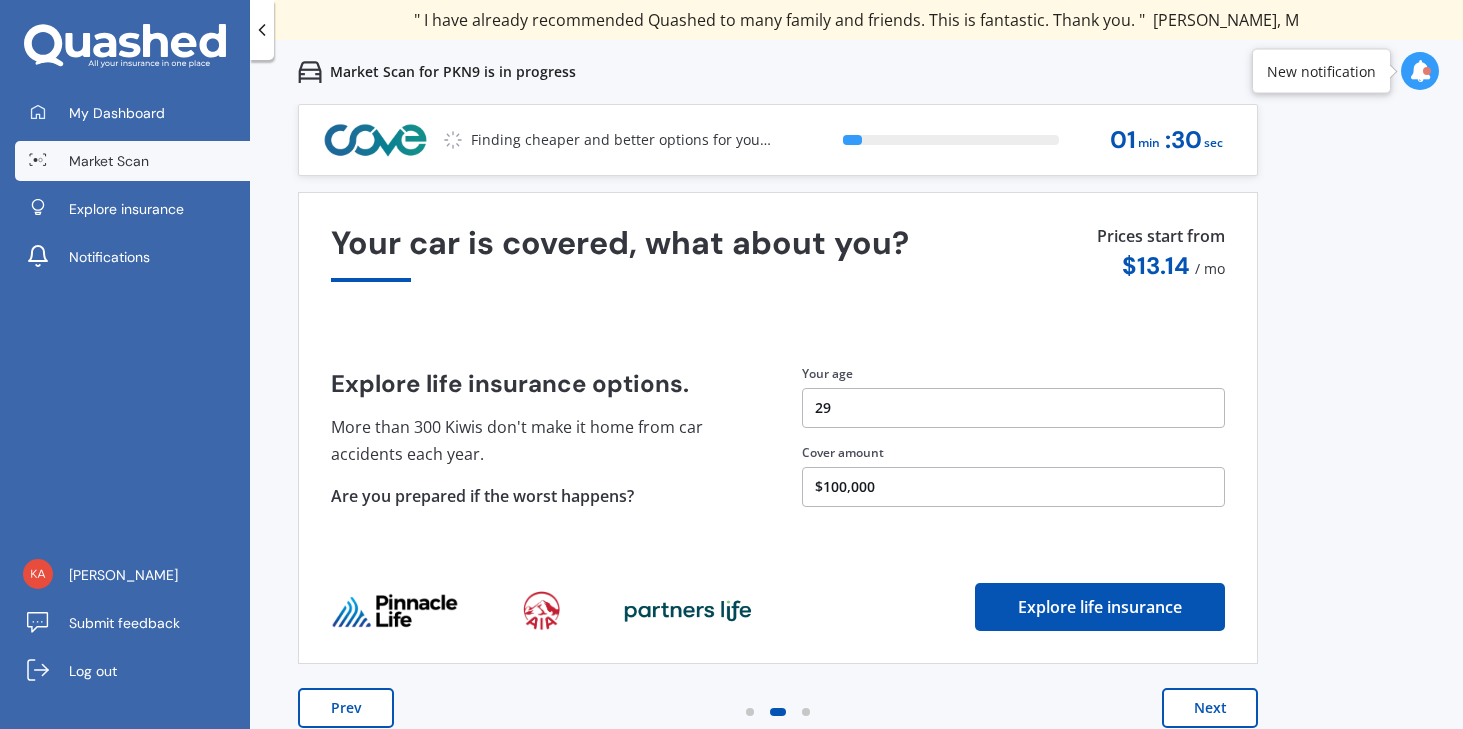 click on "Next" at bounding box center [1210, 708] 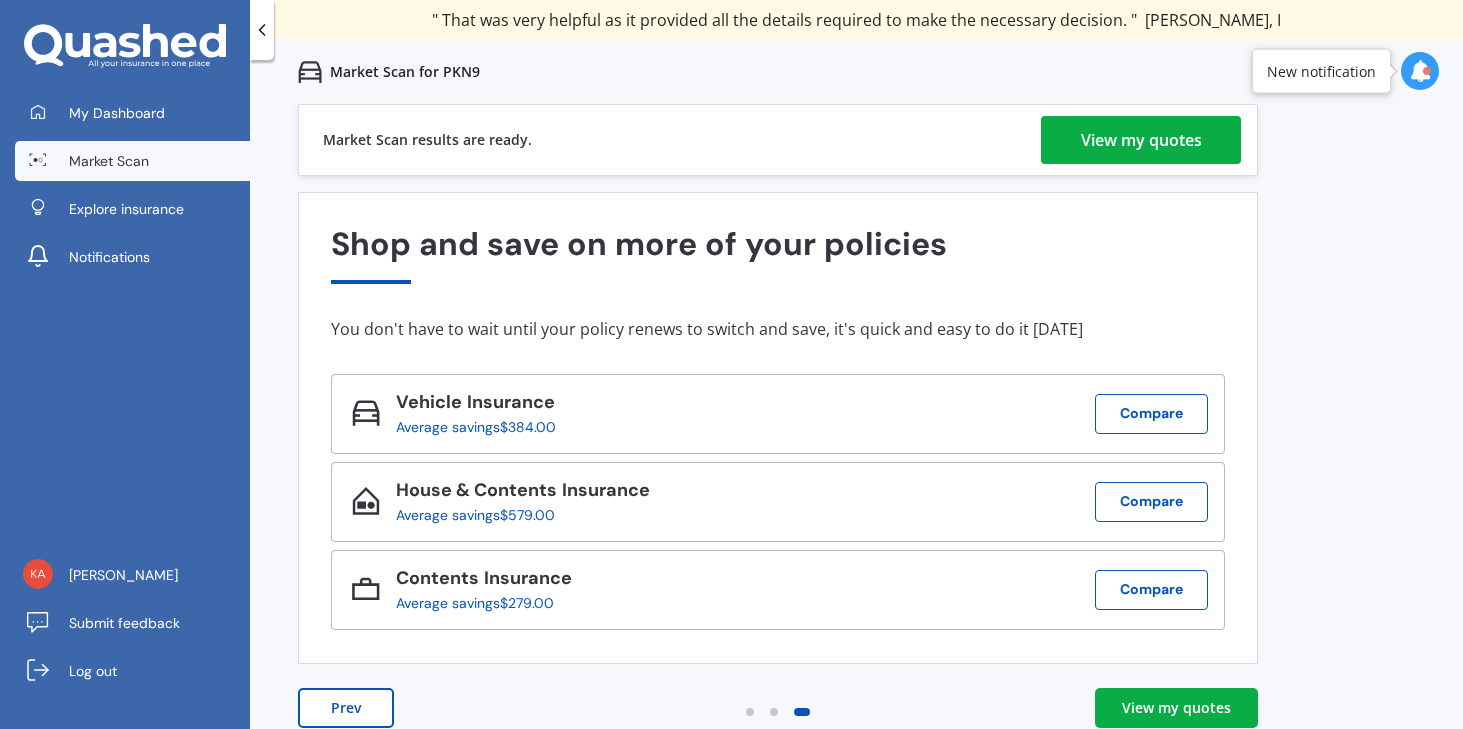 click on "View my quotes" at bounding box center (1141, 140) 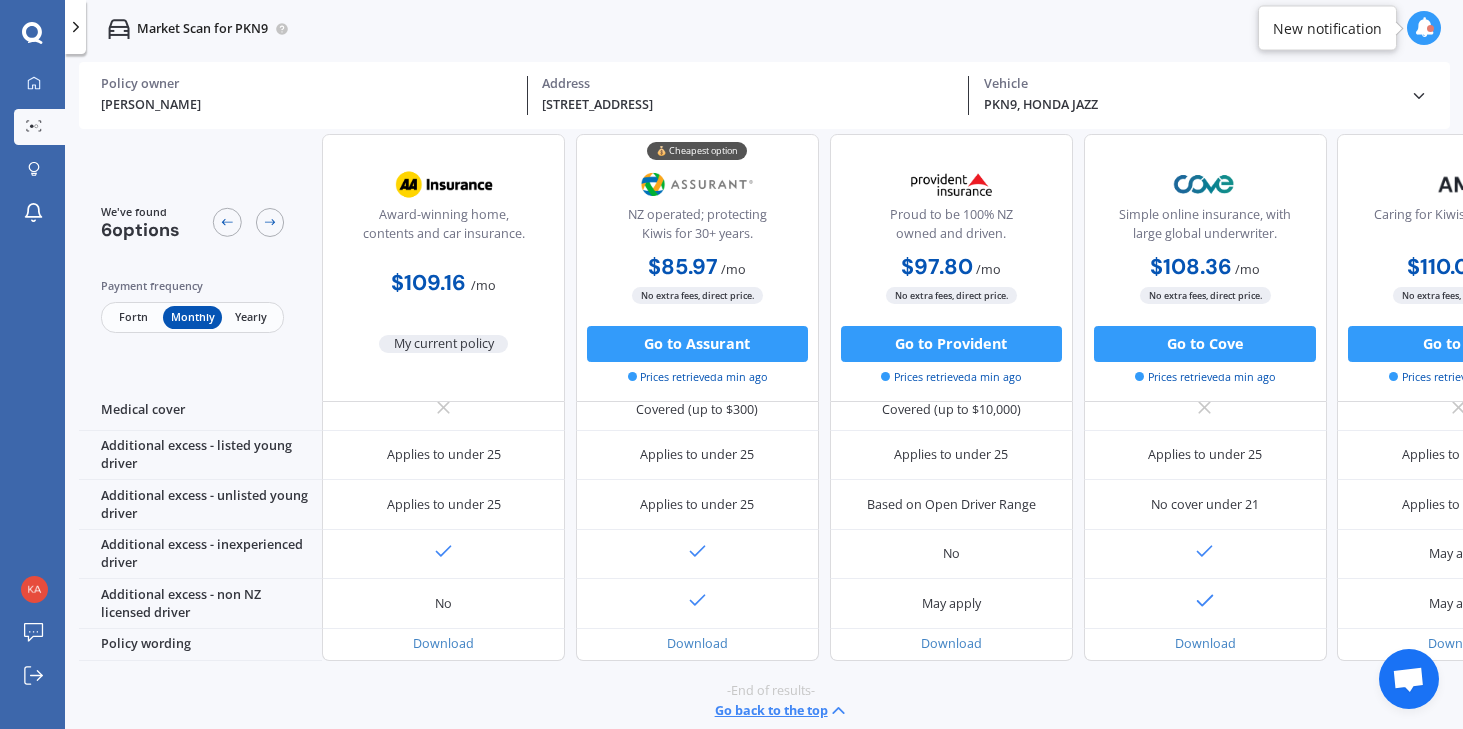 scroll, scrollTop: 947, scrollLeft: 0, axis: vertical 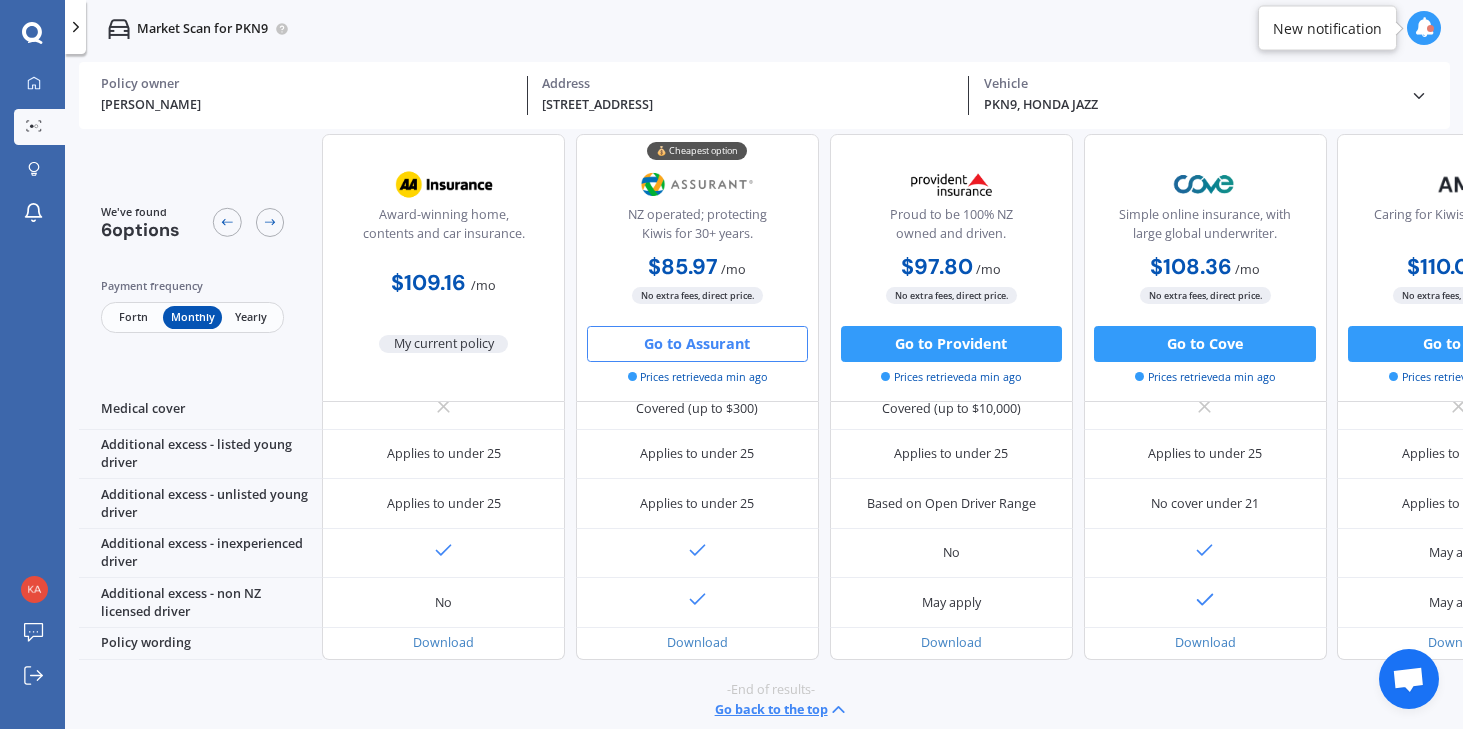 click on "Go to Assurant" at bounding box center [697, 343] 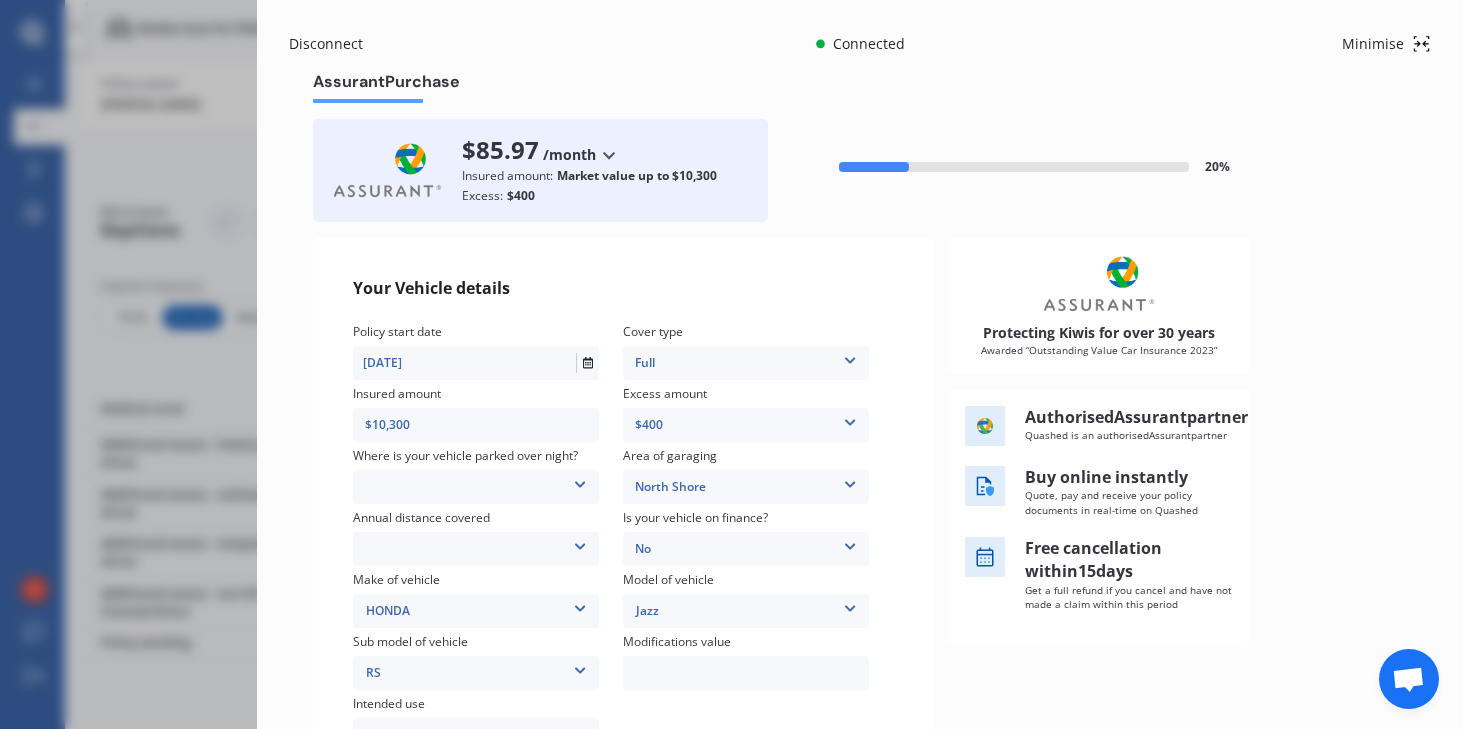 click on "In a garage On own property On street or road" at bounding box center [476, 487] 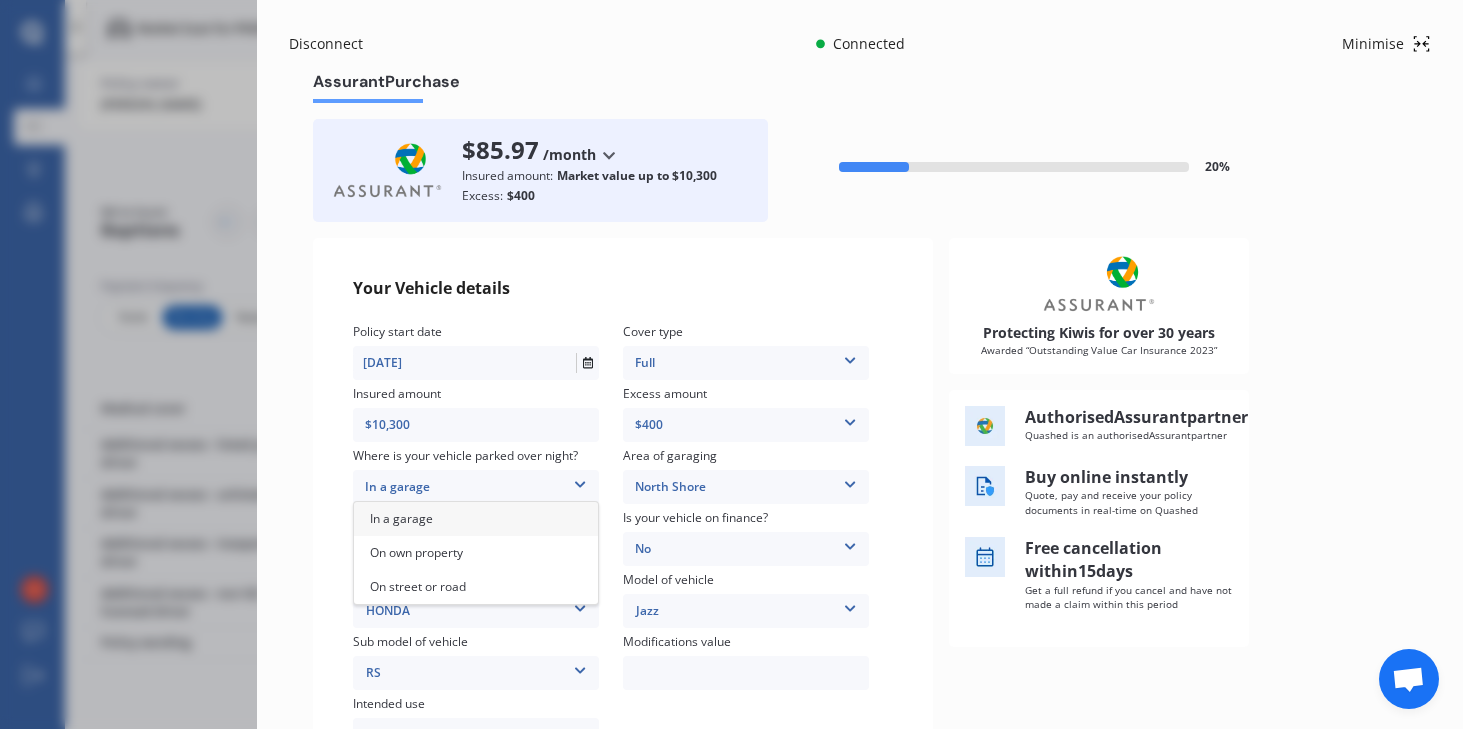 click on "In a garage" at bounding box center [476, 519] 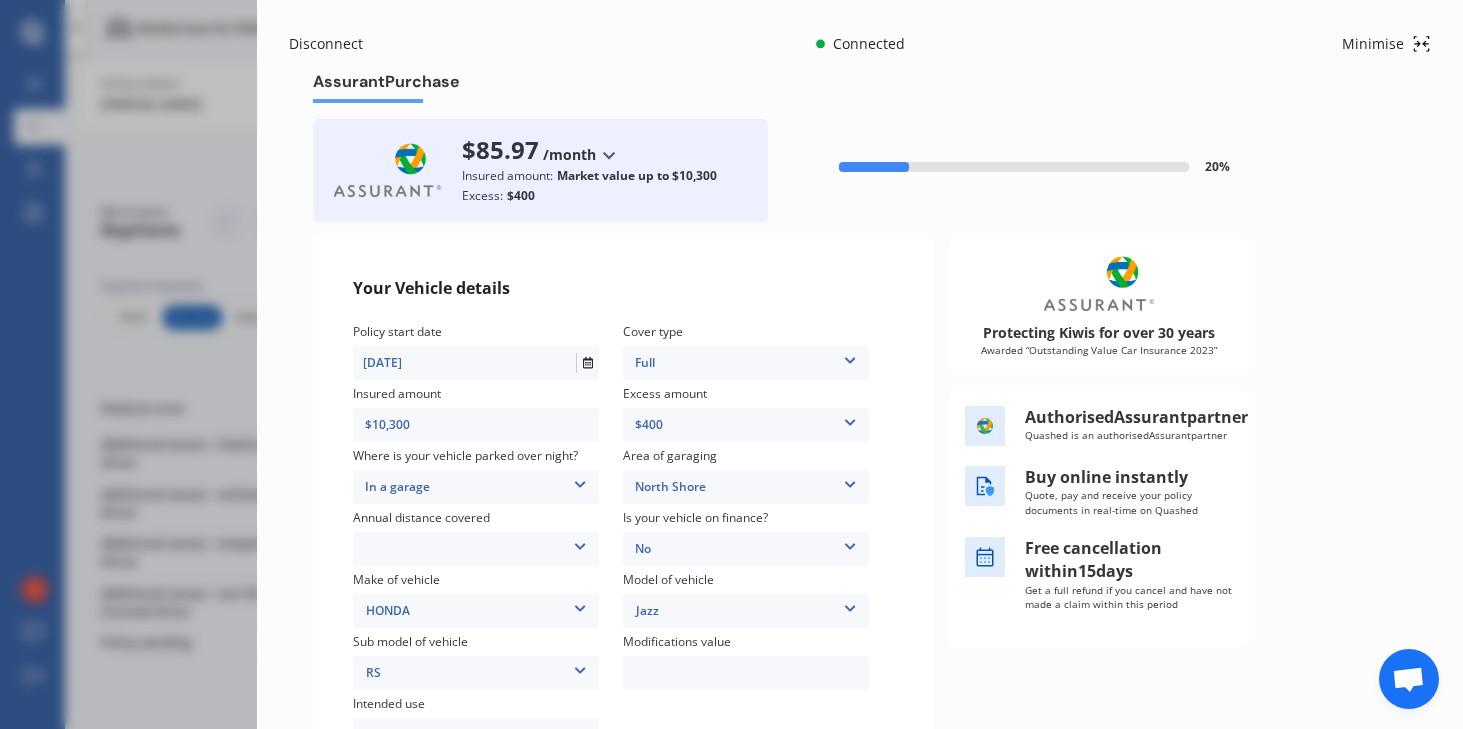 click on "Low (less than 15,000km per year) Average (15,000-30,000km per year) High (30,000+km per year)" at bounding box center (476, 549) 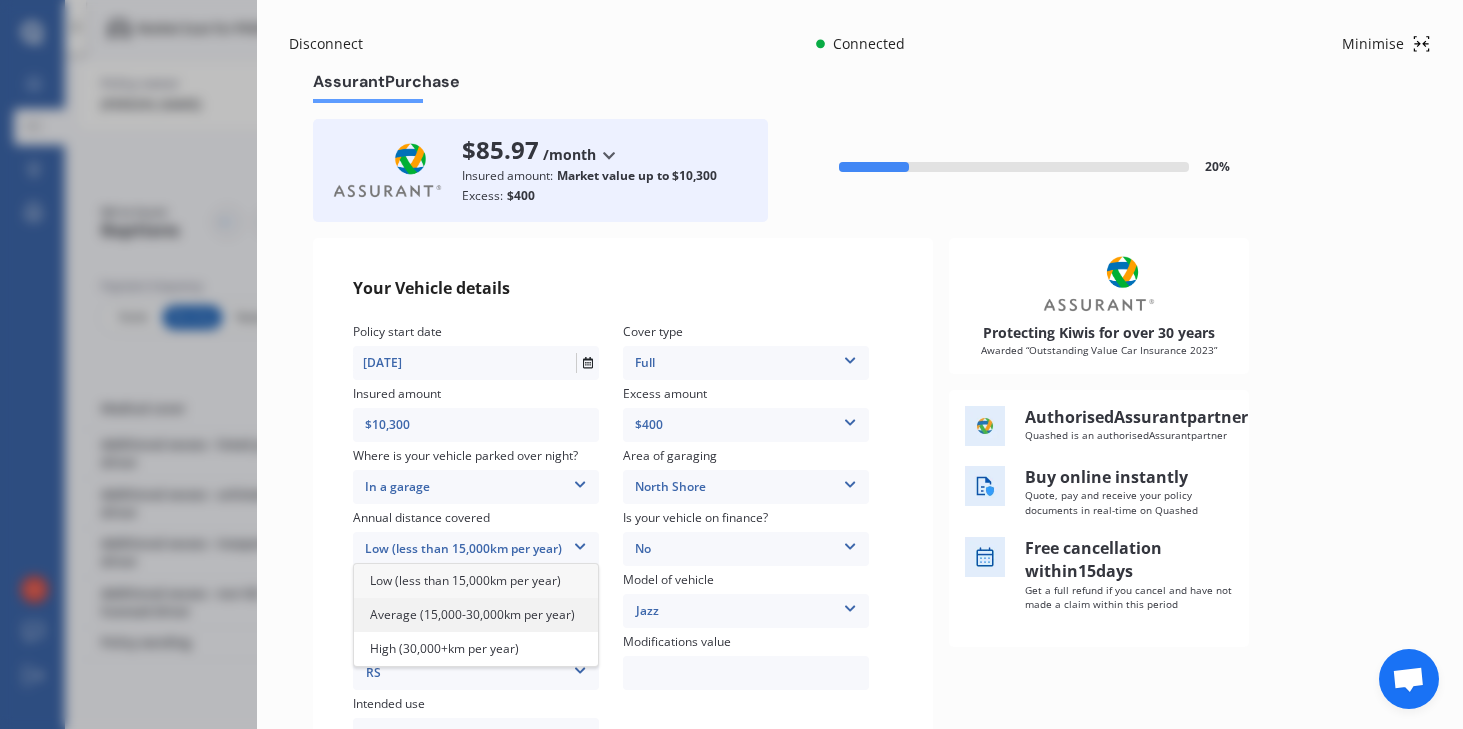 click on "Average (15,000-30,000km per year)" at bounding box center (472, 614) 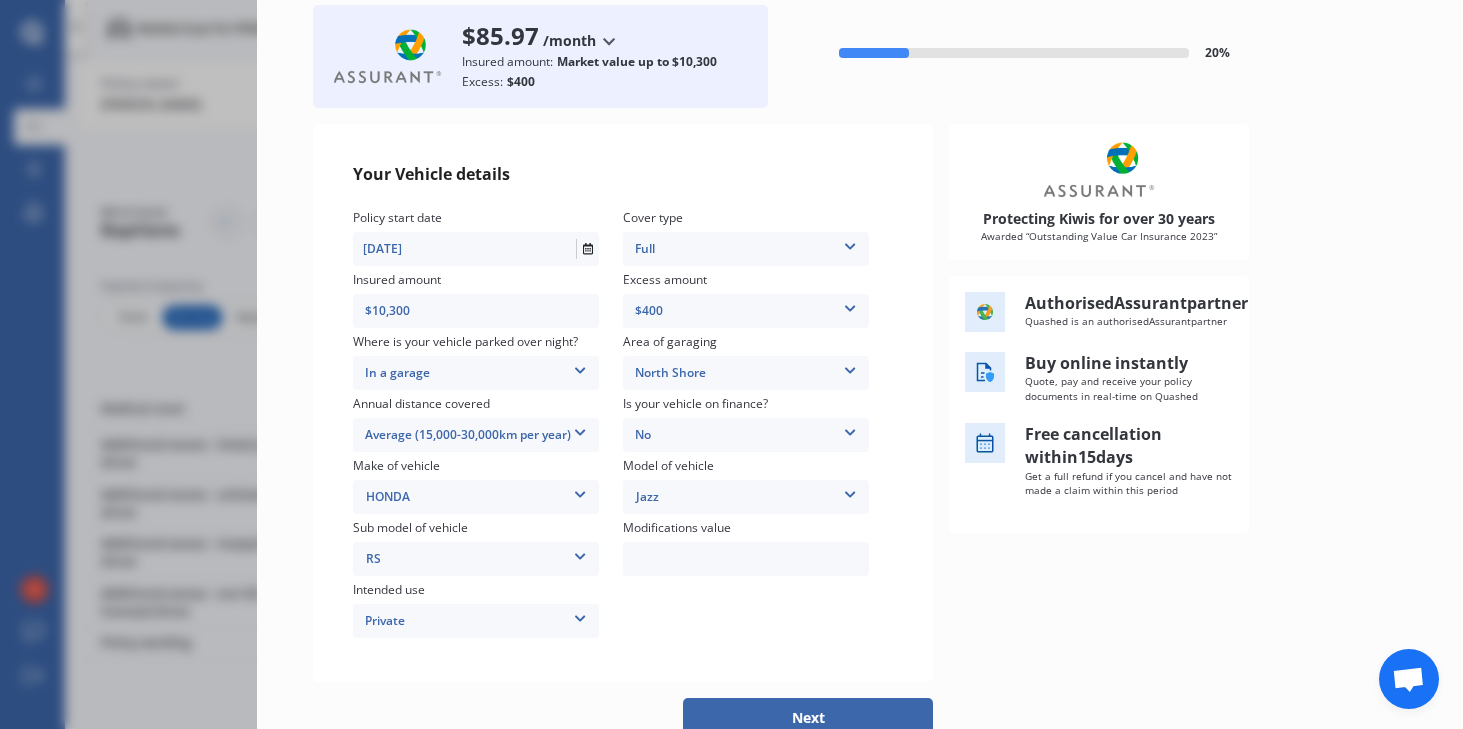 scroll, scrollTop: 111, scrollLeft: 0, axis: vertical 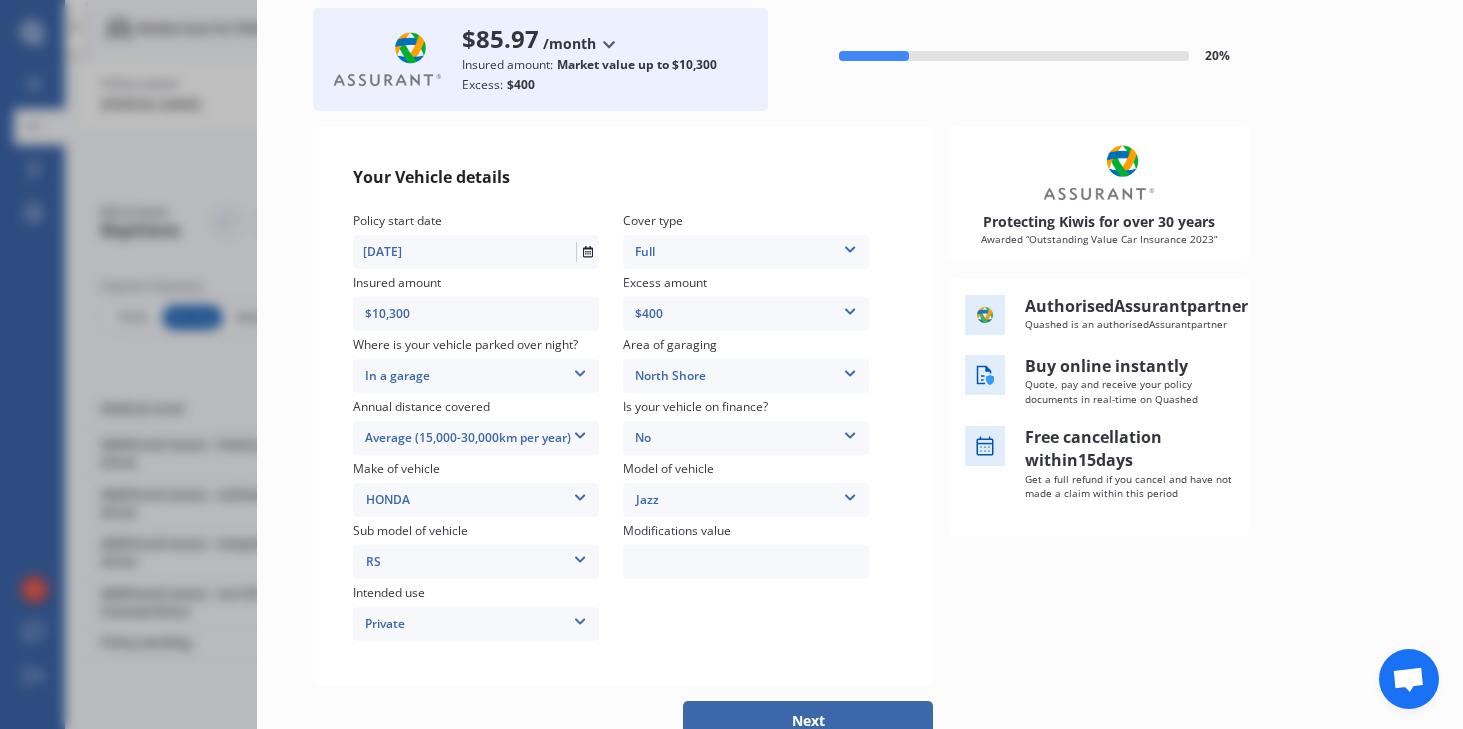click at bounding box center (746, 562) 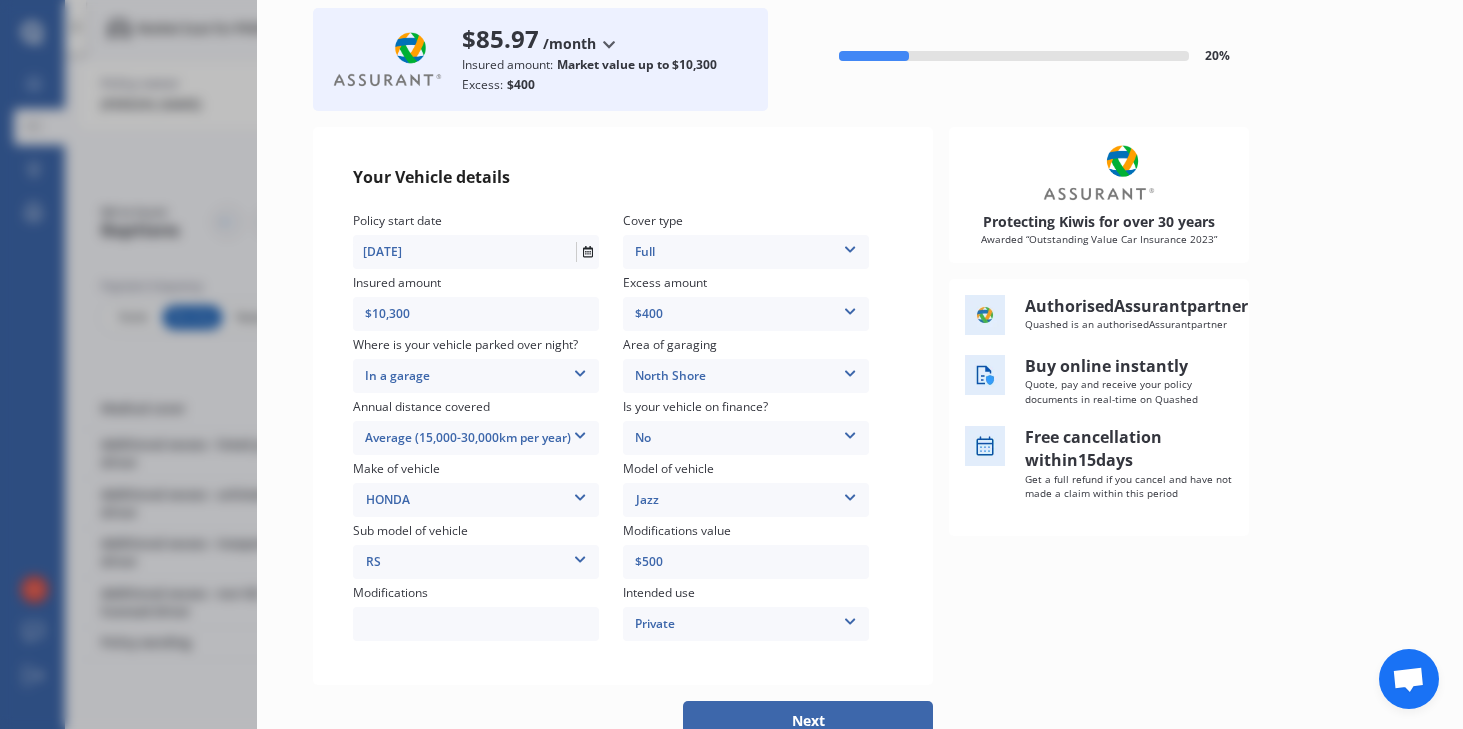type on "$500" 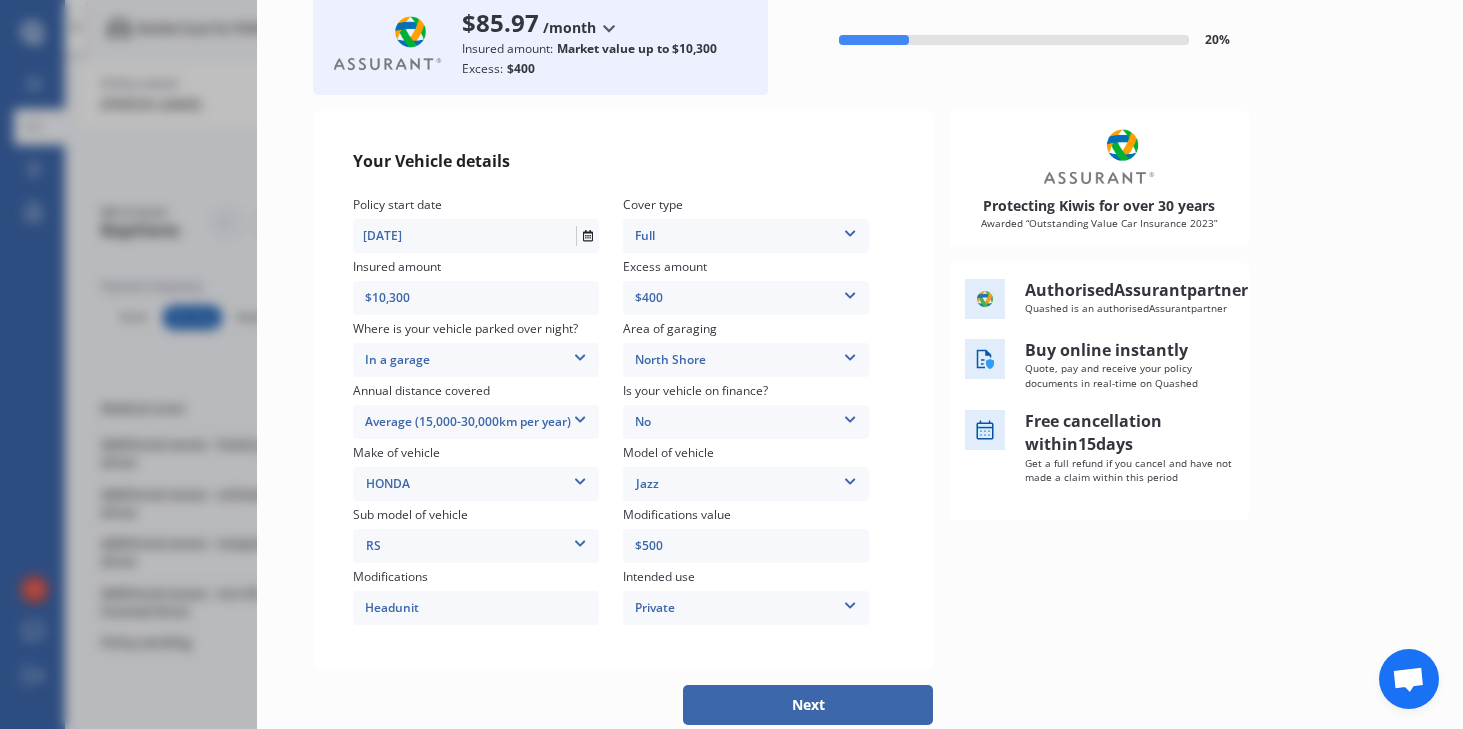 scroll, scrollTop: 136, scrollLeft: 0, axis: vertical 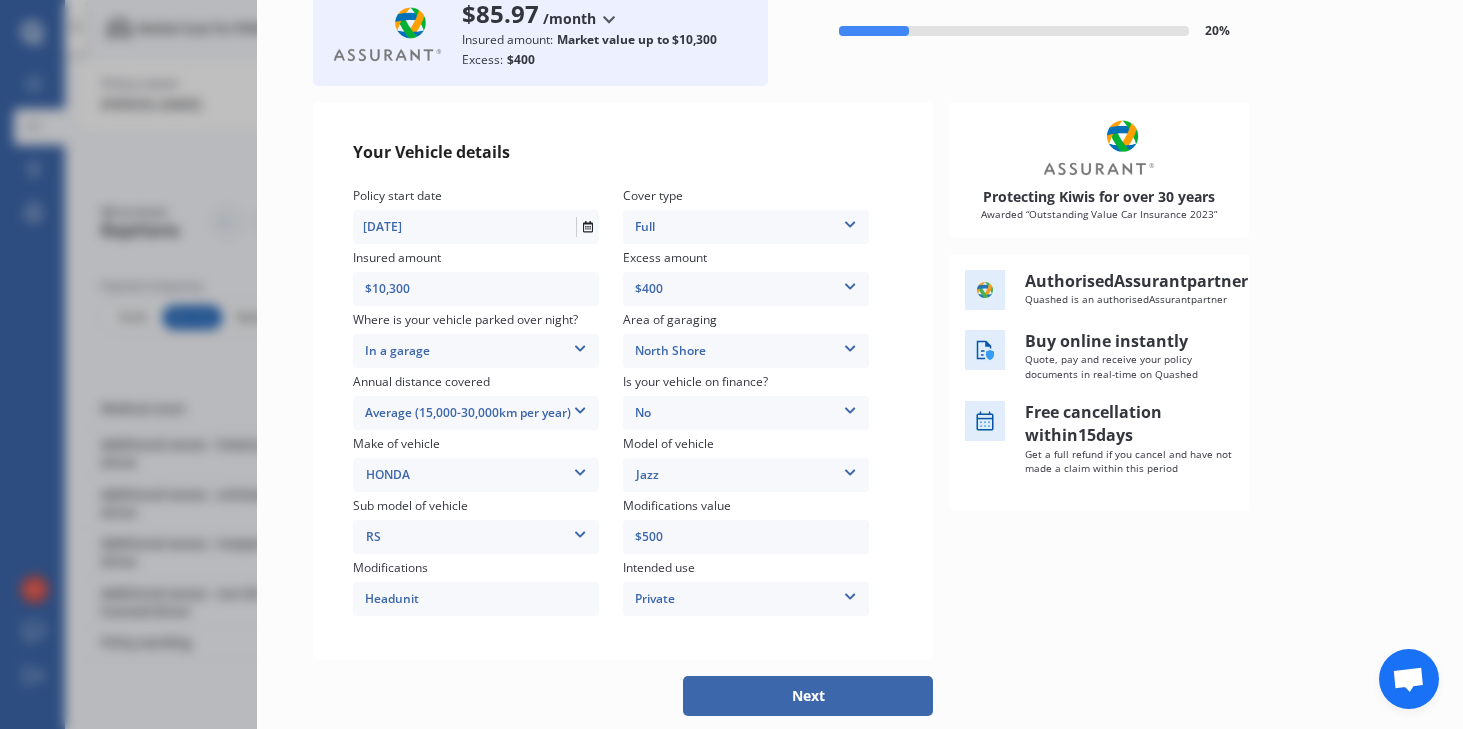 type on "Headunit" 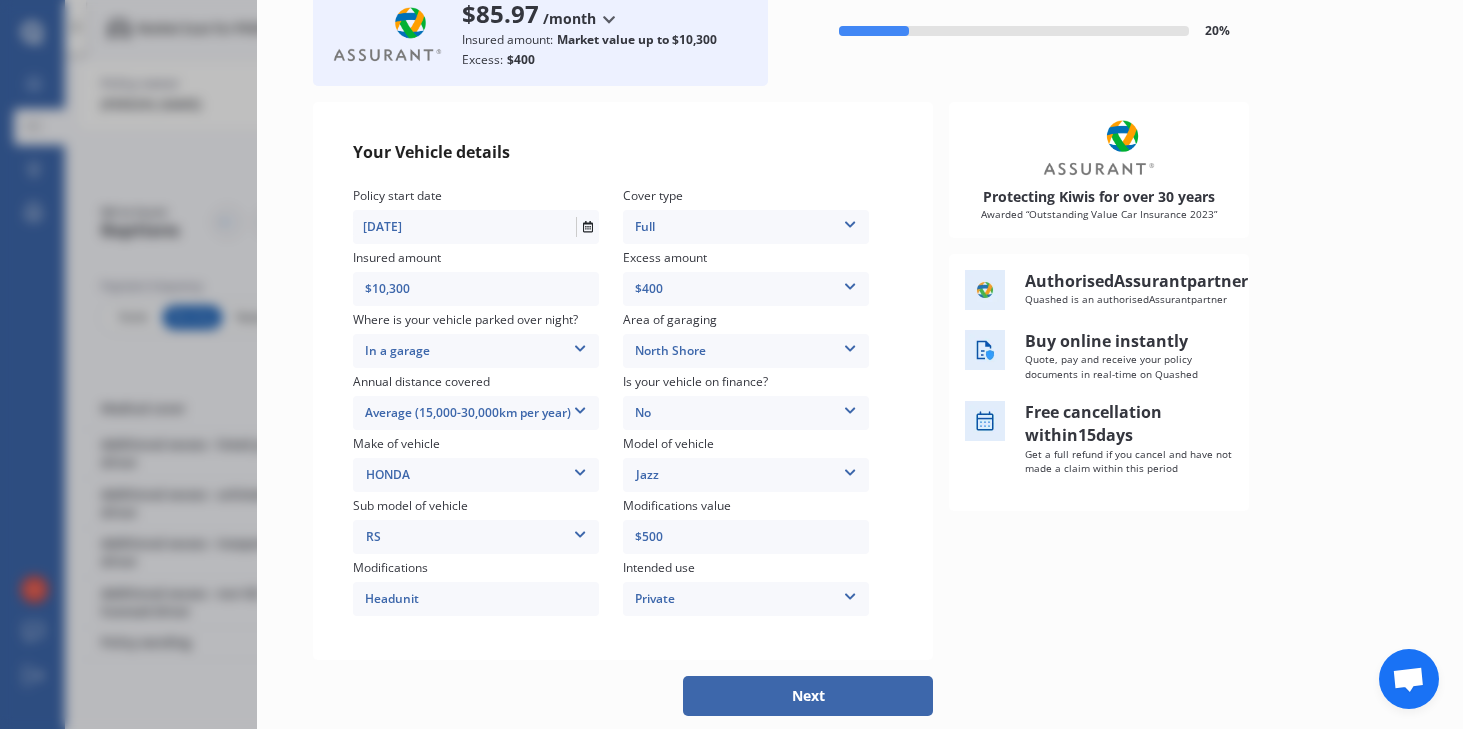 drag, startPoint x: 473, startPoint y: 291, endPoint x: 359, endPoint y: 286, distance: 114.1096 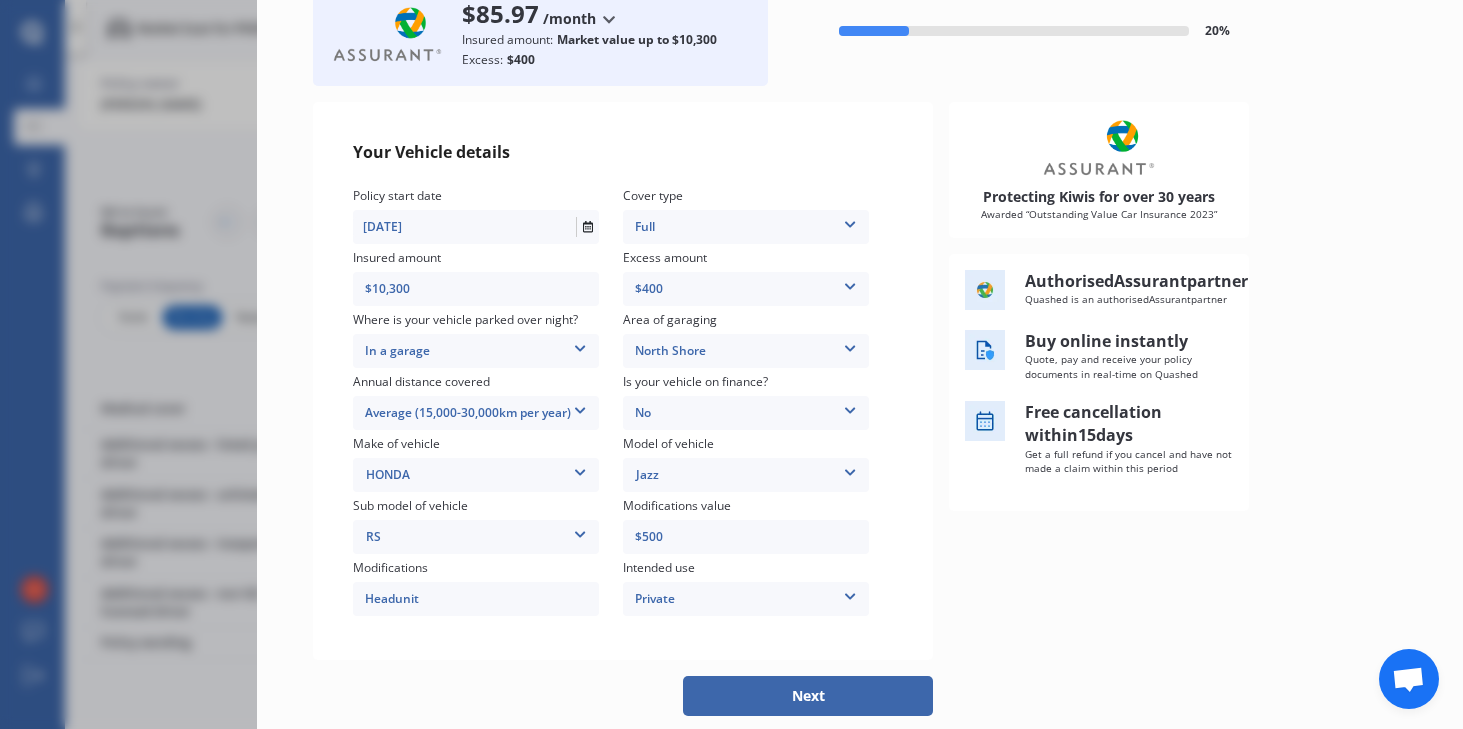 click on "$10,300" at bounding box center (476, 289) 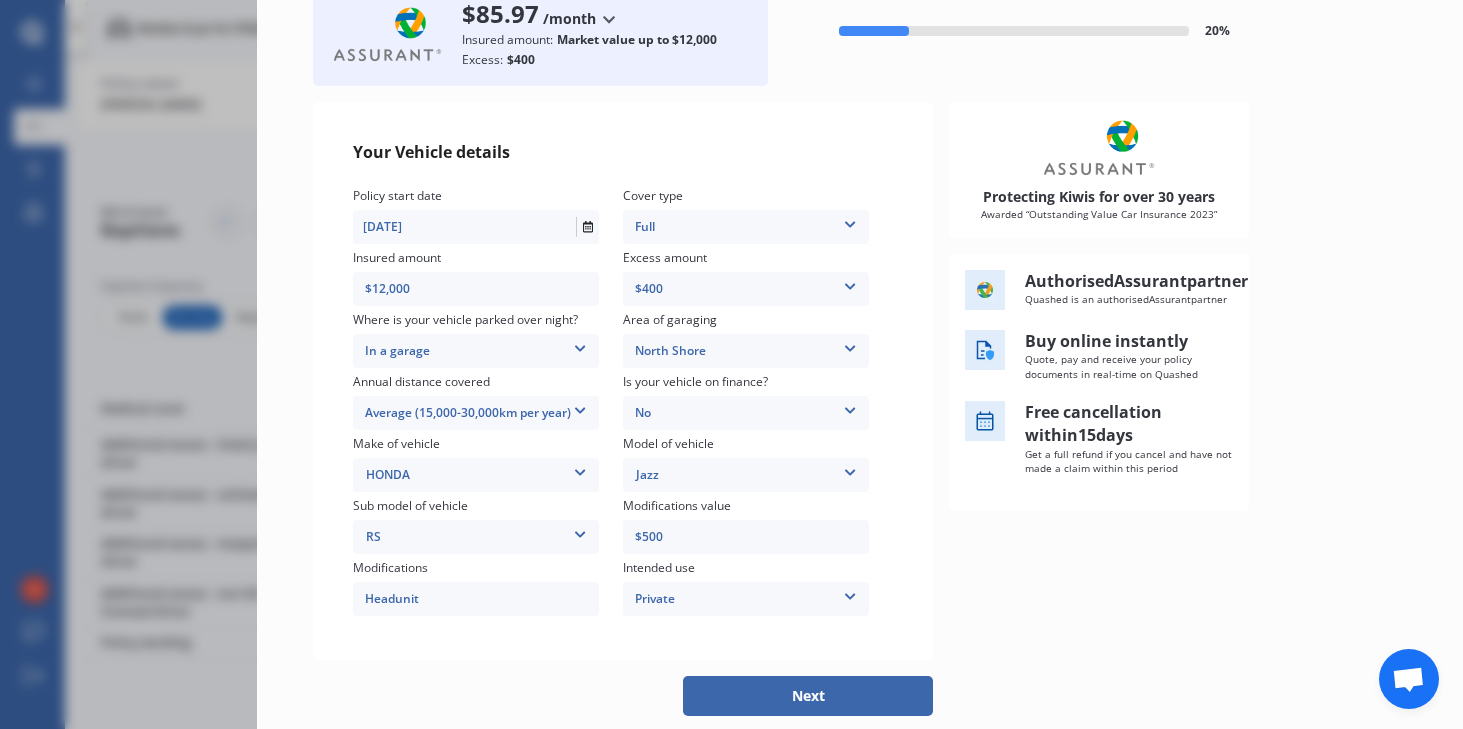 type on "$12,000" 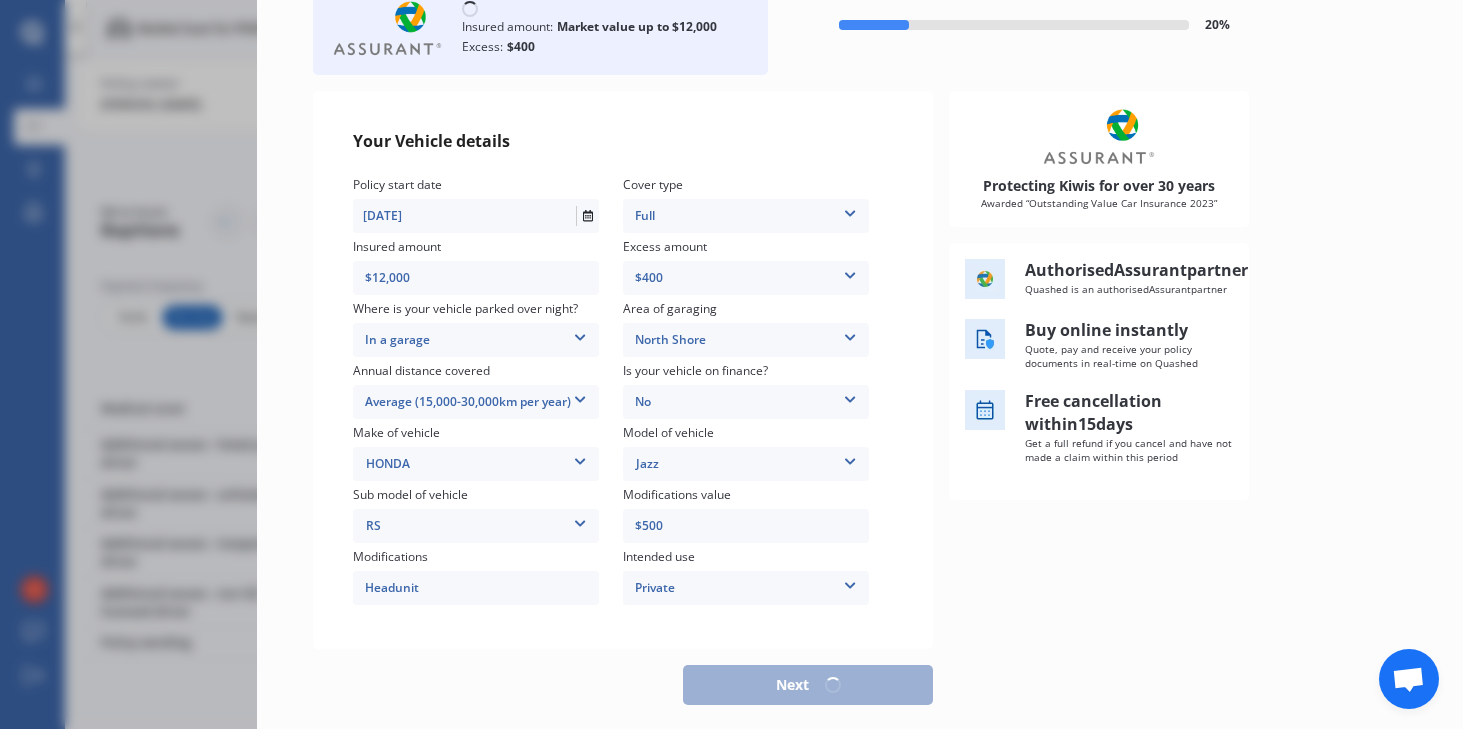 scroll, scrollTop: 130, scrollLeft: 0, axis: vertical 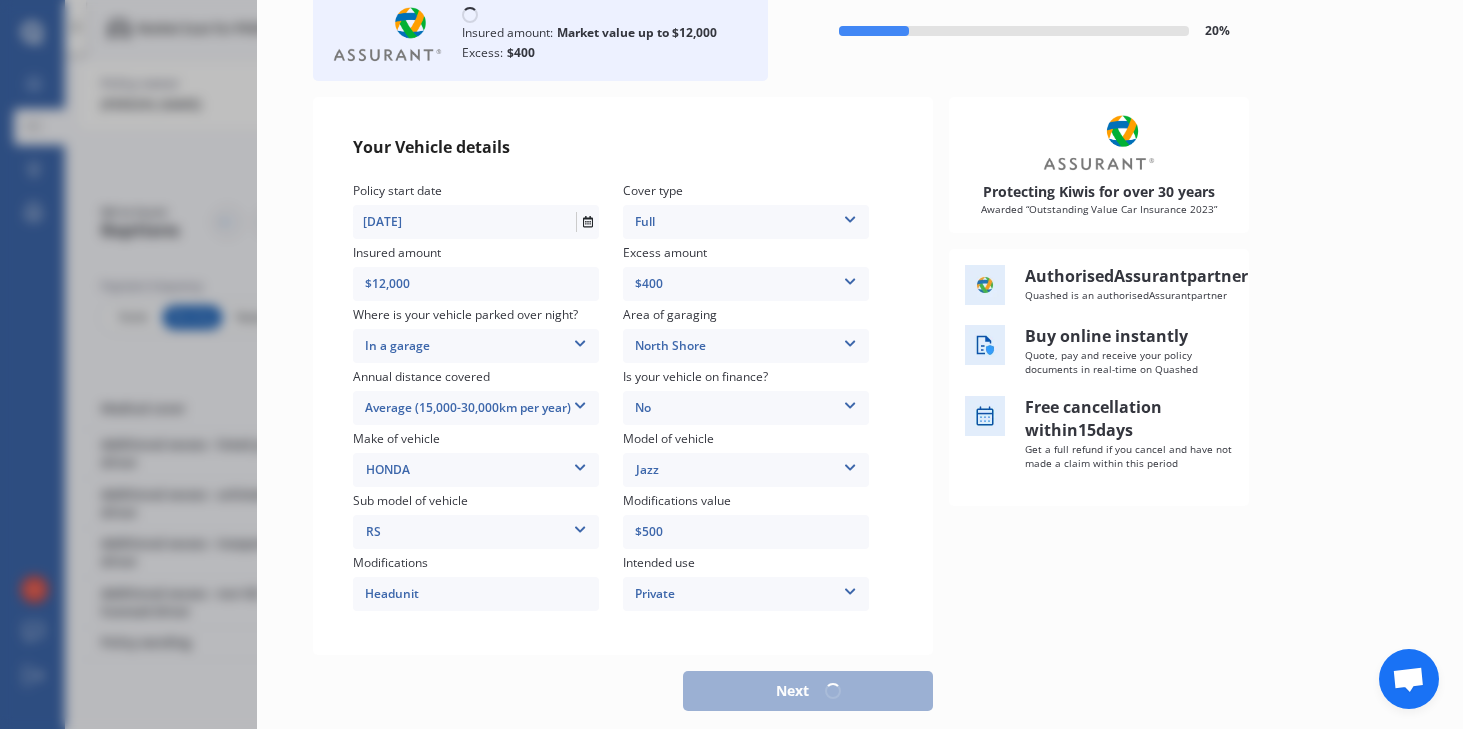 select on "02" 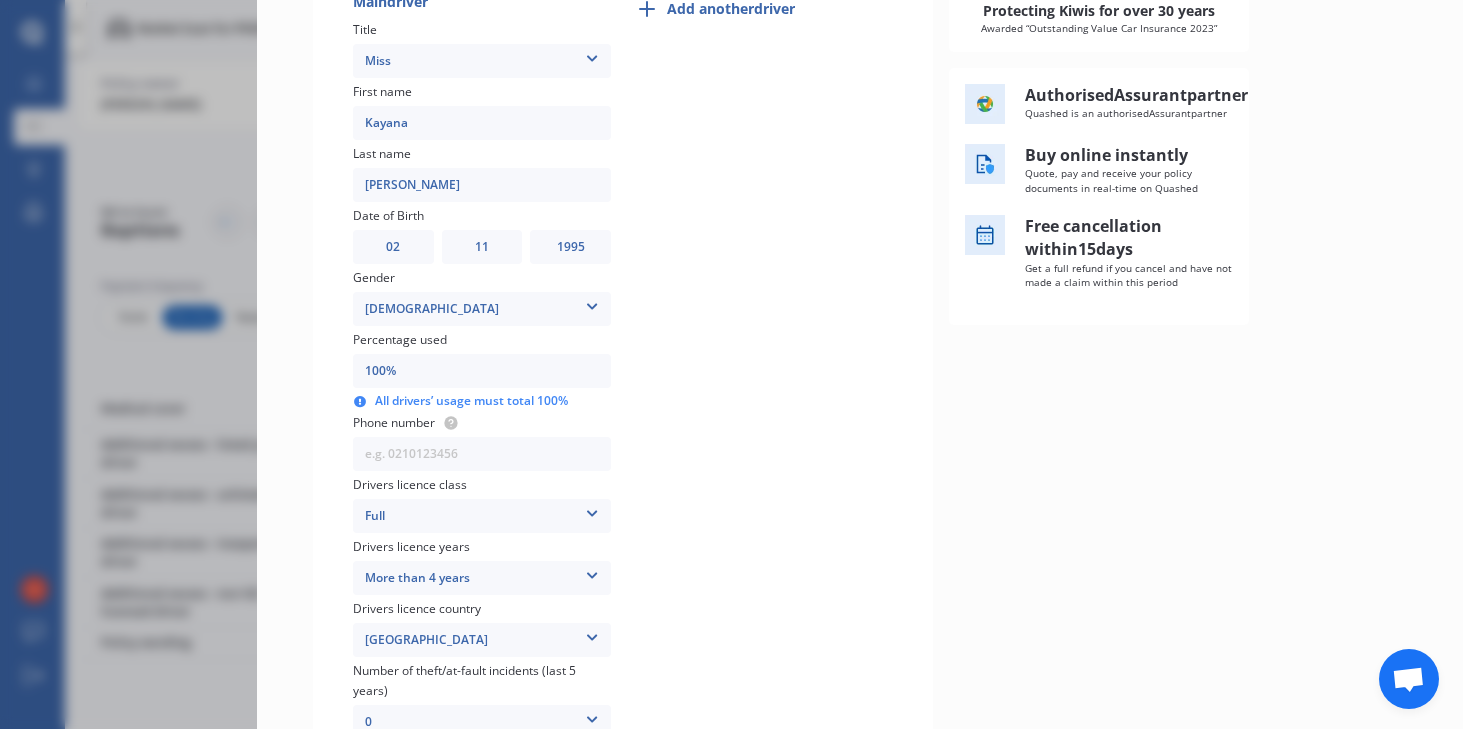 scroll, scrollTop: 323, scrollLeft: 0, axis: vertical 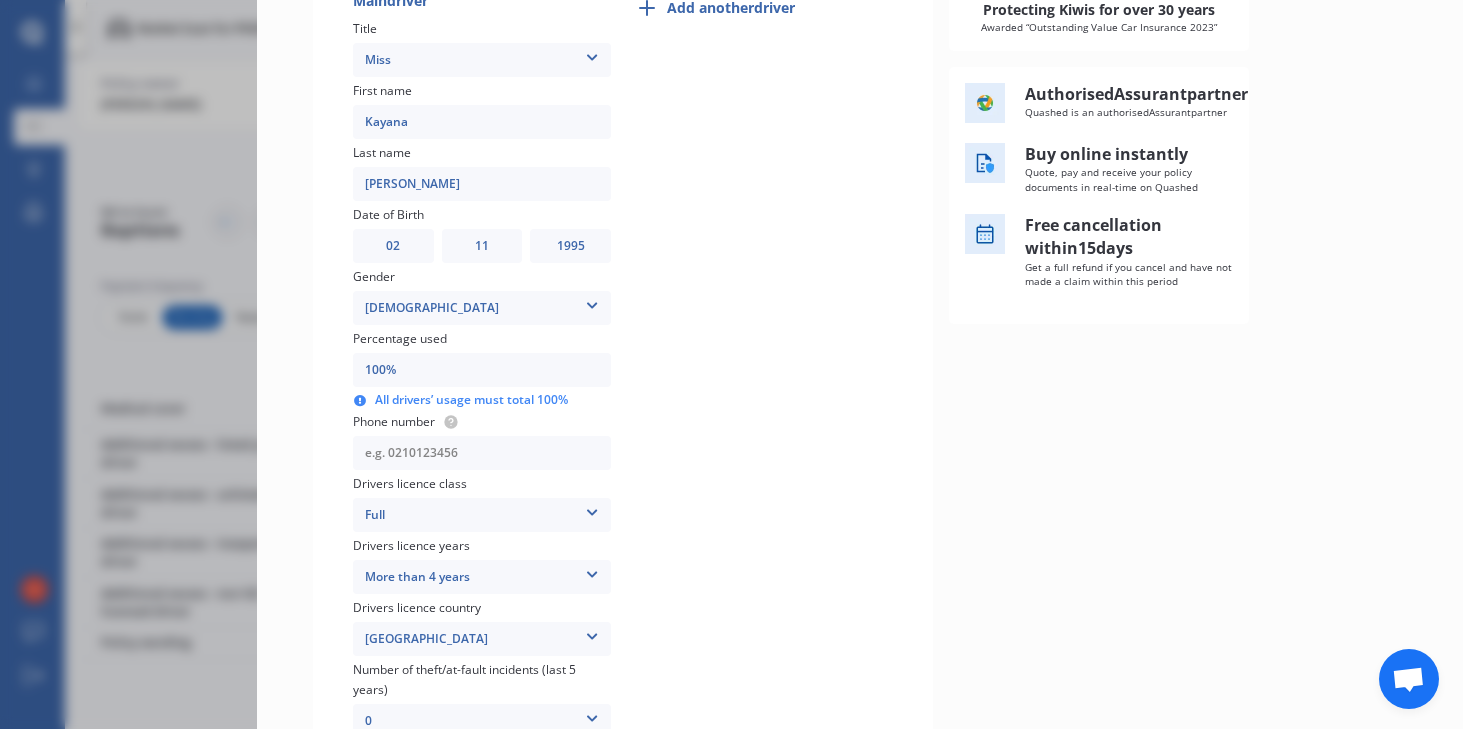 click at bounding box center [482, 453] 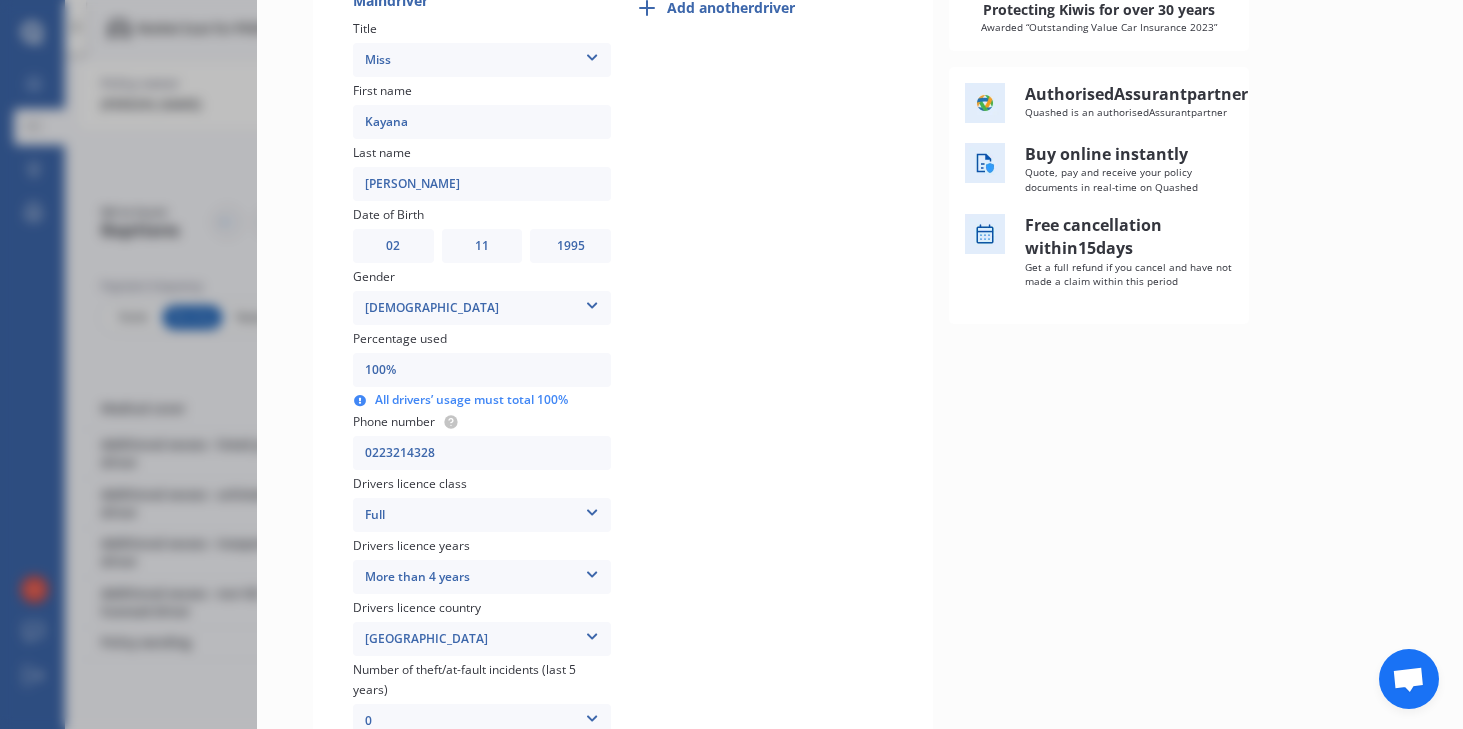 scroll, scrollTop: 1, scrollLeft: 0, axis: vertical 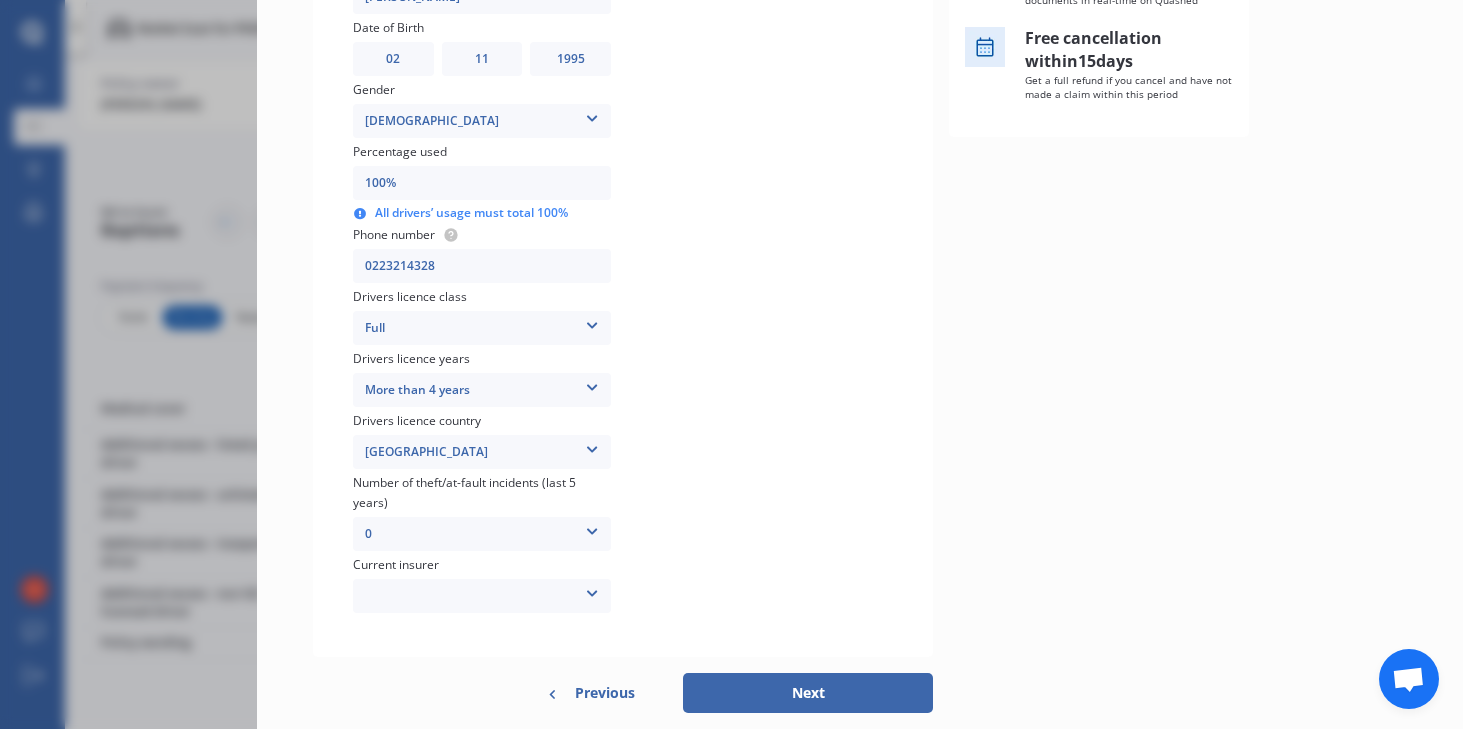 type on "0223214328" 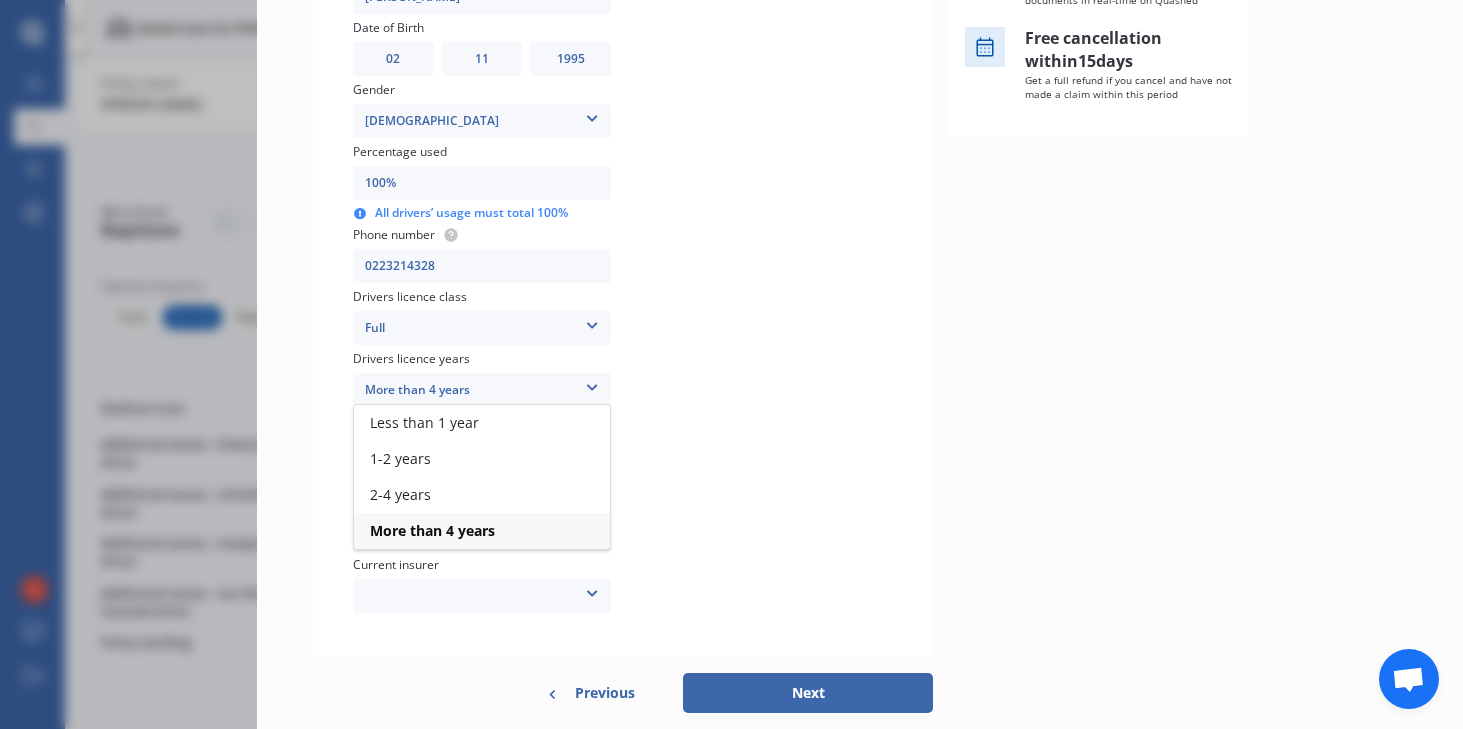 click on "More than 4 years" at bounding box center (482, 390) 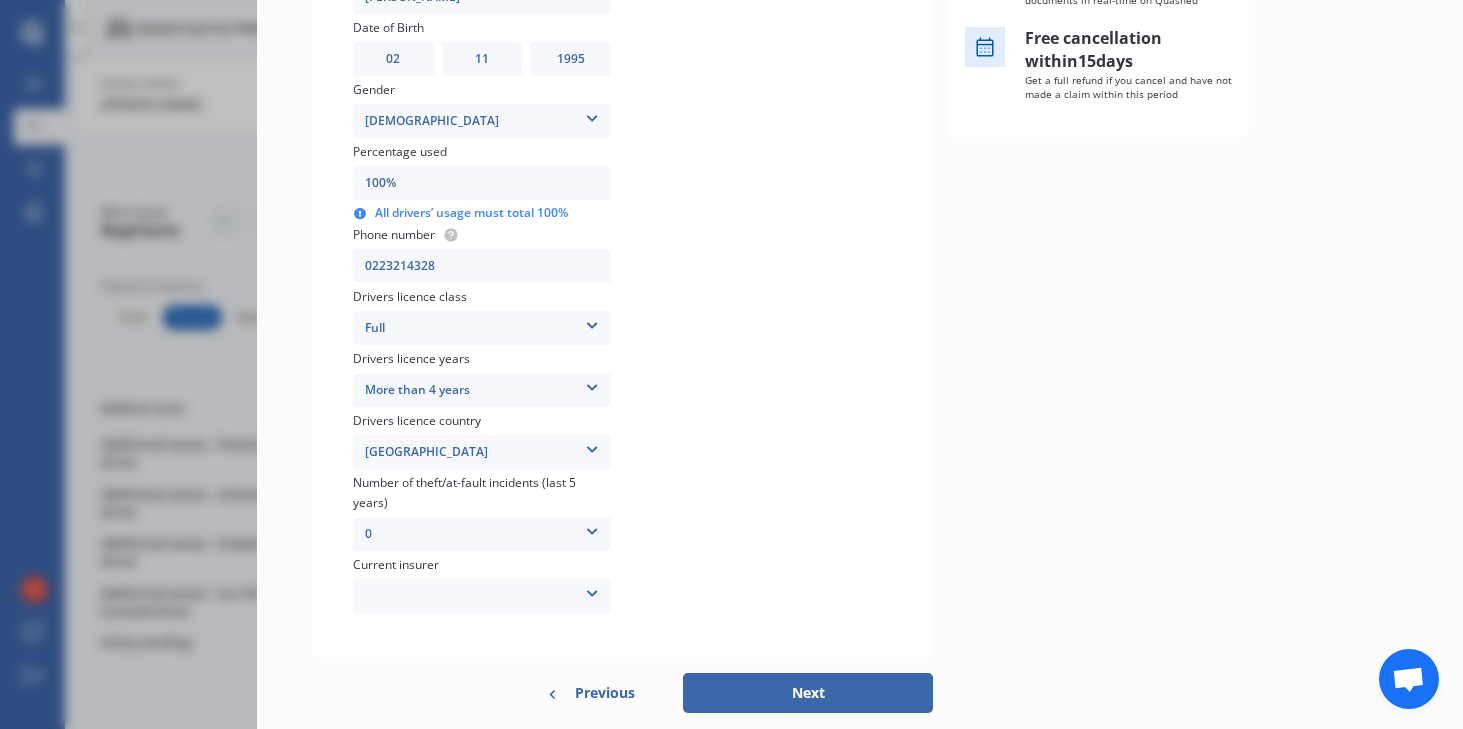 click at bounding box center [592, 528] 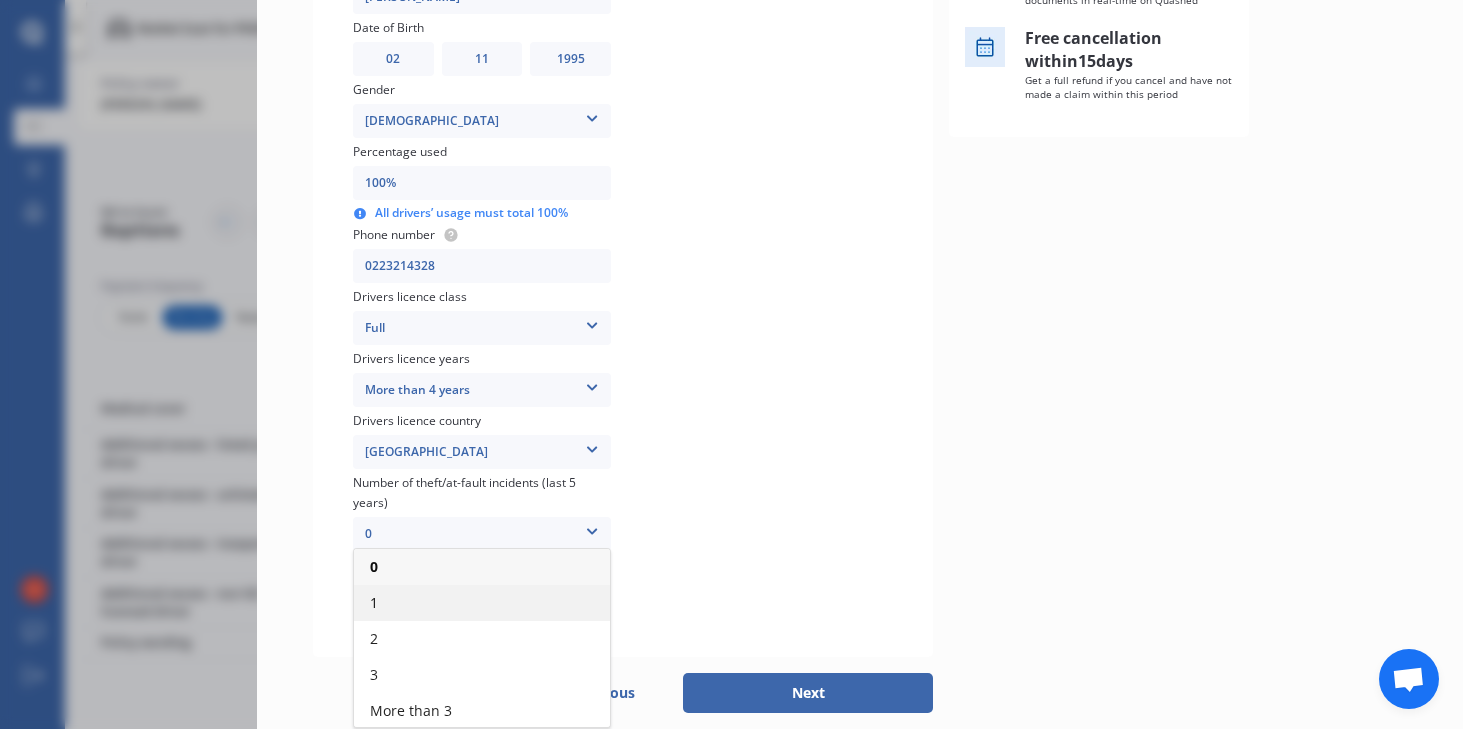 click on "1" at bounding box center [482, 603] 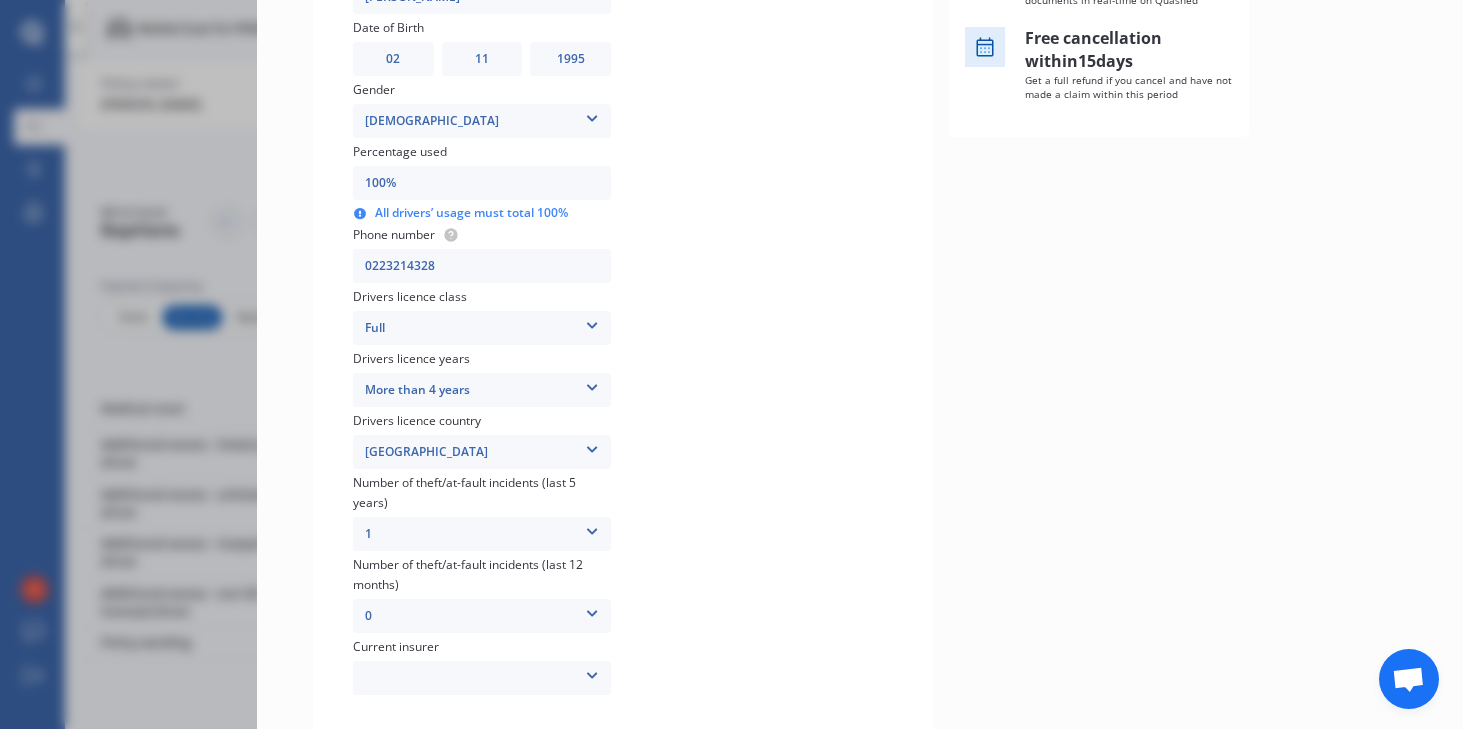 click on "0" at bounding box center [482, 616] 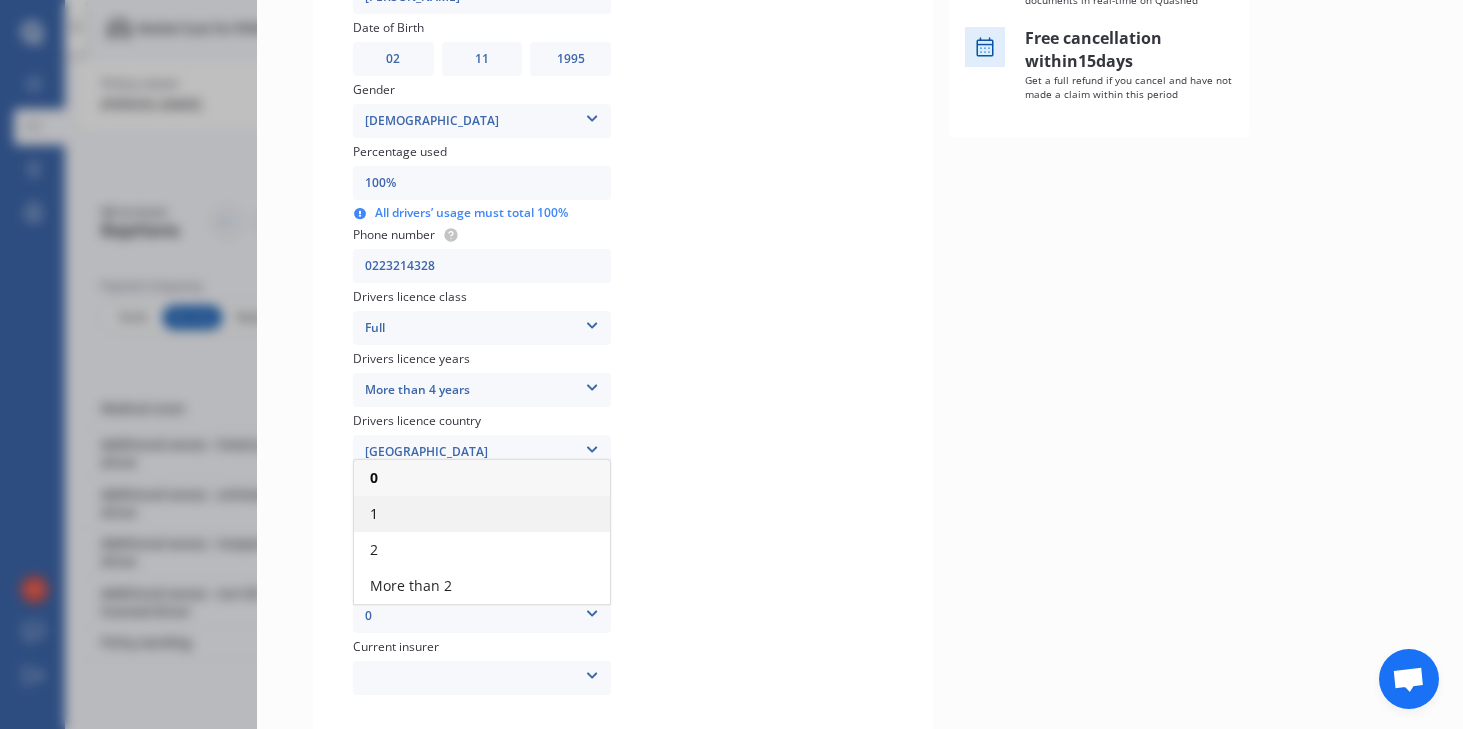click on "1" at bounding box center [482, 514] 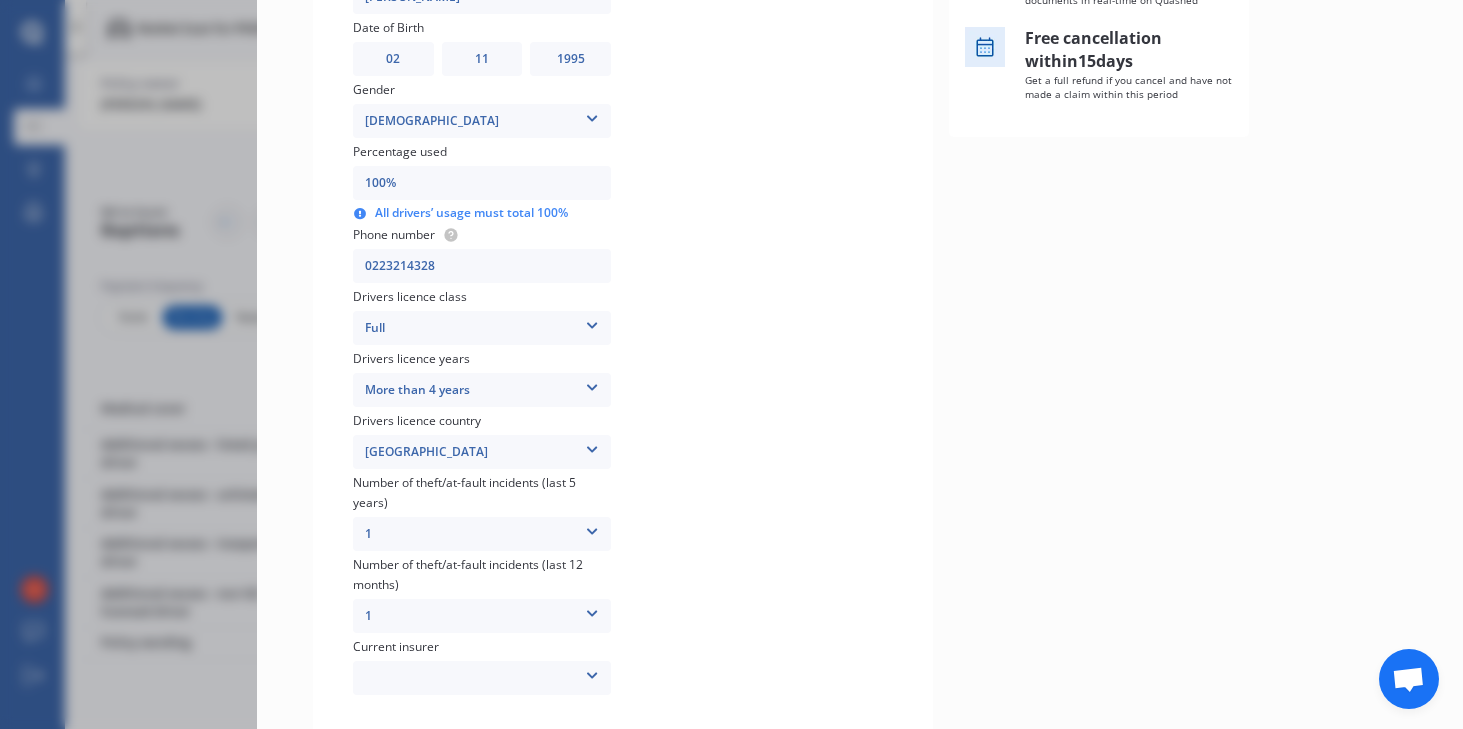 click on "1" at bounding box center (482, 616) 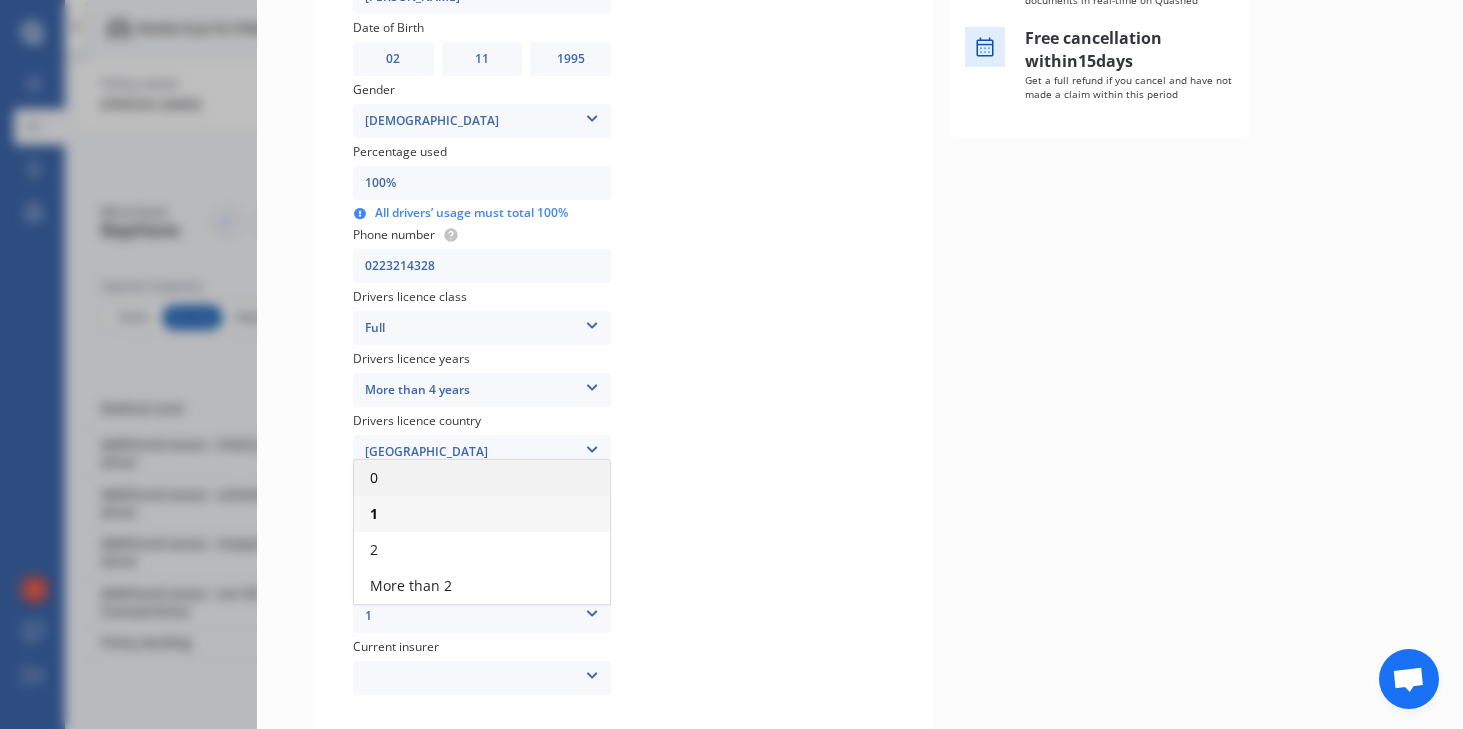 click on "0" at bounding box center [482, 478] 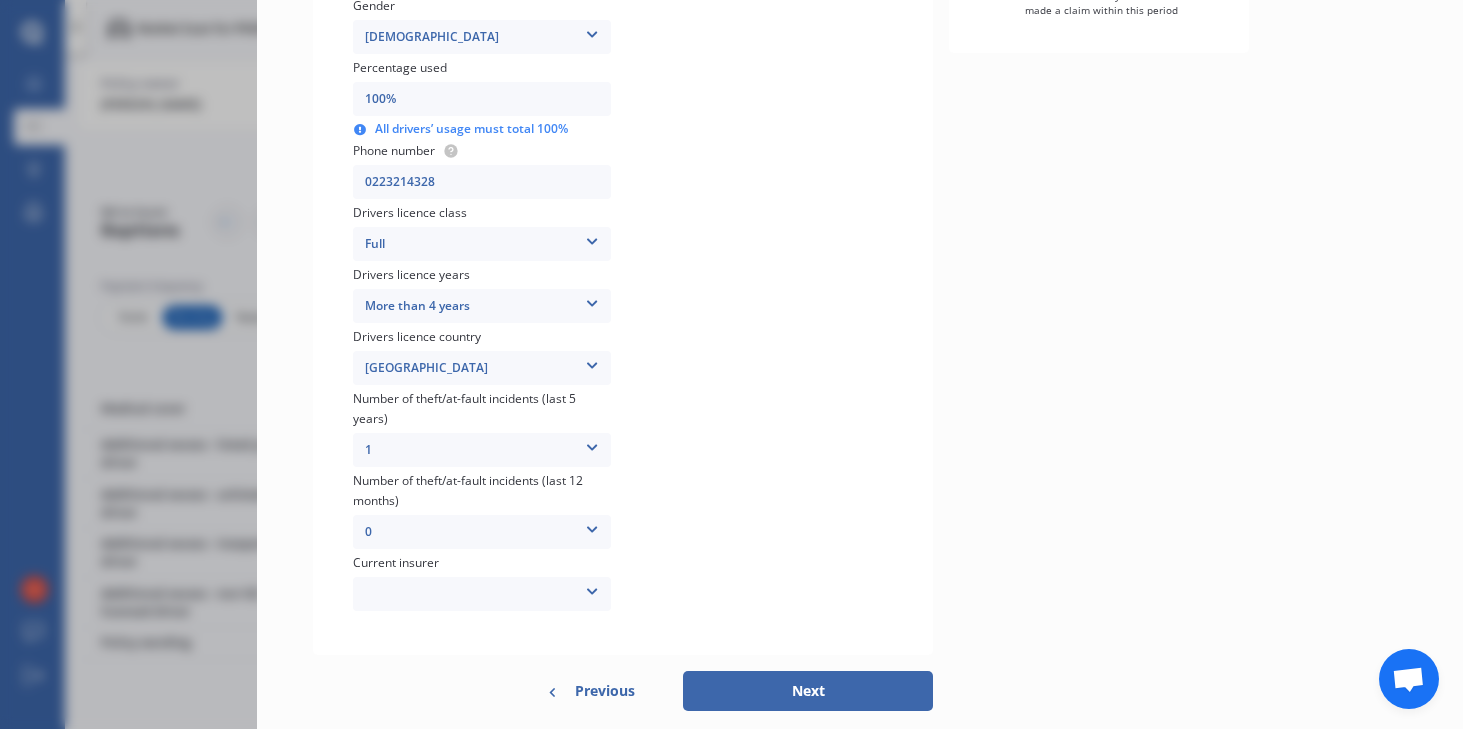 scroll, scrollTop: 614, scrollLeft: 0, axis: vertical 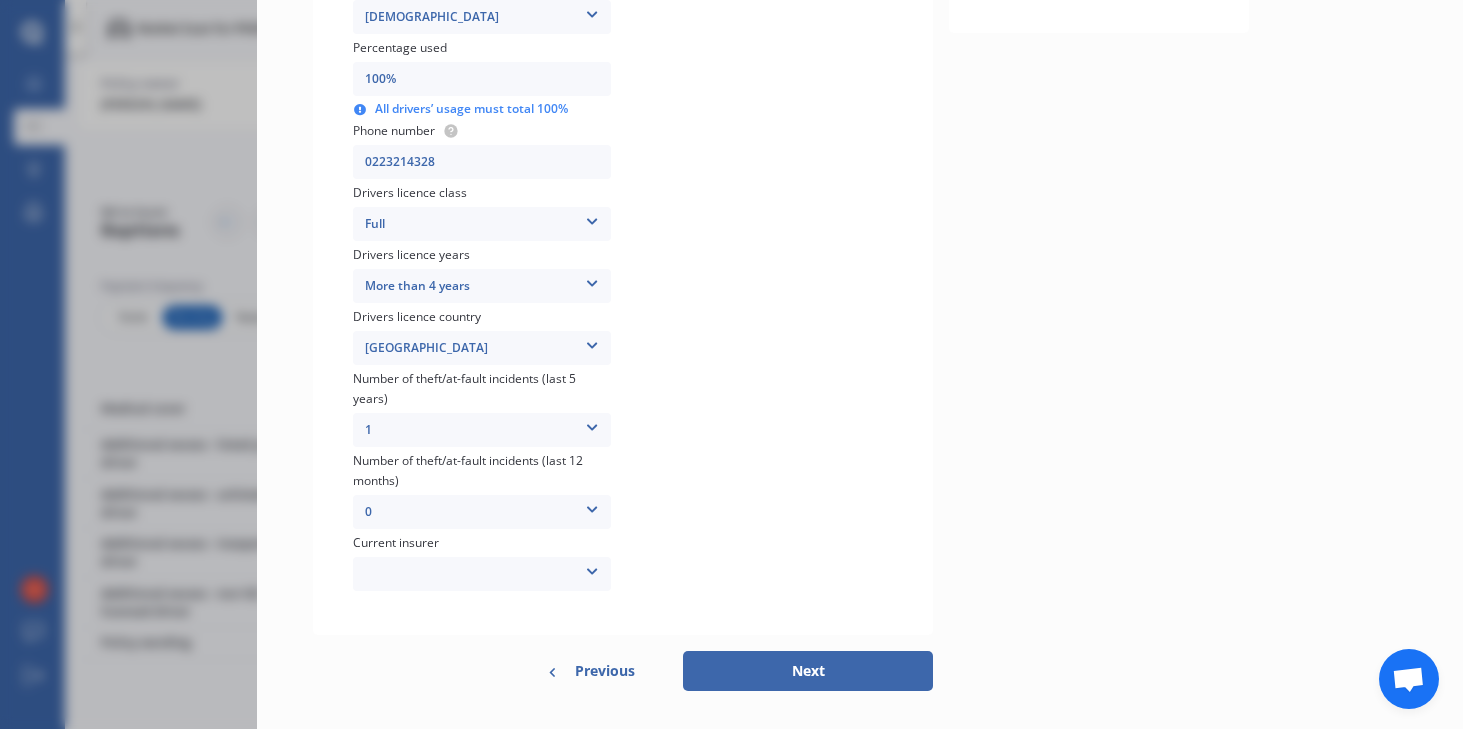 click on "Allianz AAI AMI IAG - NZI/State Lumley Vero Unknown Other Insurer None Protecta Kiwibike" at bounding box center [482, 574] 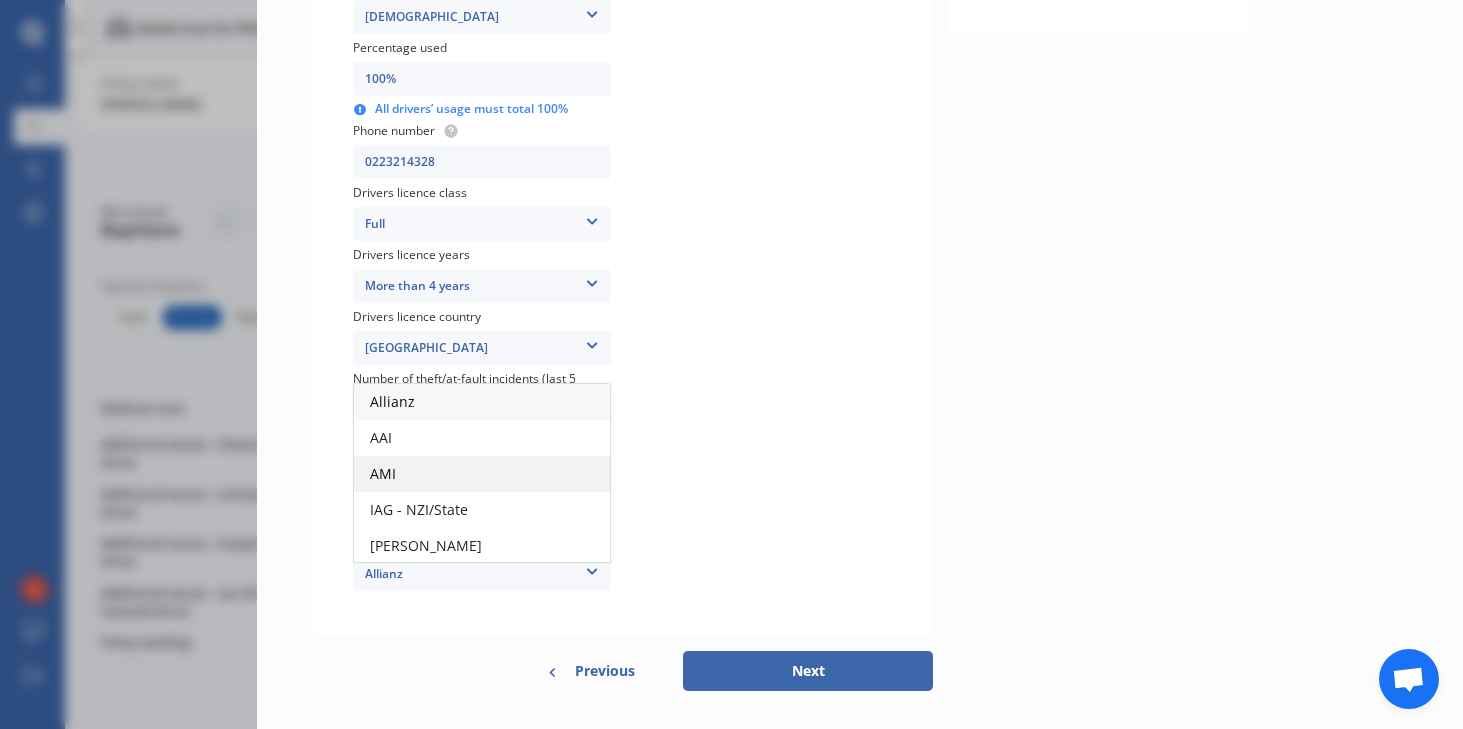 scroll, scrollTop: 5, scrollLeft: 0, axis: vertical 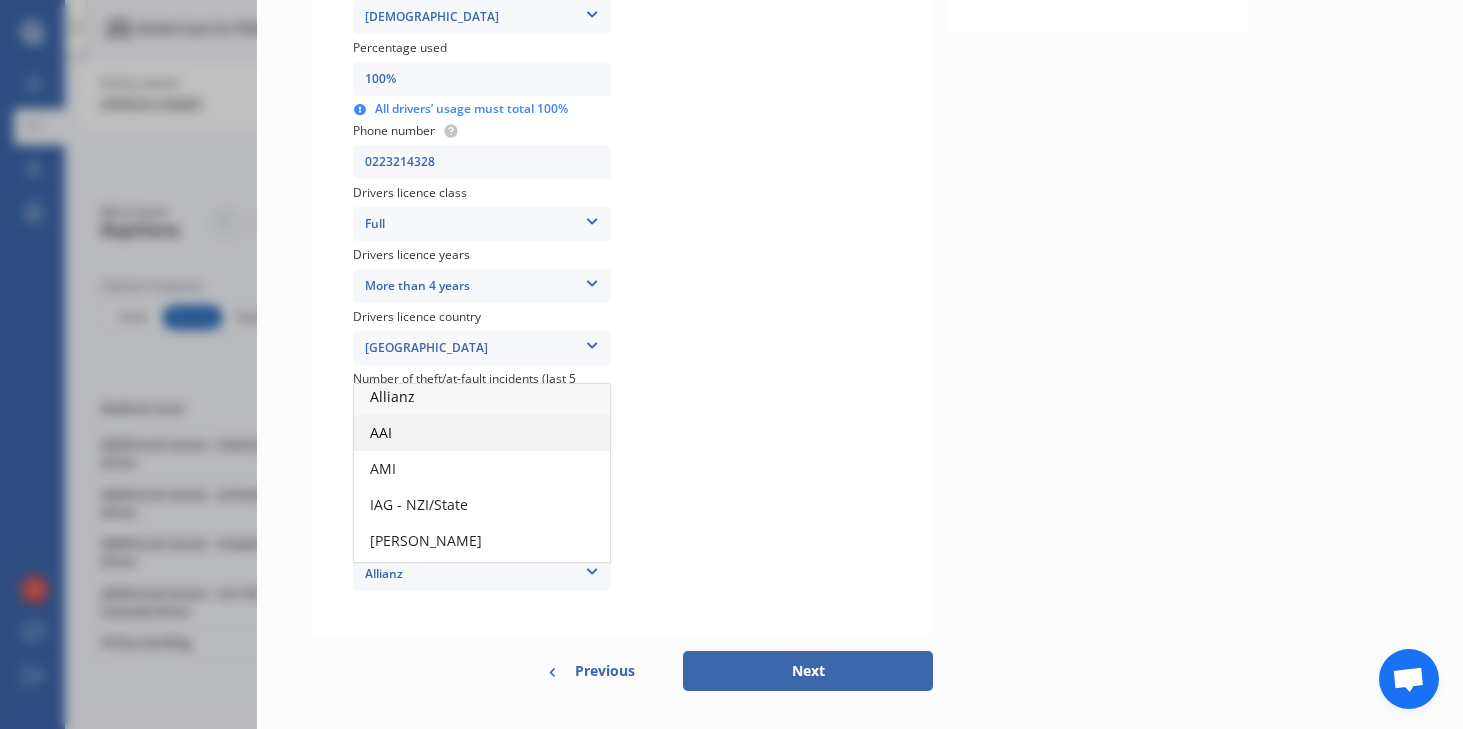 click on "AAI" at bounding box center (482, 433) 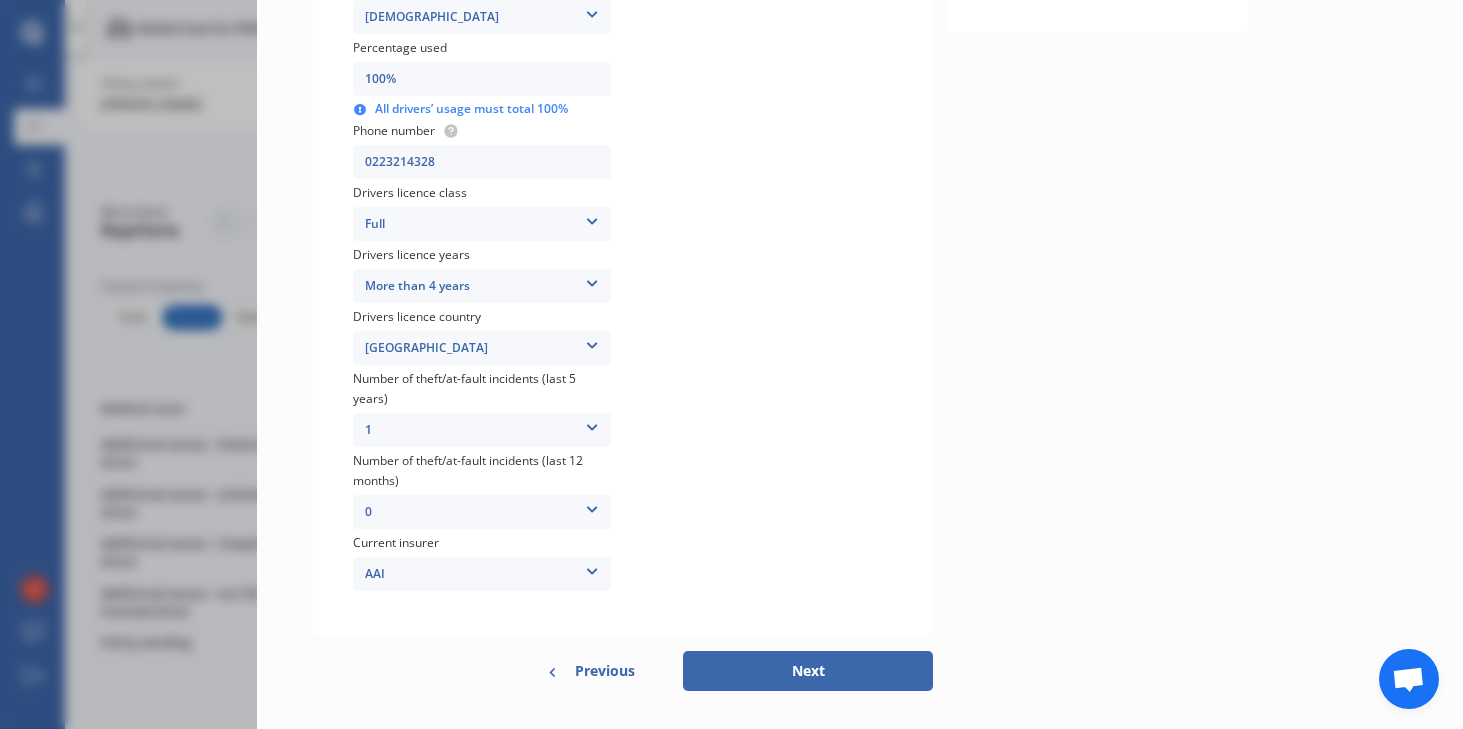 click on "Next" at bounding box center (808, 671) 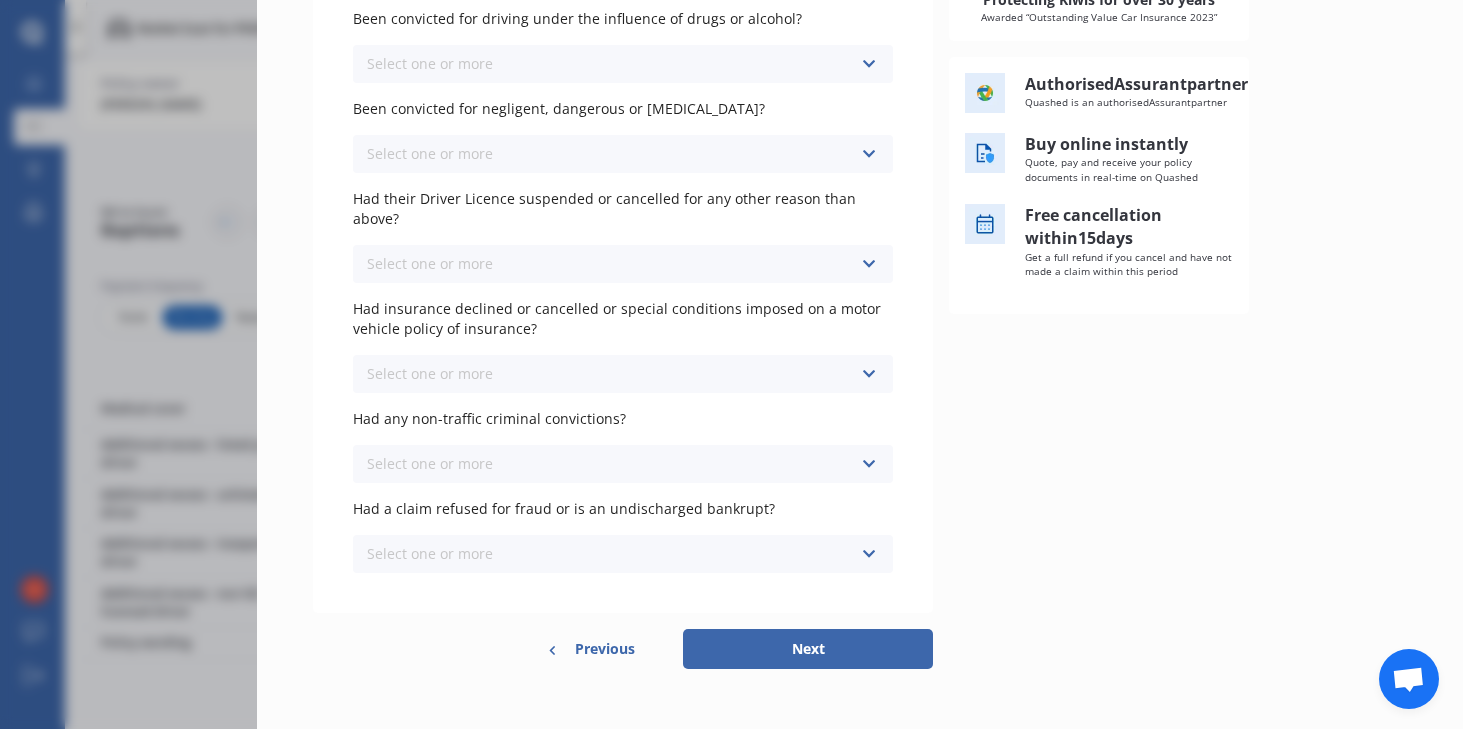 scroll, scrollTop: 0, scrollLeft: 0, axis: both 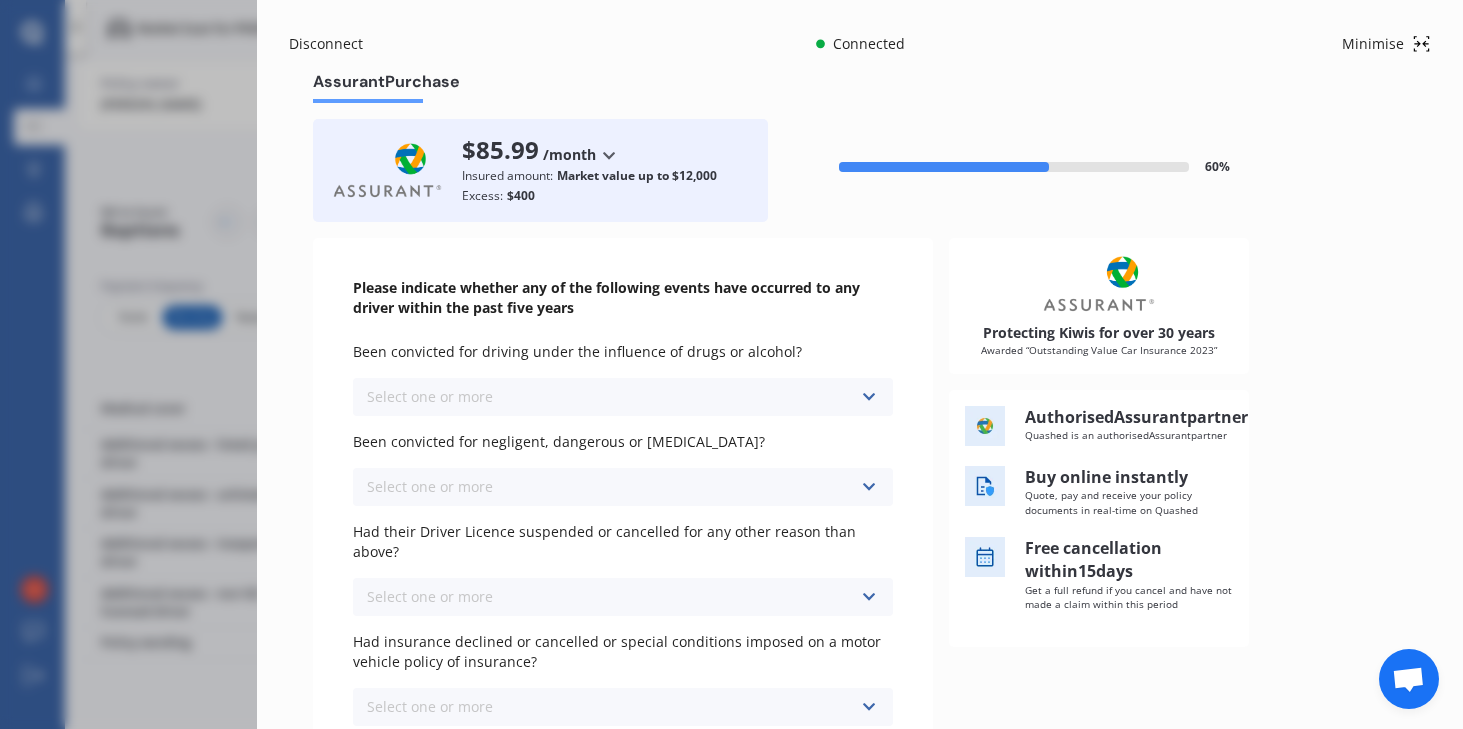 click on "Select one or more Never, or over 5 years ago Last year 1 to 2 years ago 2 to 3 years ago 3 to 5 years ago" at bounding box center [623, 397] 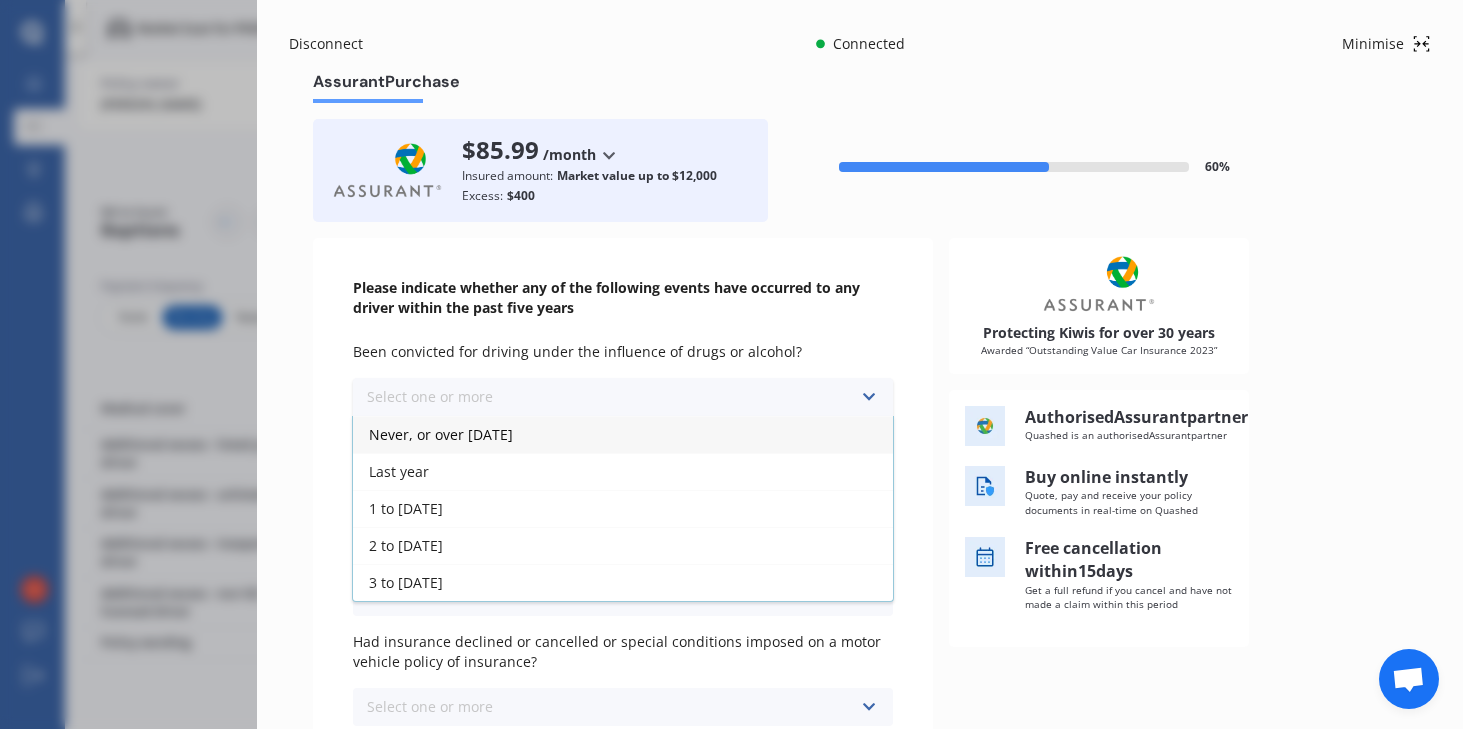 click on "Never, or over 5 years ago" at bounding box center (623, 434) 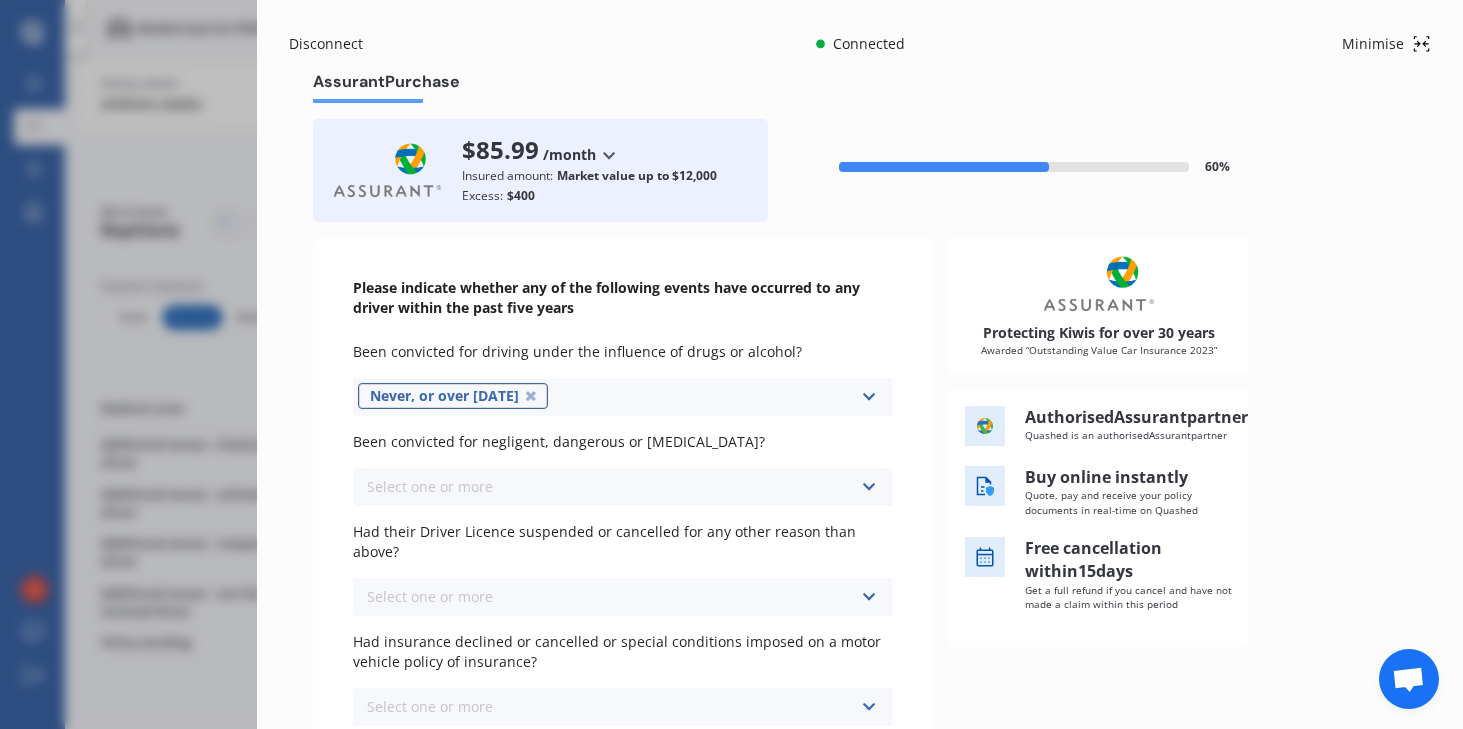 click on "Select one or more Never, or over 5 years ago Last year 1 to 2 years ago 2 to 3 years ago 3 to 5 years ago" at bounding box center [623, 487] 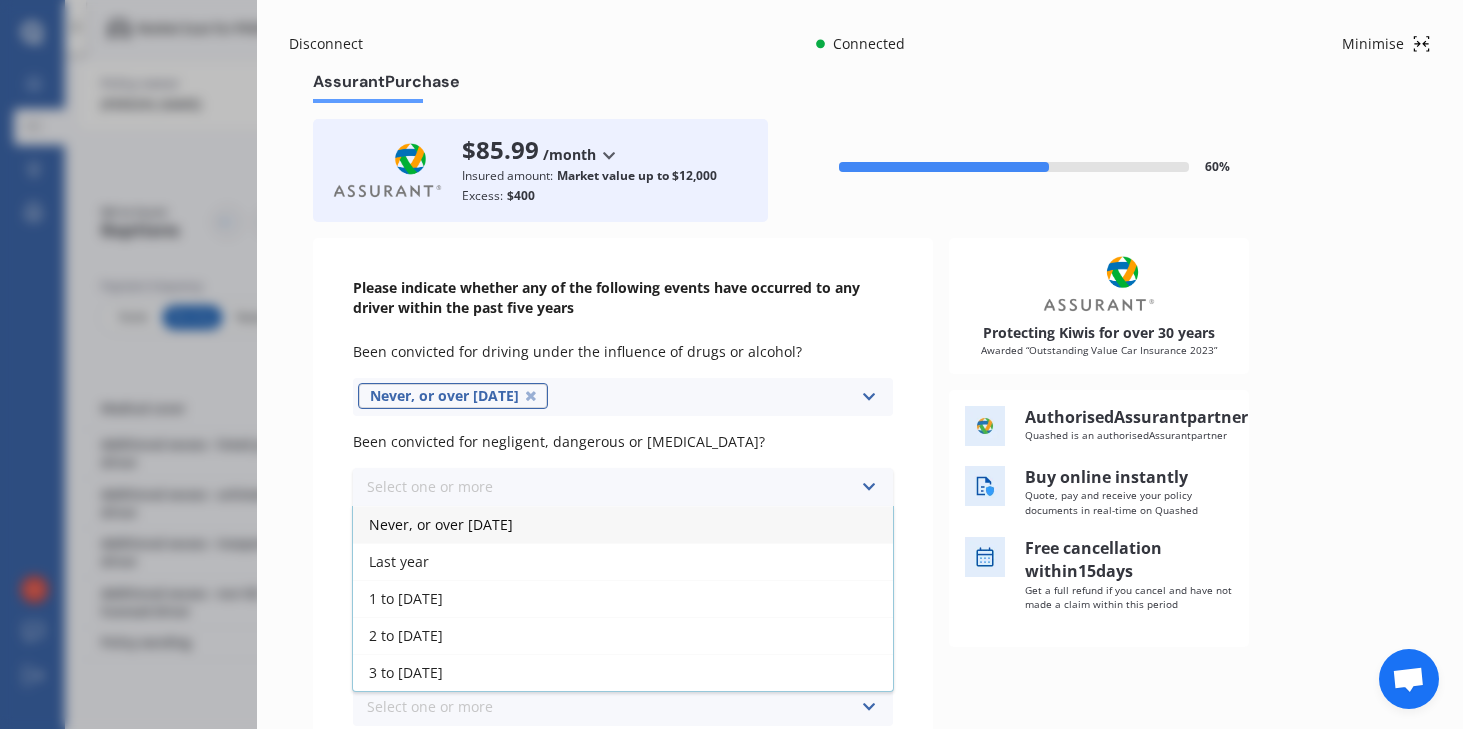 click on "Never, or over 5 years ago" at bounding box center [623, 524] 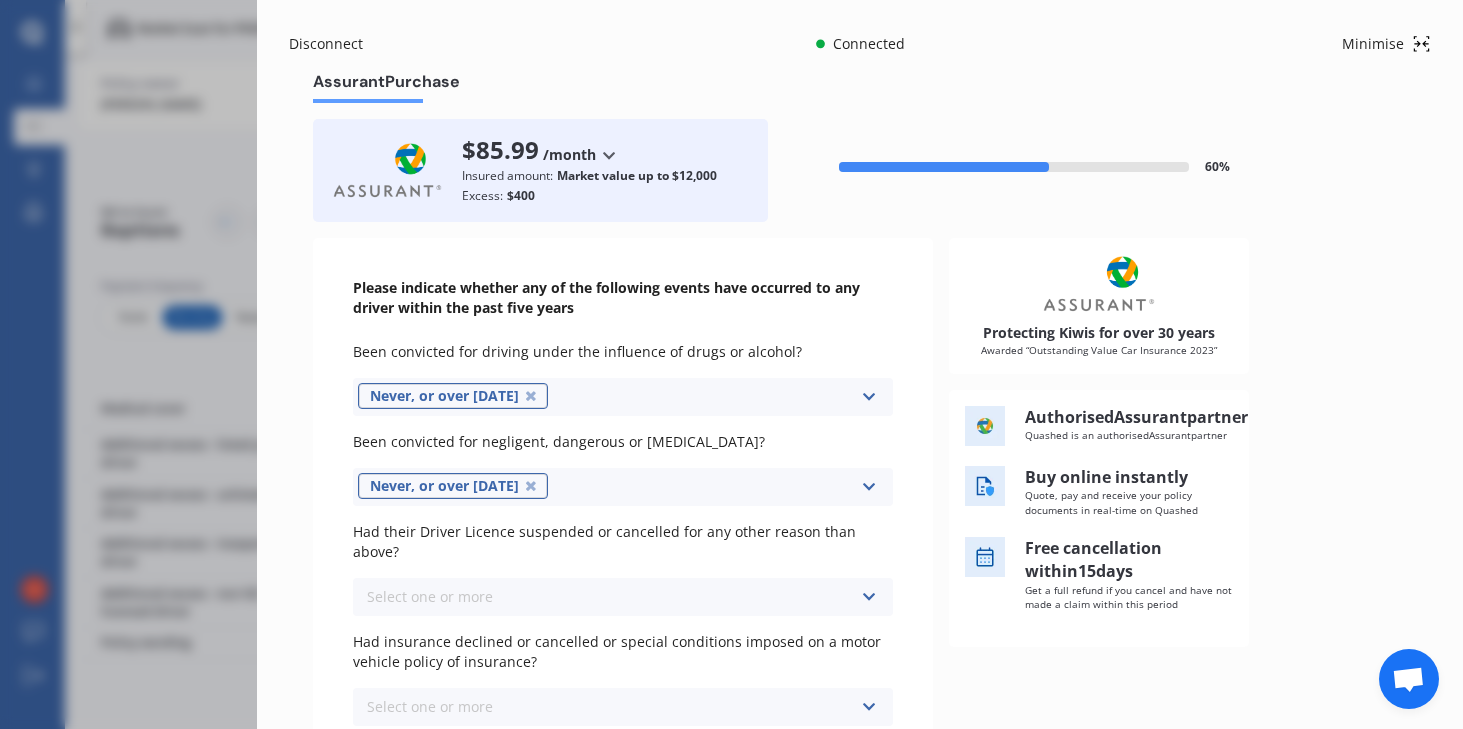 click on "Select one or more Never, or over 5 years ago Last year 1 to 2 years ago 2 to 3 years ago 3 to 5 years ago" at bounding box center (623, 597) 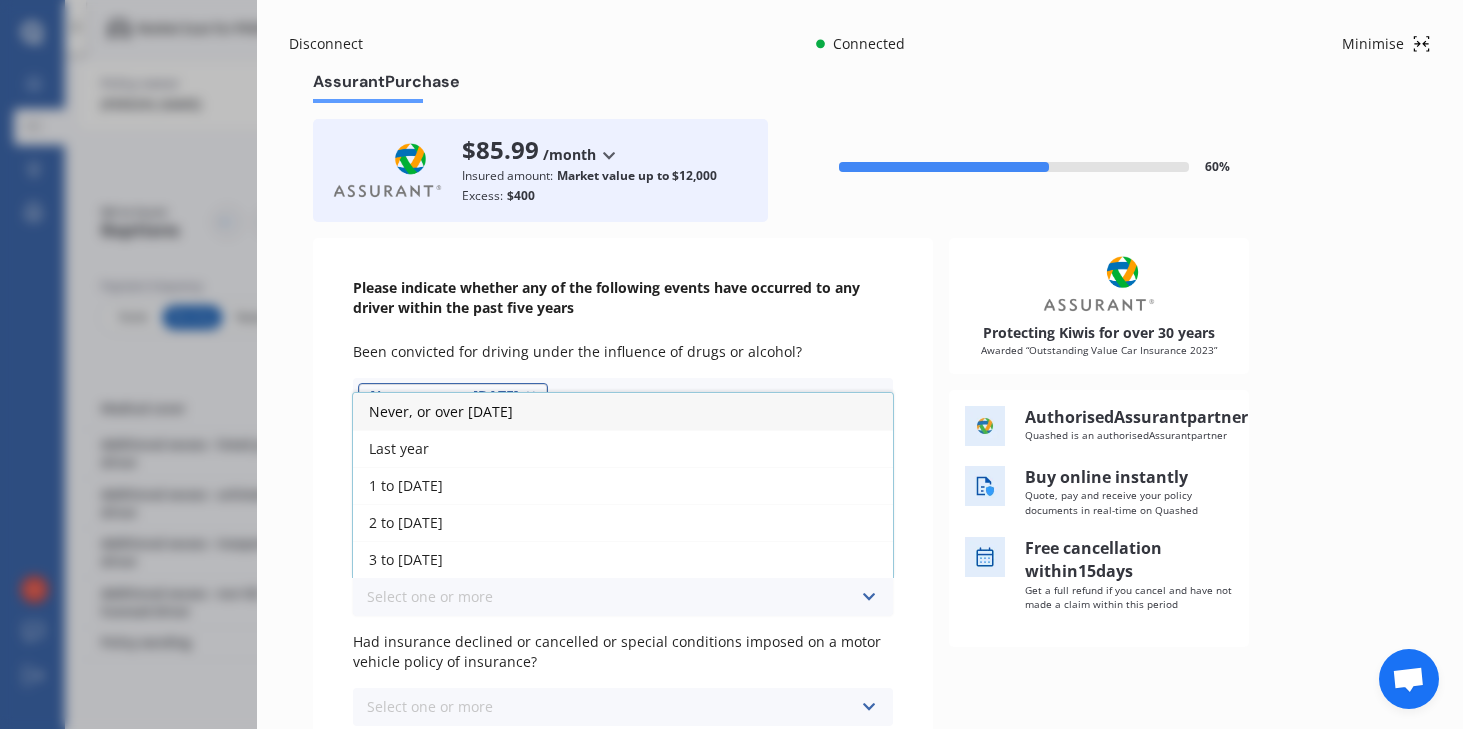 click on "Never, or over 5 years ago" at bounding box center [441, 411] 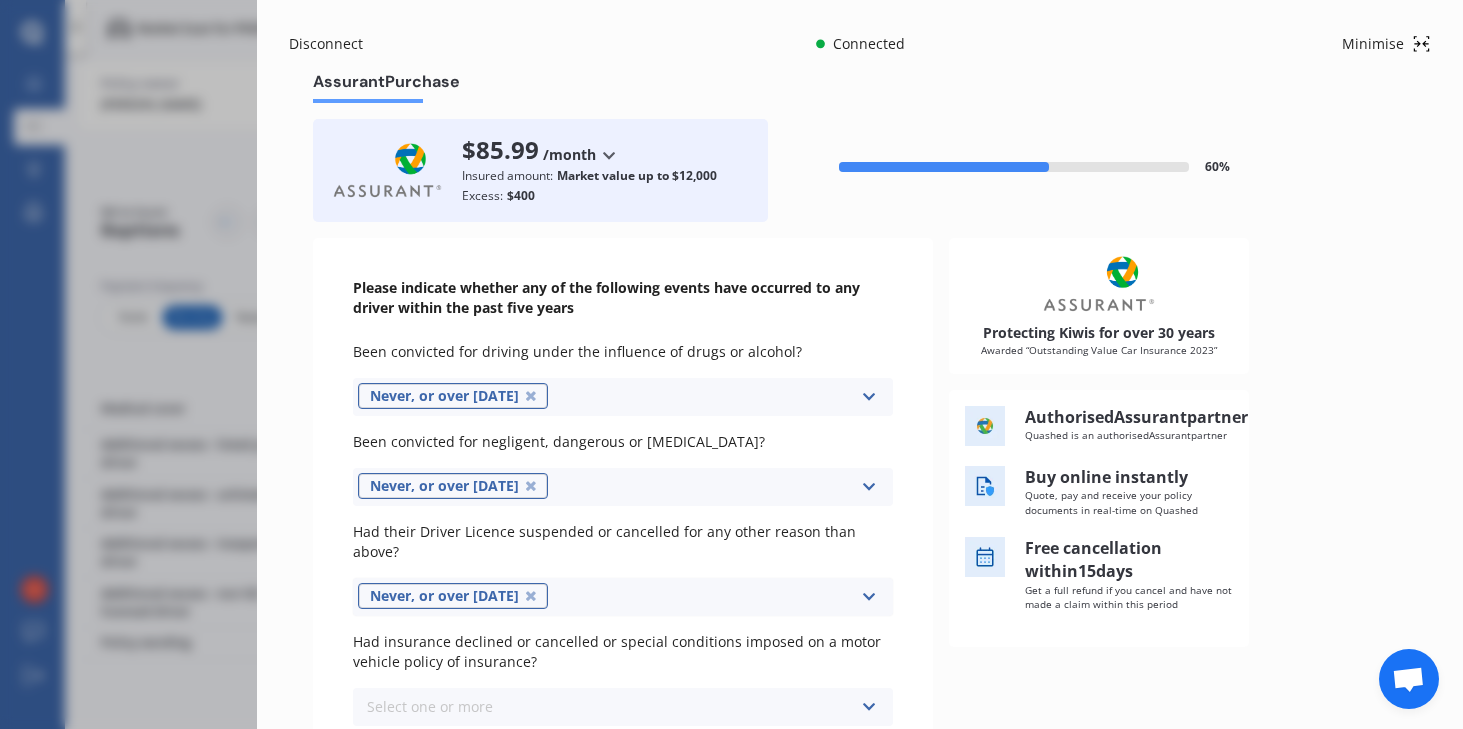 click on "Select one or more Never, or over 5 years ago Last year 1 to 2 years ago 2 to 3 years ago 3 to 5 years ago" at bounding box center [623, 707] 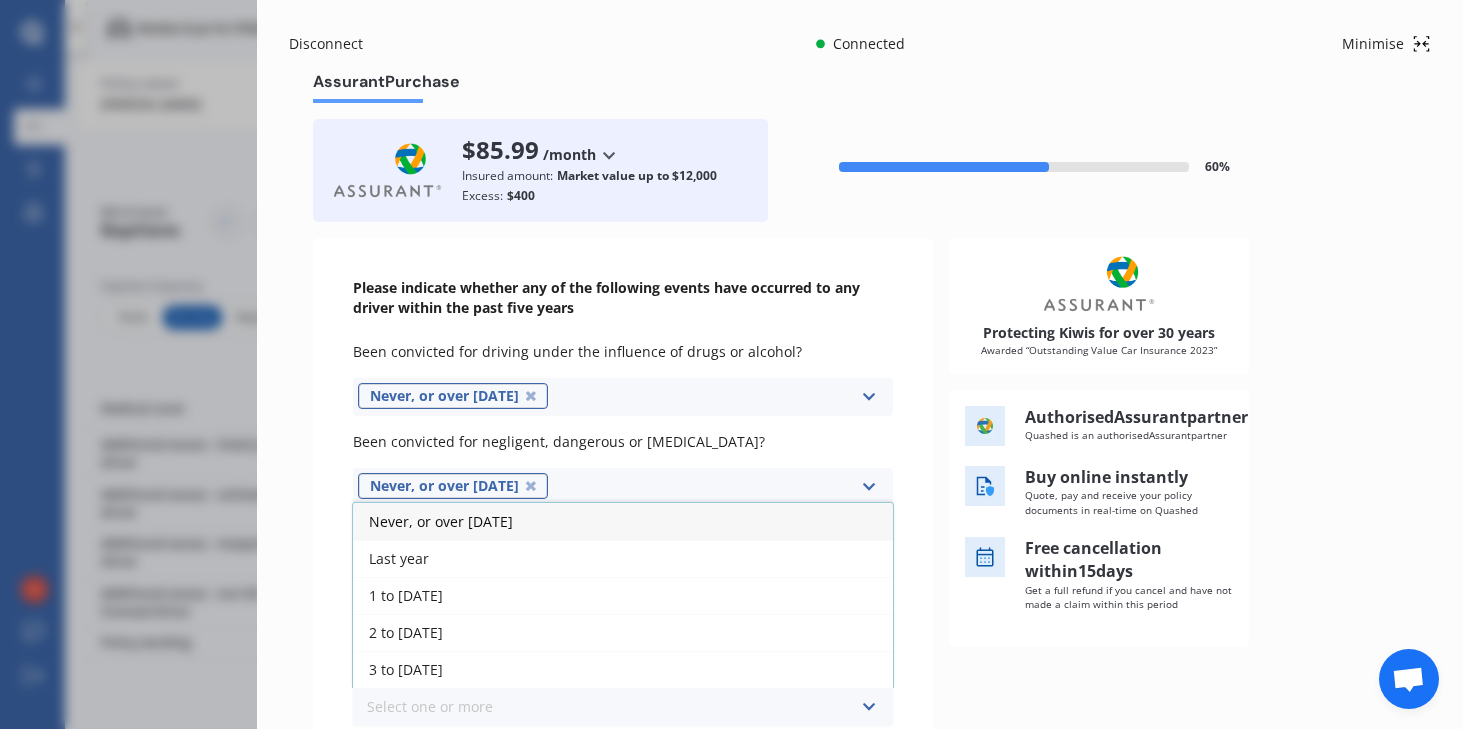click on "Never, or over 5 years ago" at bounding box center (441, 521) 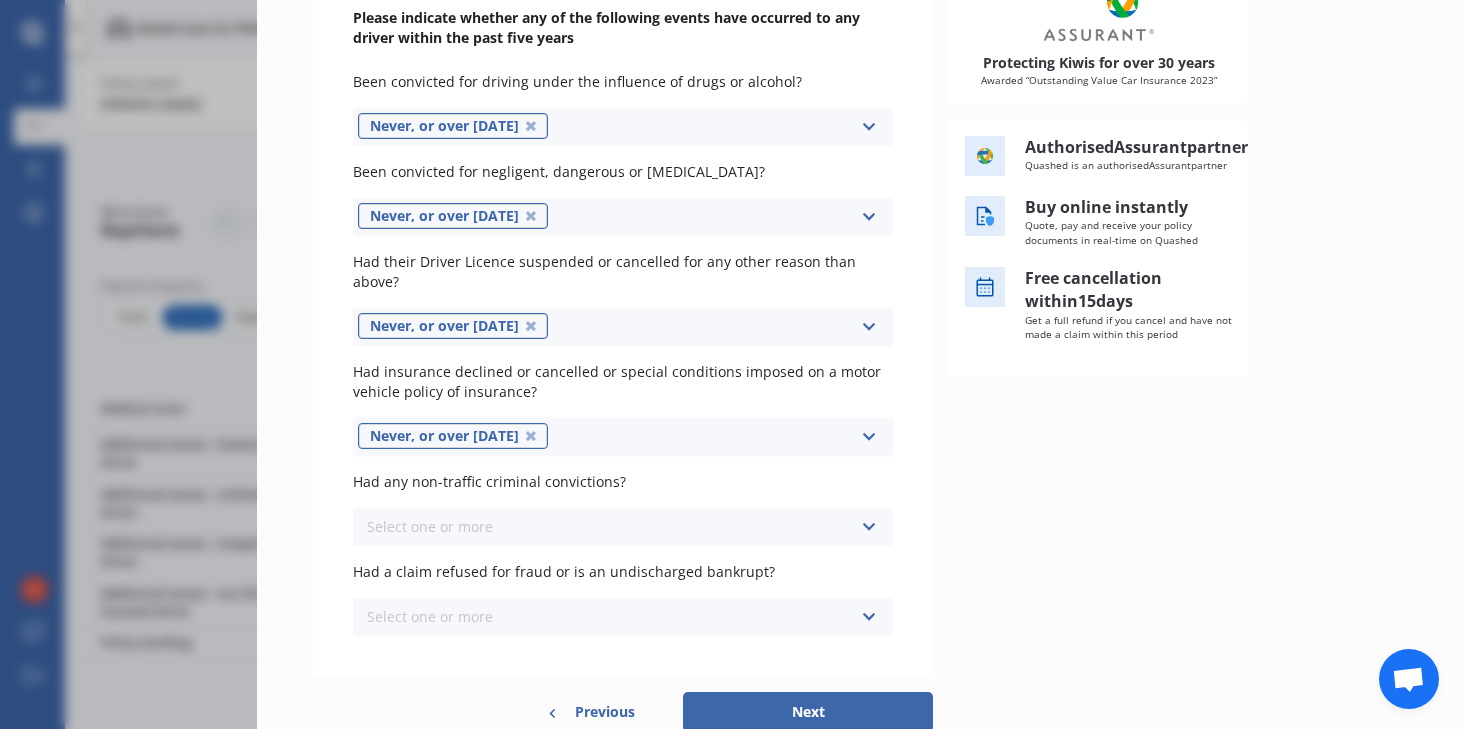 scroll, scrollTop: 333, scrollLeft: 0, axis: vertical 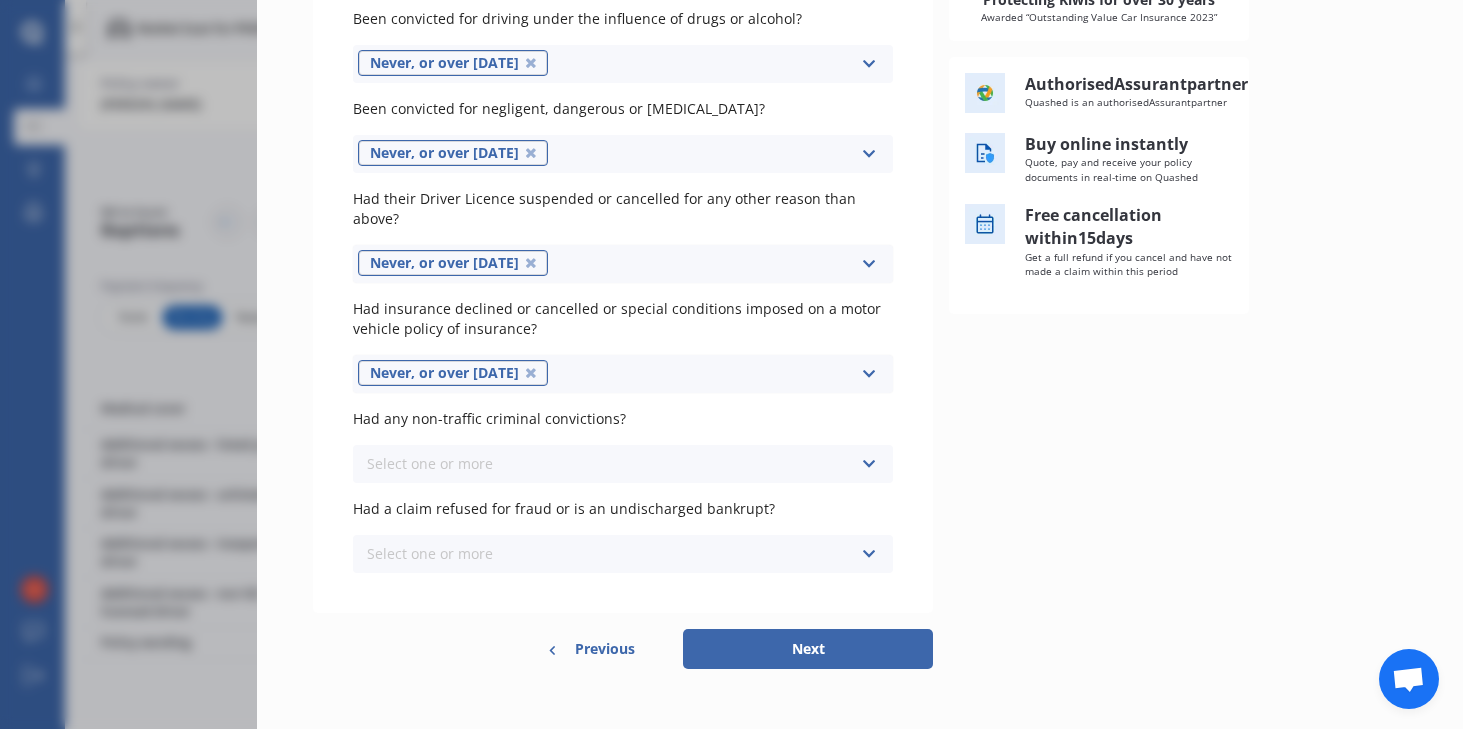click on "Select one or more Never, or over 5 years ago Last year 1 to 2 years ago 2 to 3 years ago 3 to 5 years ago" at bounding box center [623, 464] 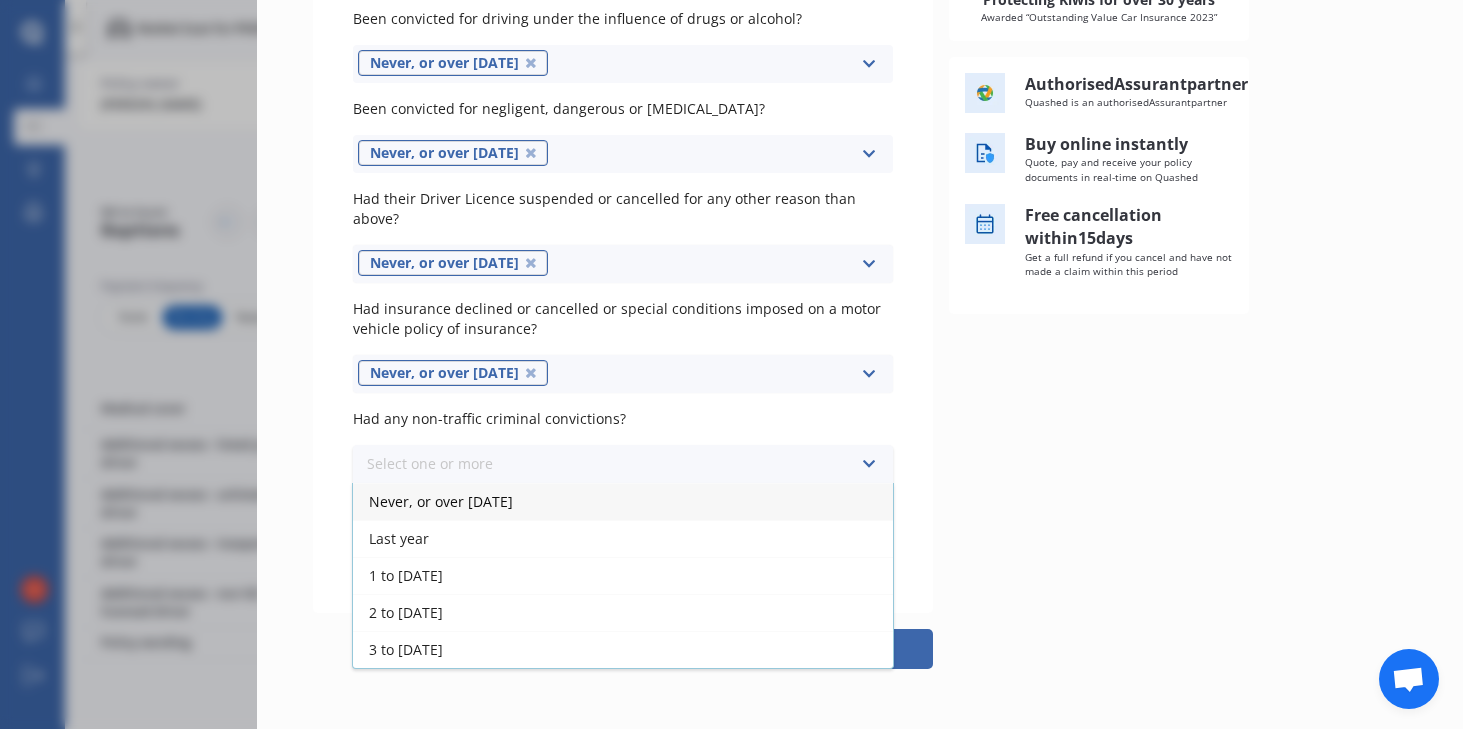 click on "Never, or over 5 years ago" at bounding box center (623, 501) 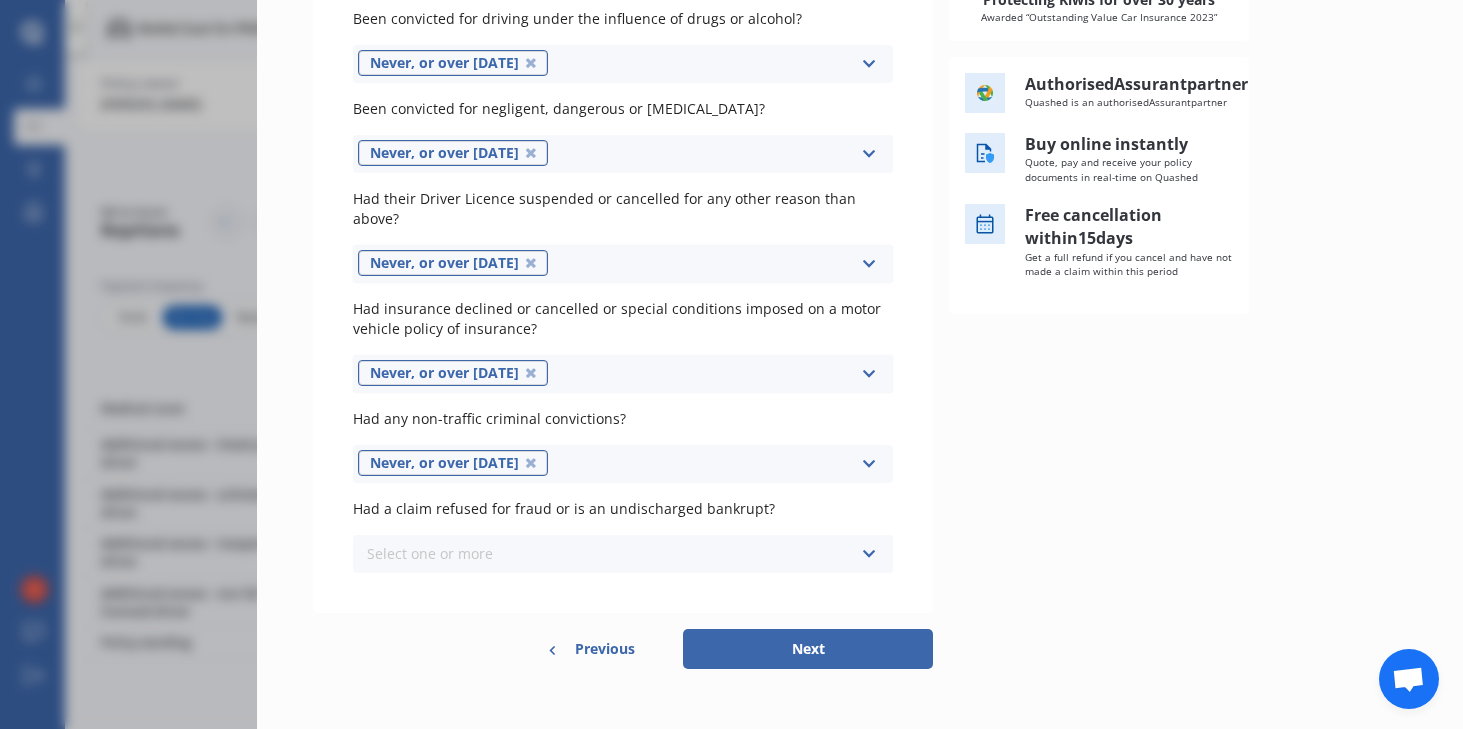 click on "Select one or more Never, or over 5 years ago Last year 1 to 2 years ago 2 to 3 years ago 3 to 5 years ago" at bounding box center [623, 554] 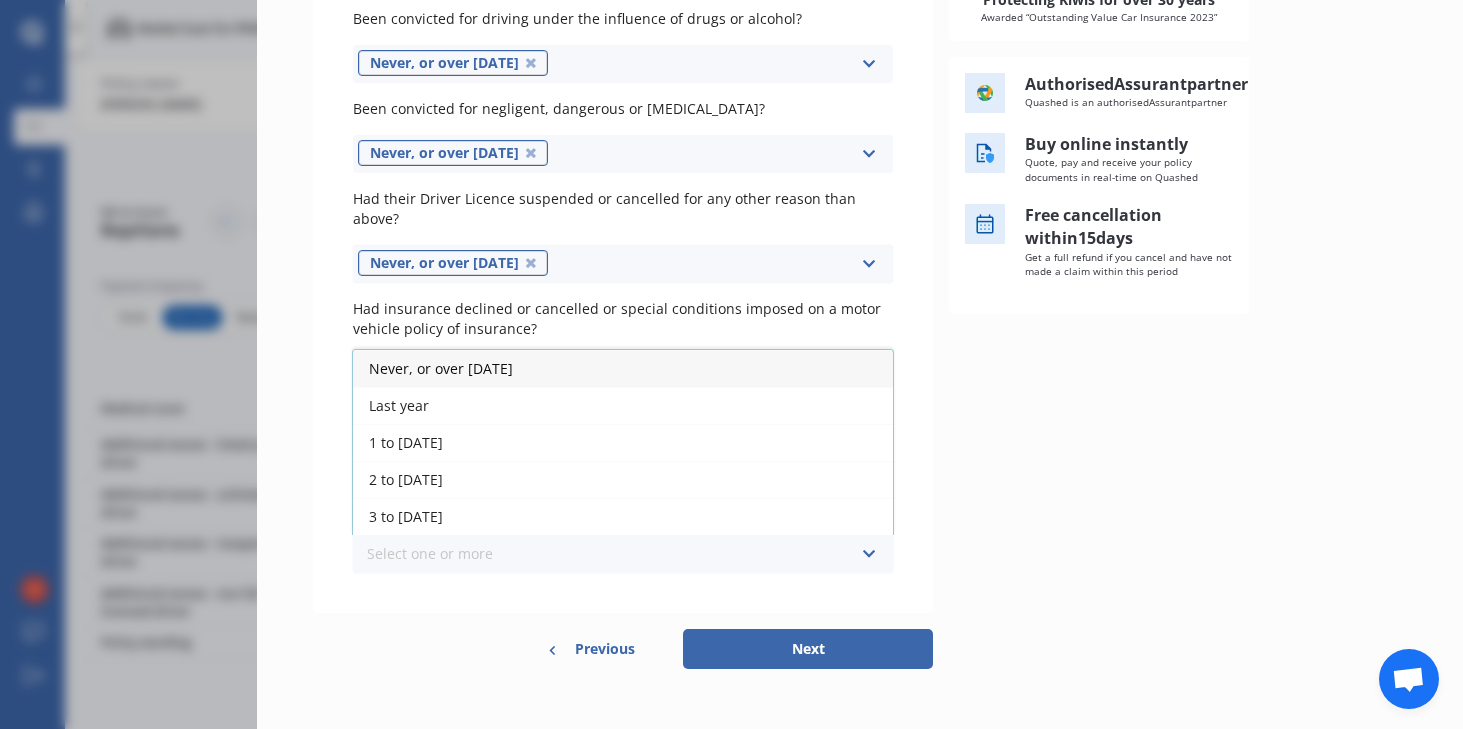 click on "Never, or over 5 years ago" at bounding box center [623, 368] 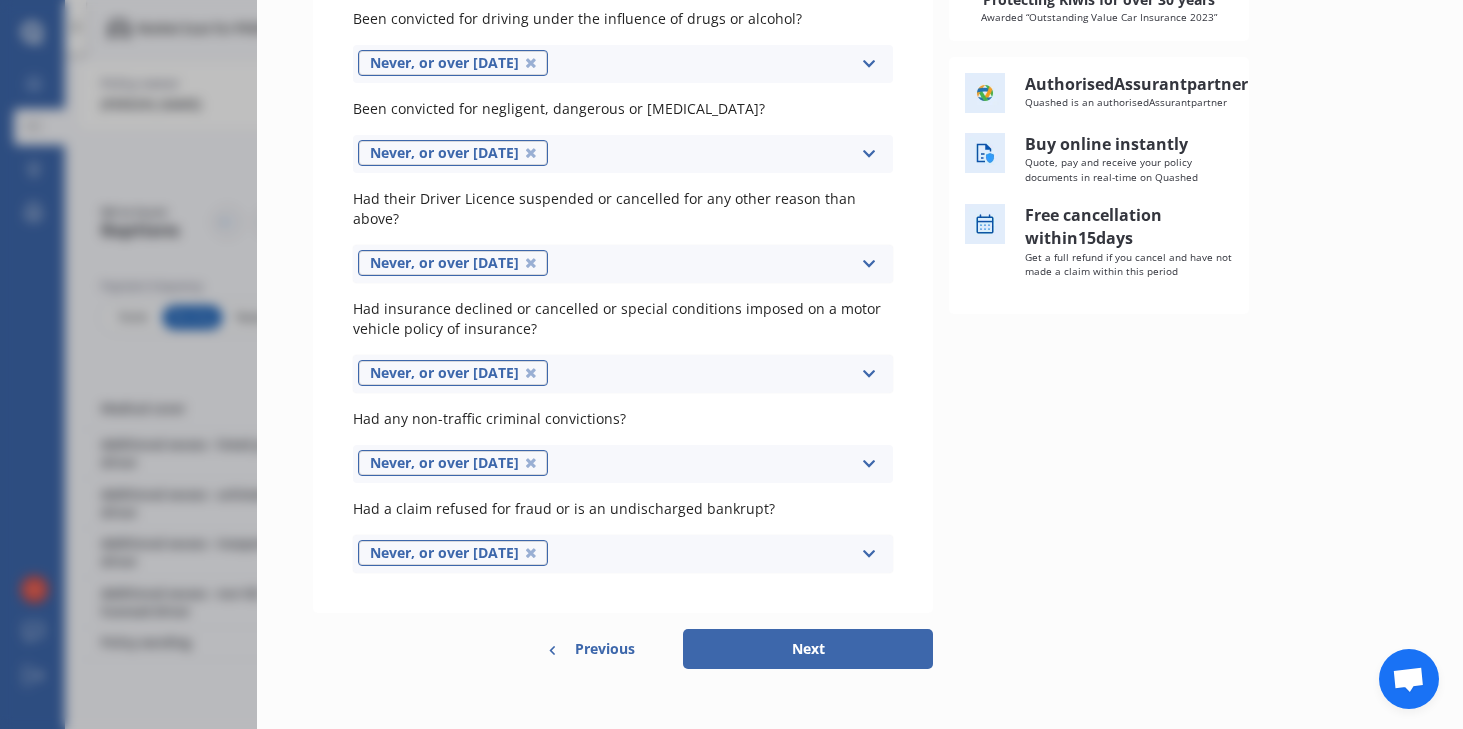 click on "Next" at bounding box center [808, 649] 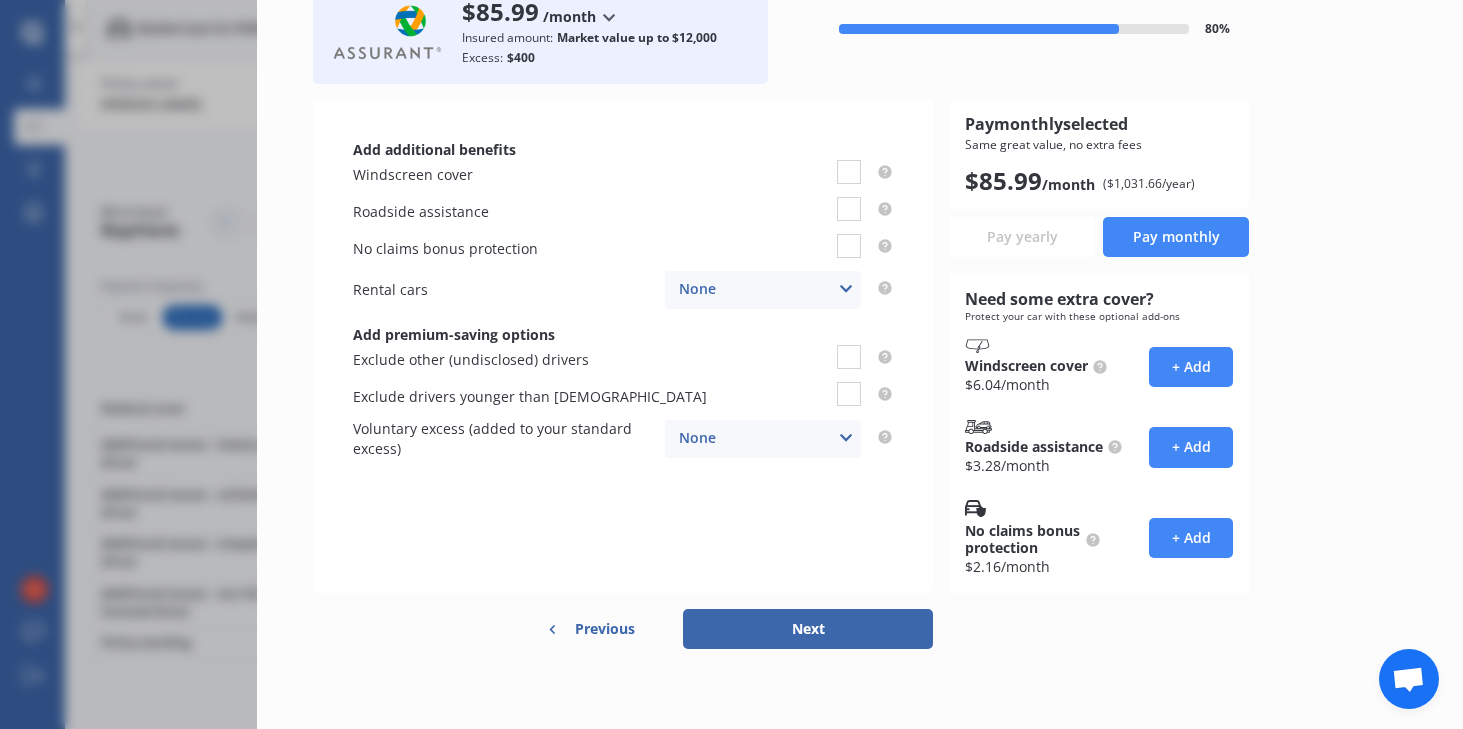 scroll, scrollTop: 0, scrollLeft: 0, axis: both 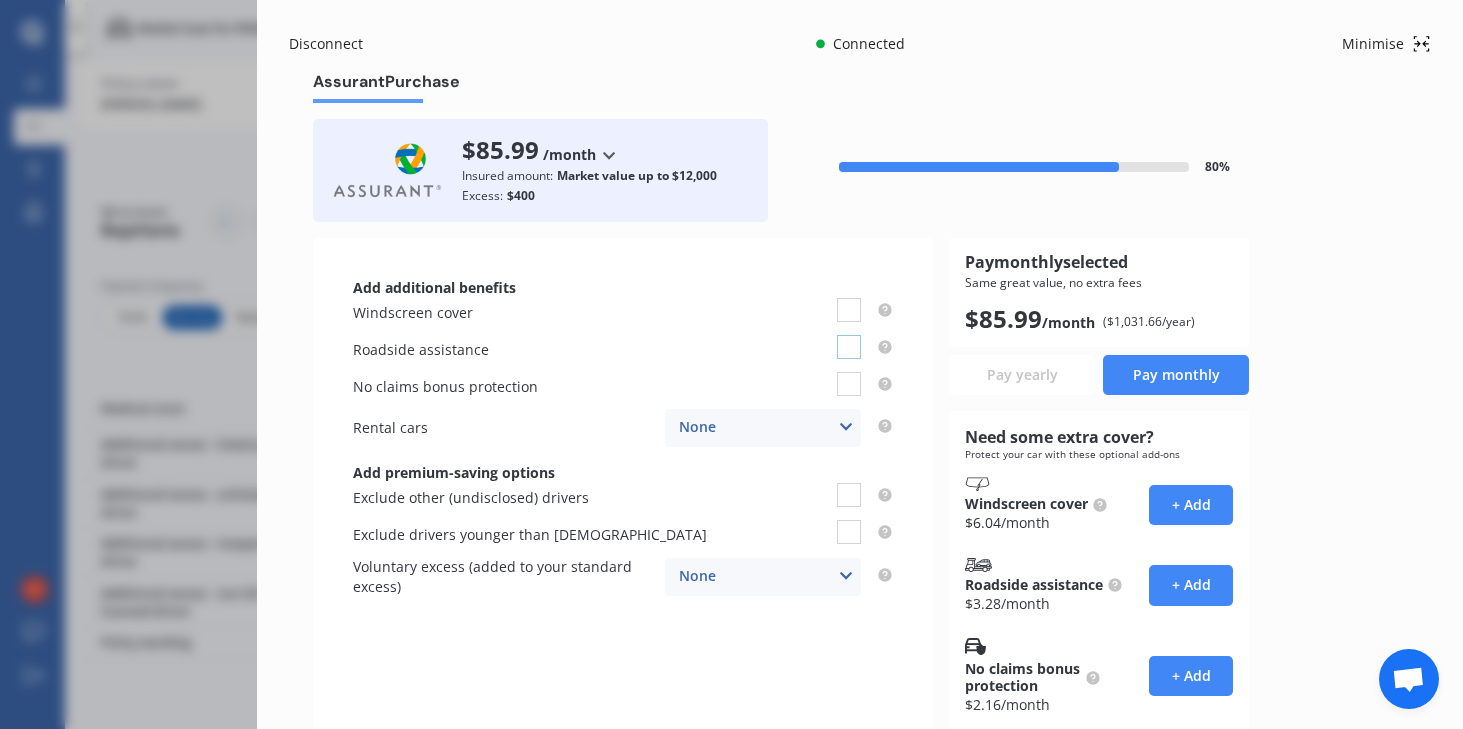 click at bounding box center [849, 335] 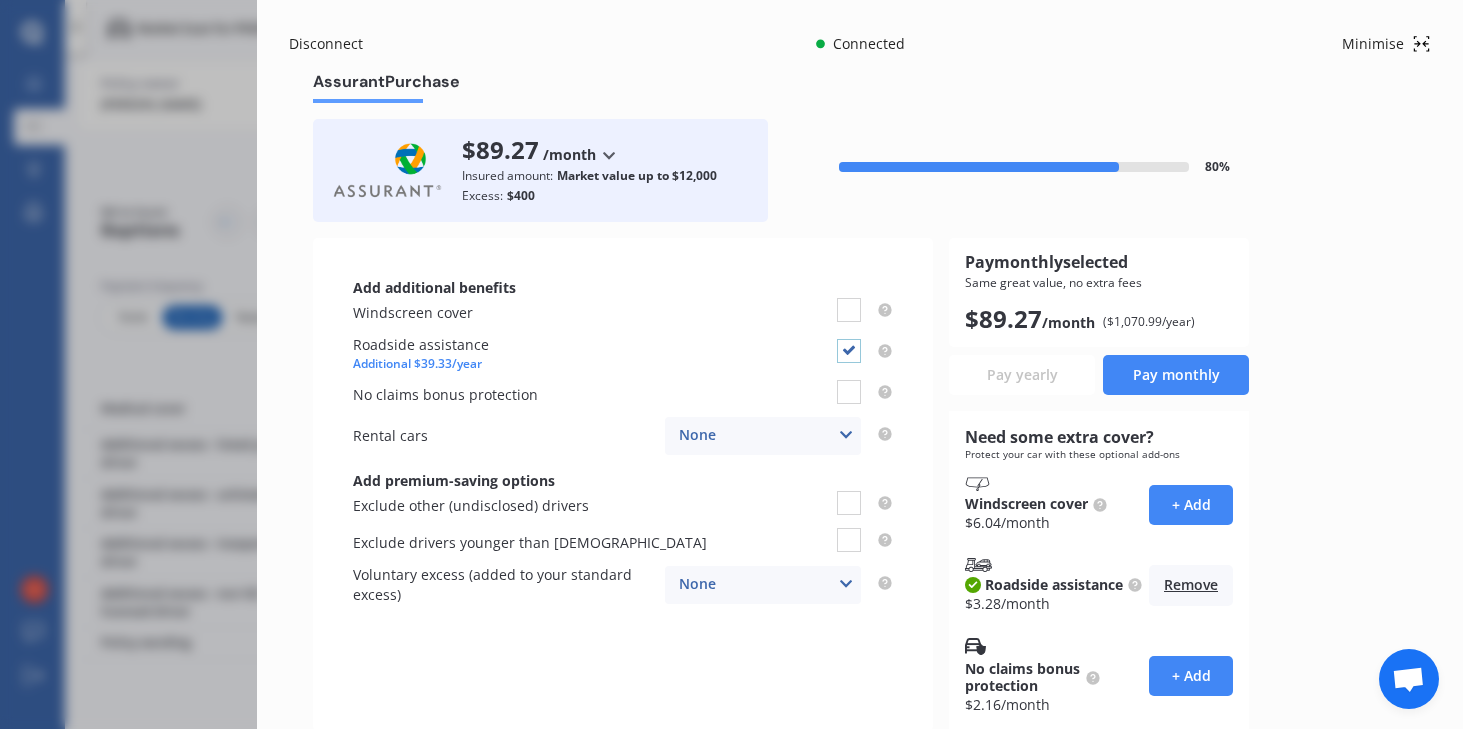 click at bounding box center [849, 339] 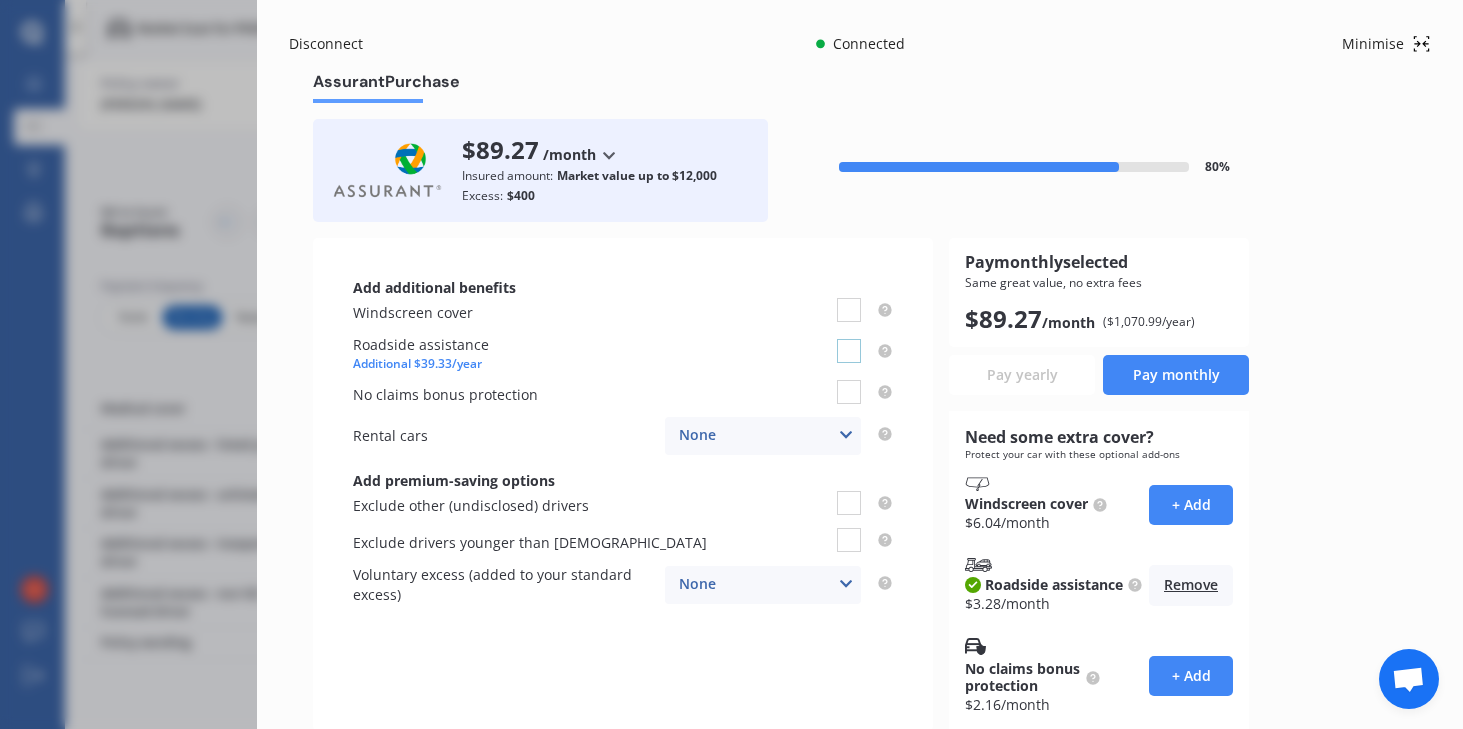 checkbox on "false" 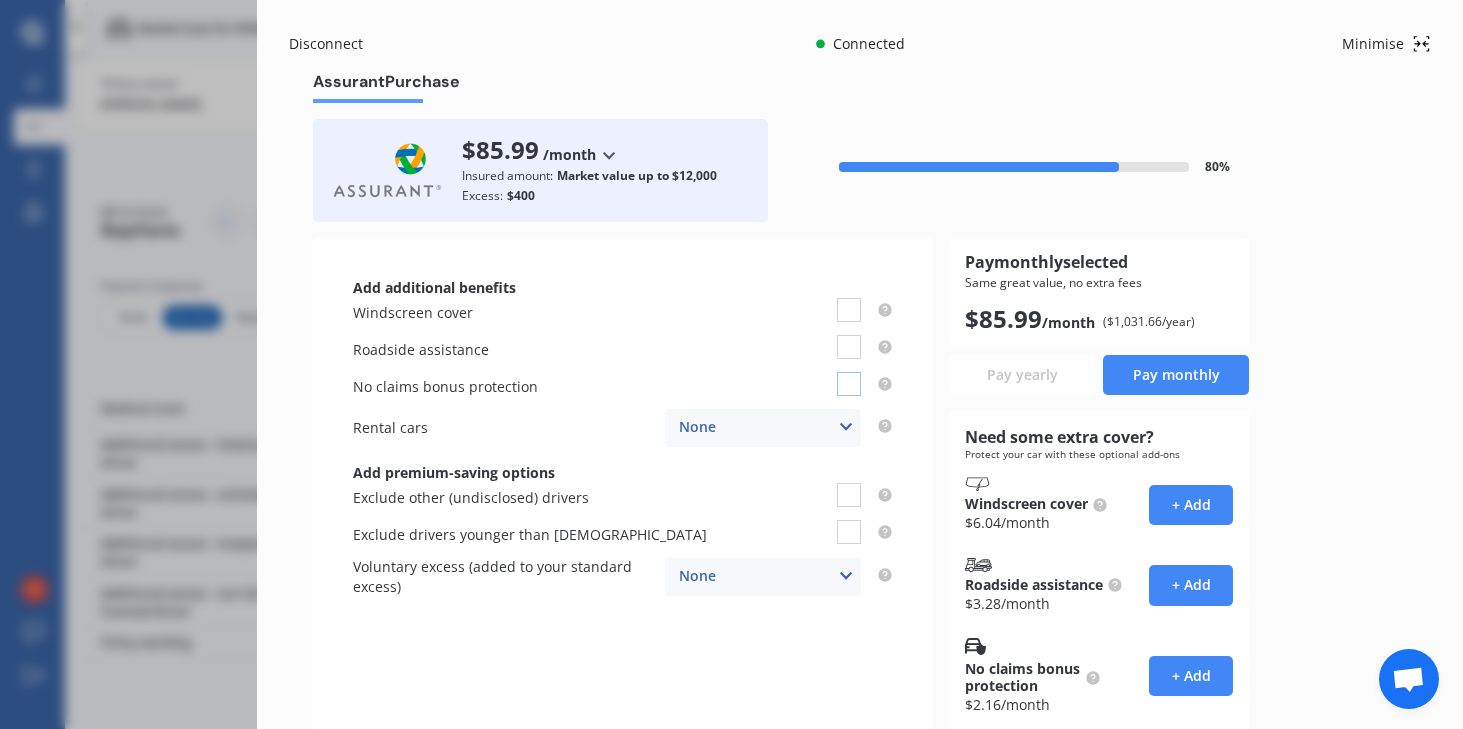 click at bounding box center [849, 372] 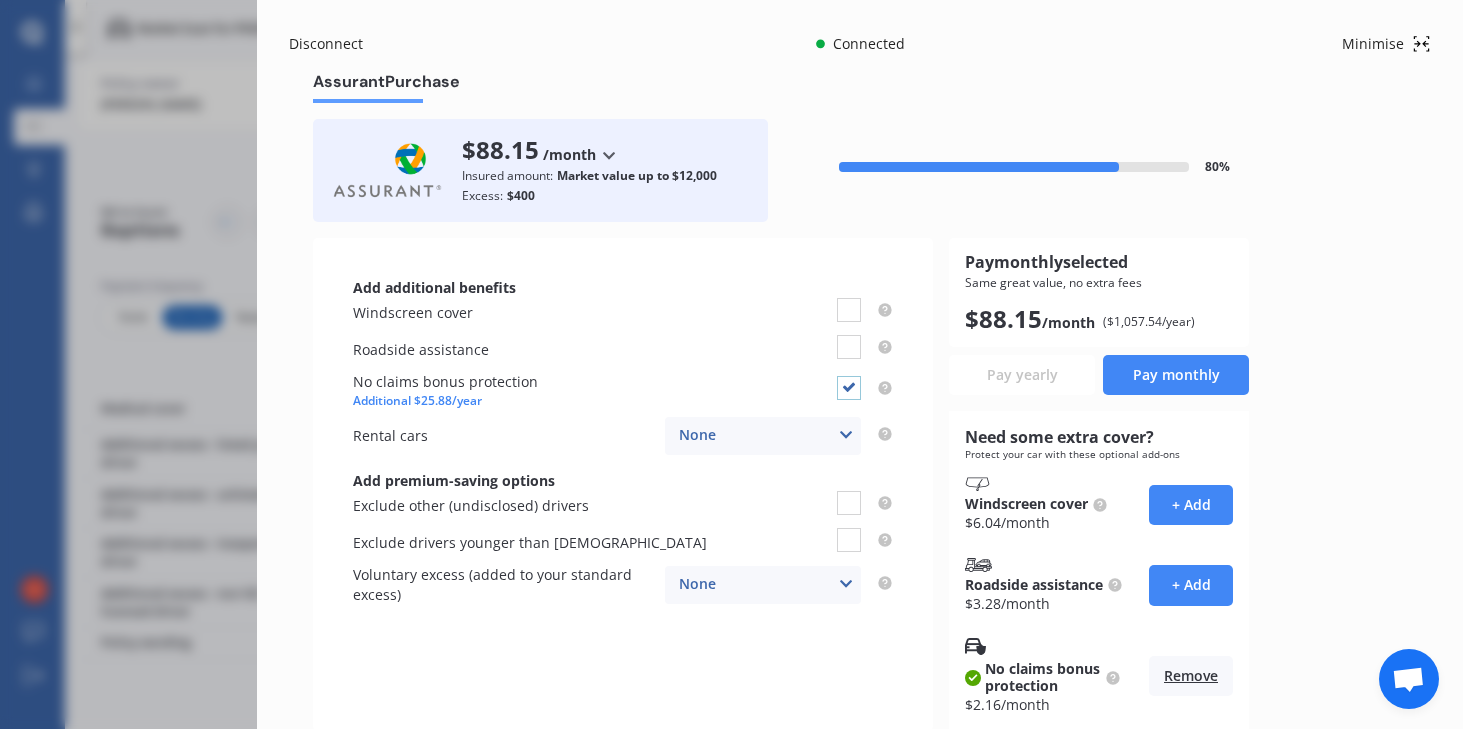 click at bounding box center (849, 376) 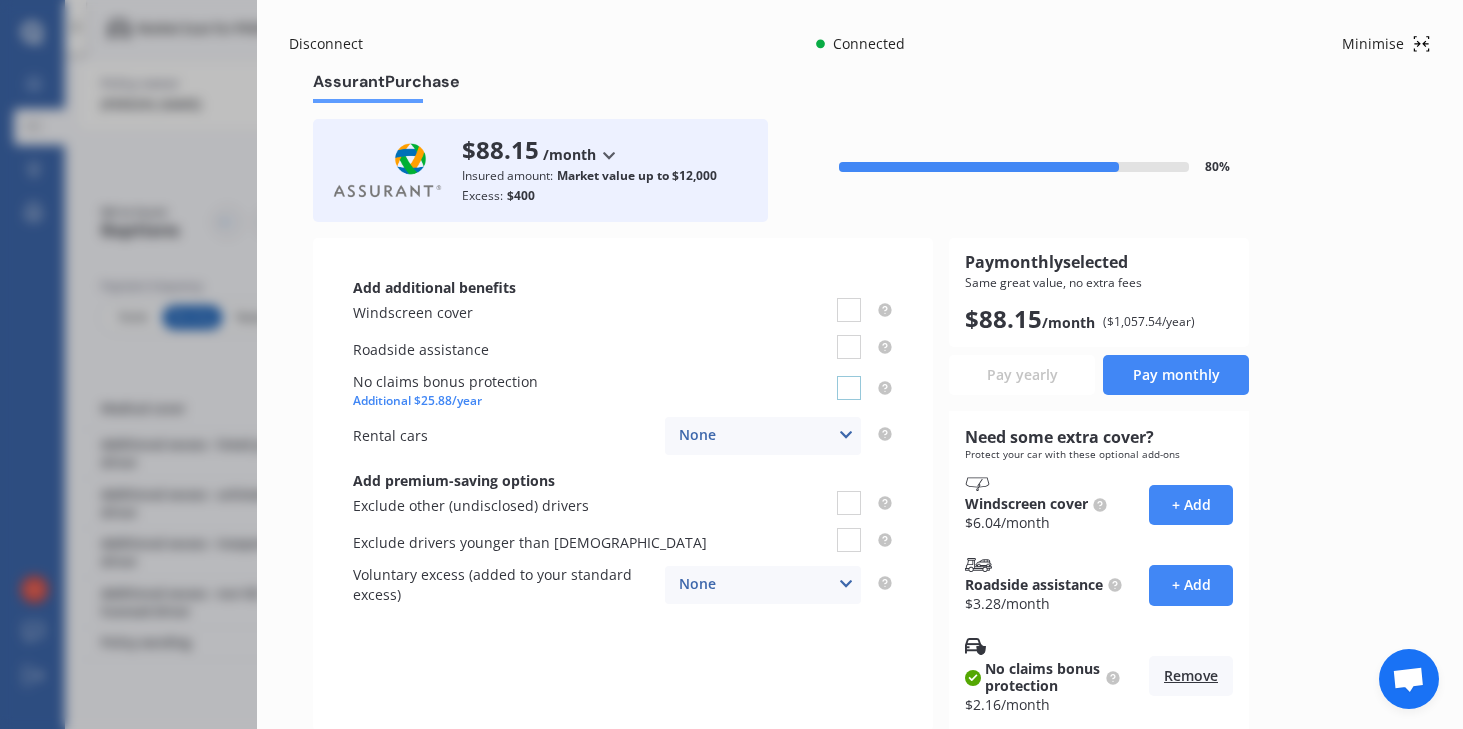 checkbox on "false" 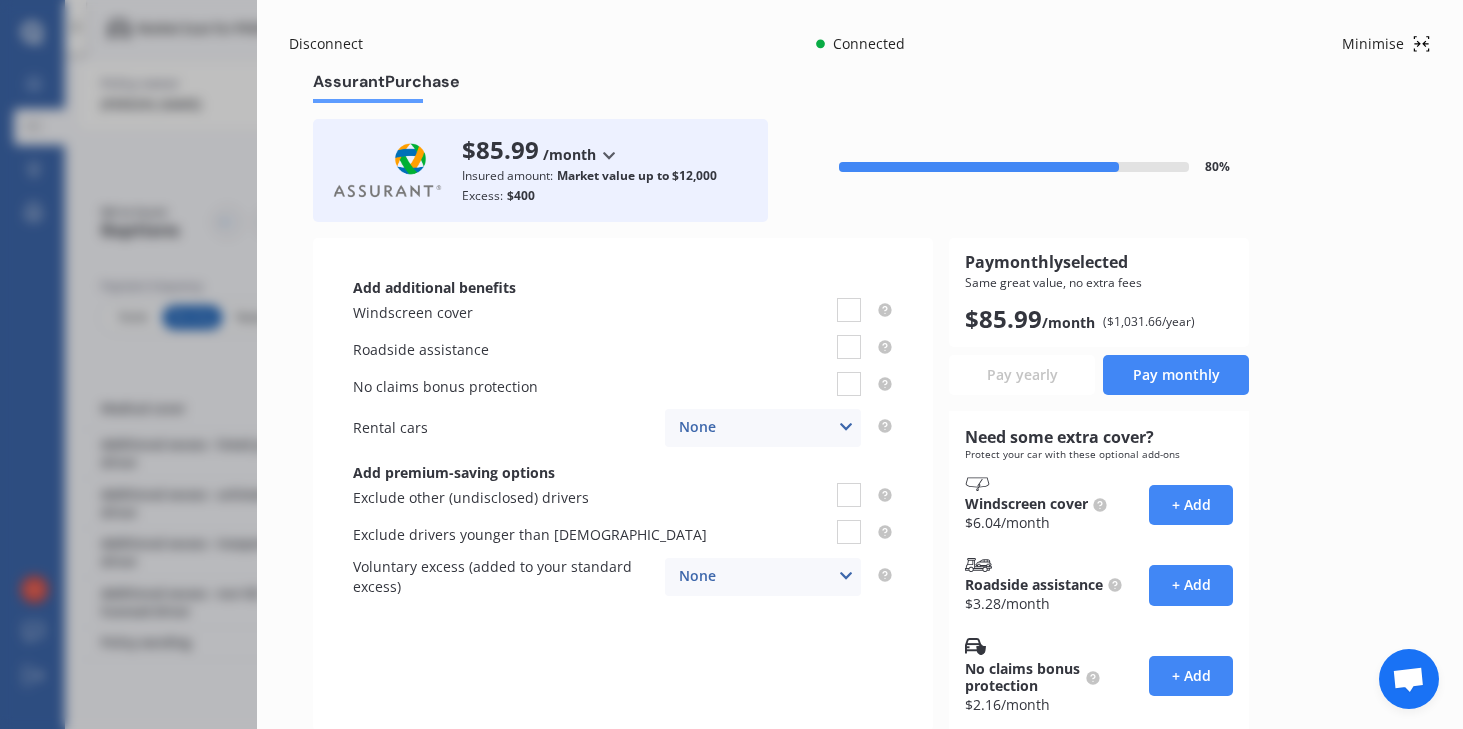 click at bounding box center [846, 427] 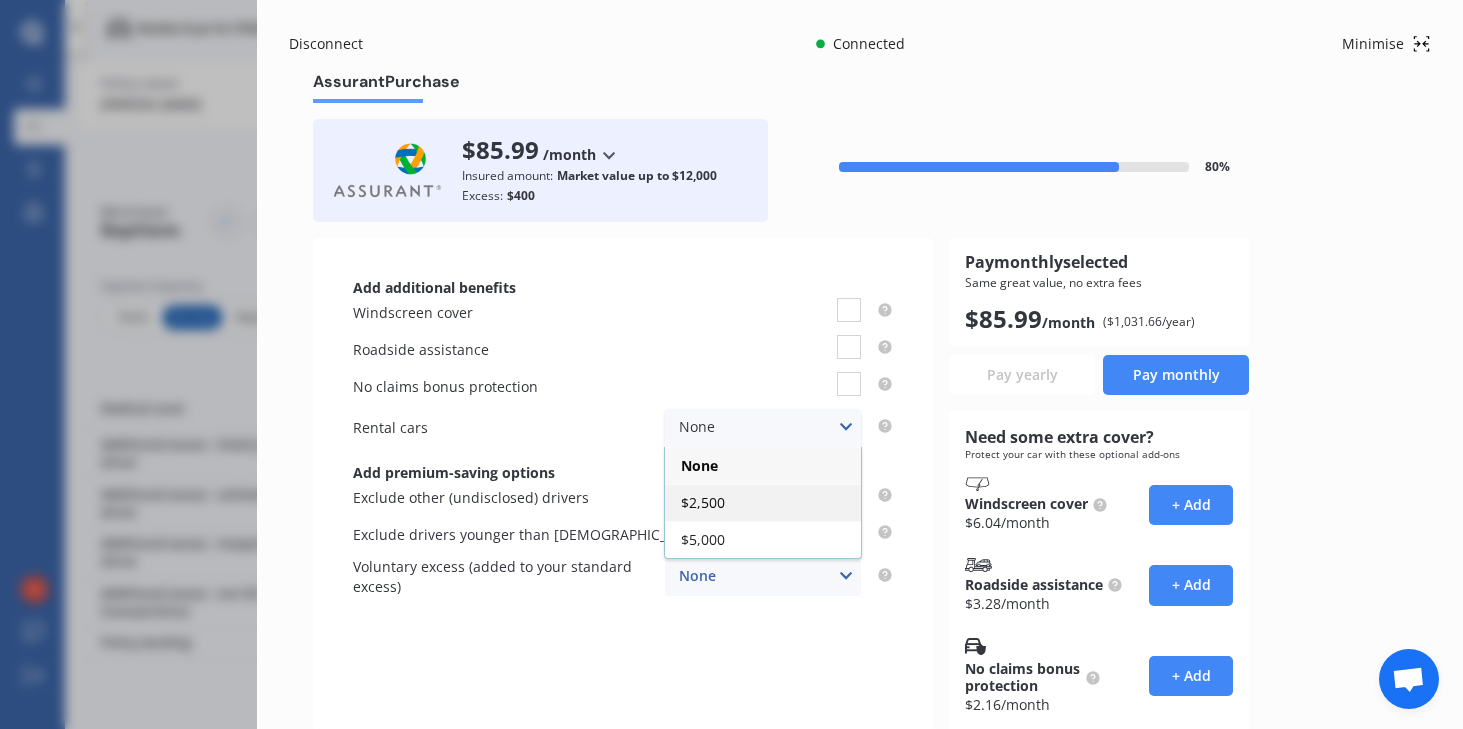 click on "$2,500" at bounding box center [763, 502] 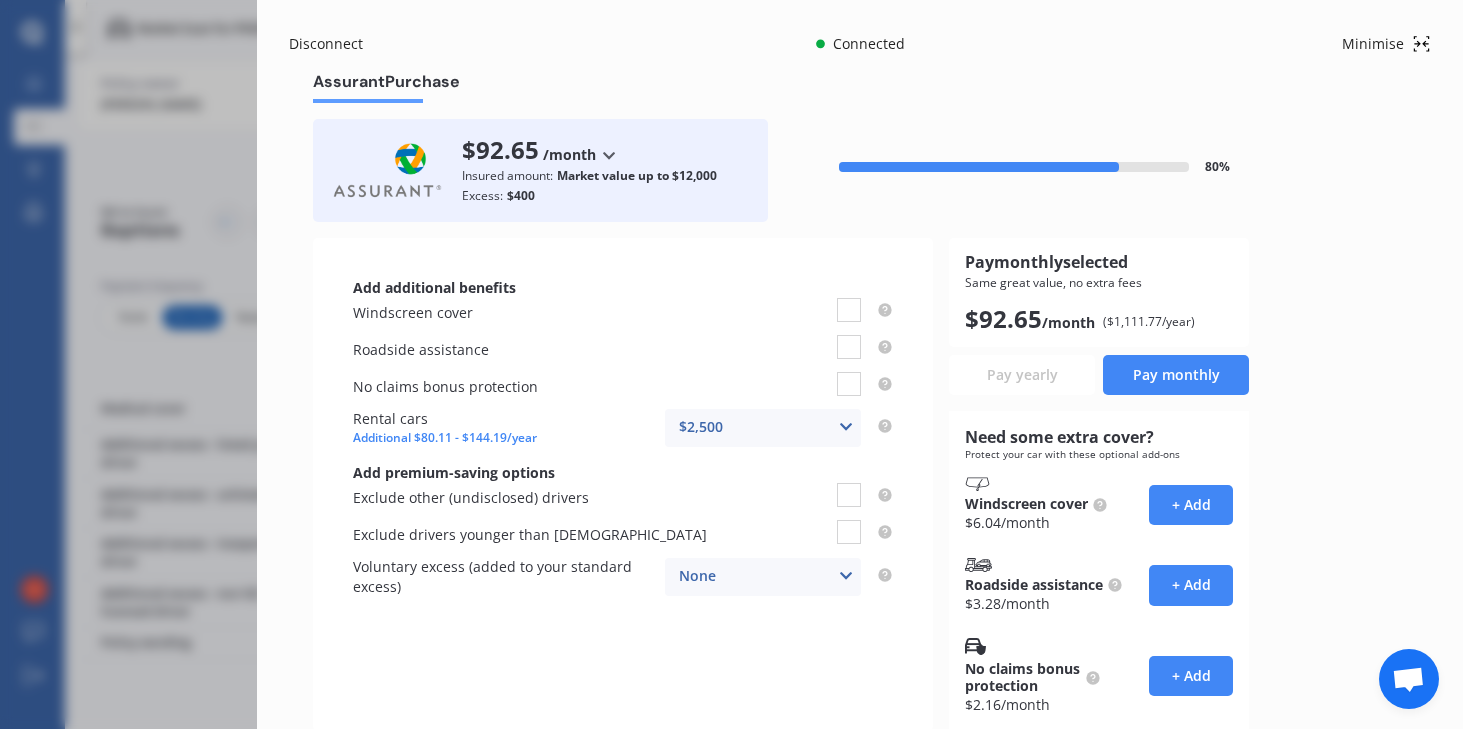 click at bounding box center (846, 427) 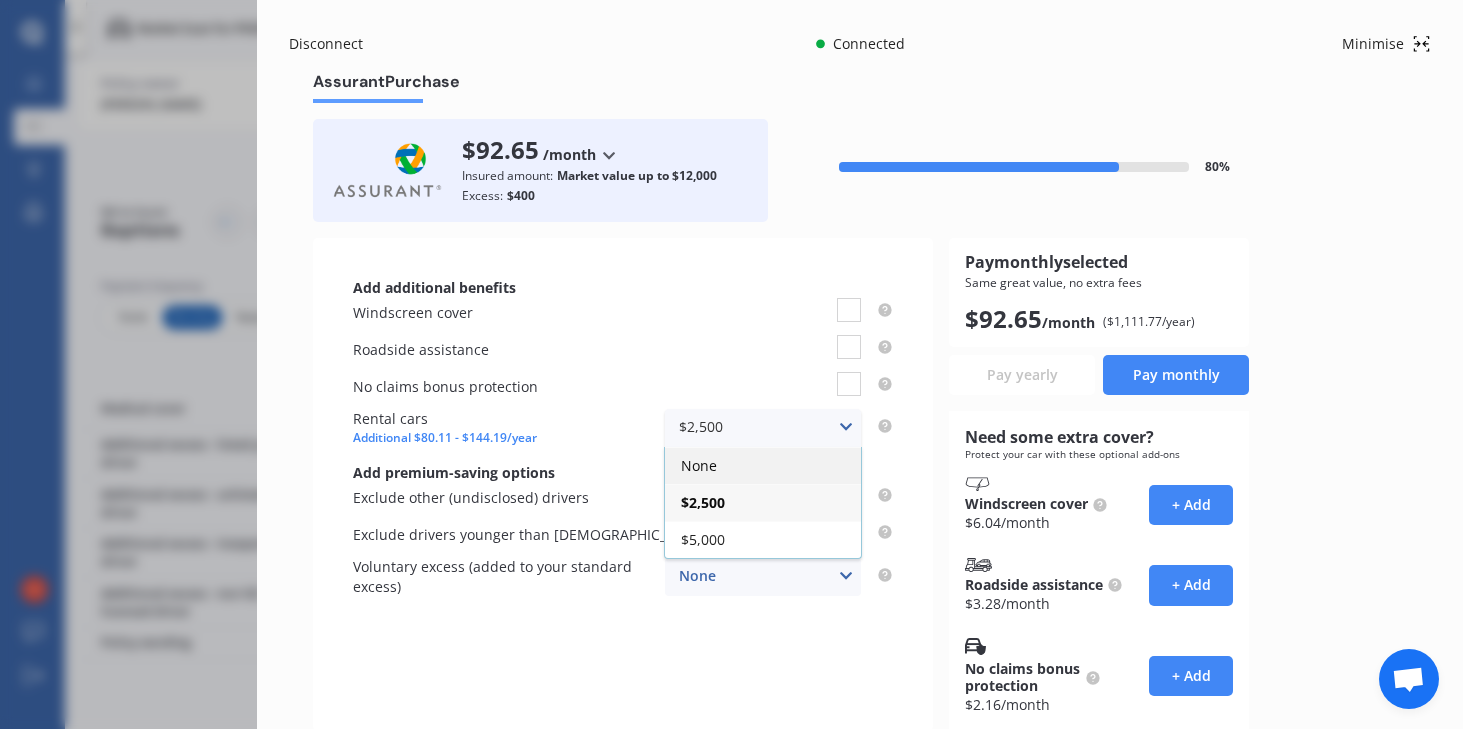 click on "None" at bounding box center [763, 465] 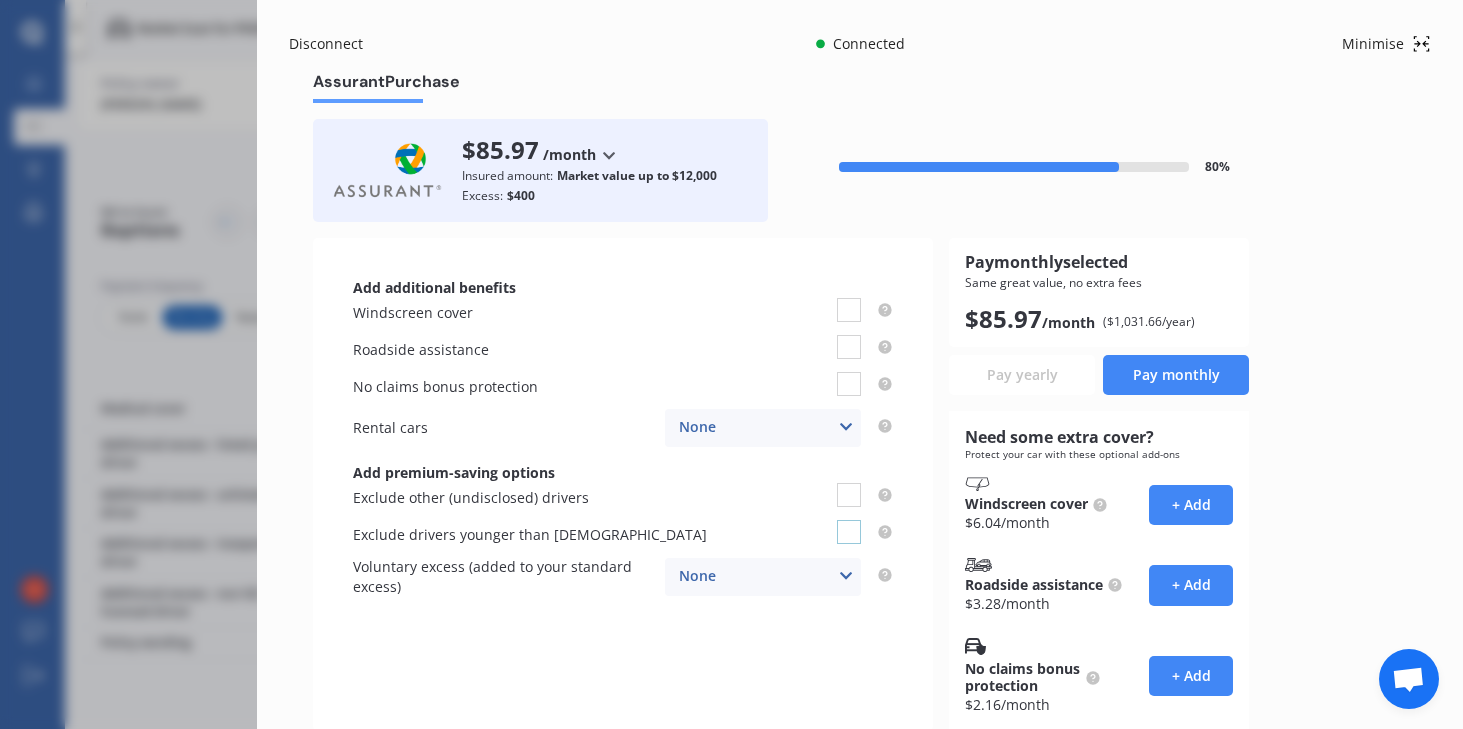 click at bounding box center (849, 520) 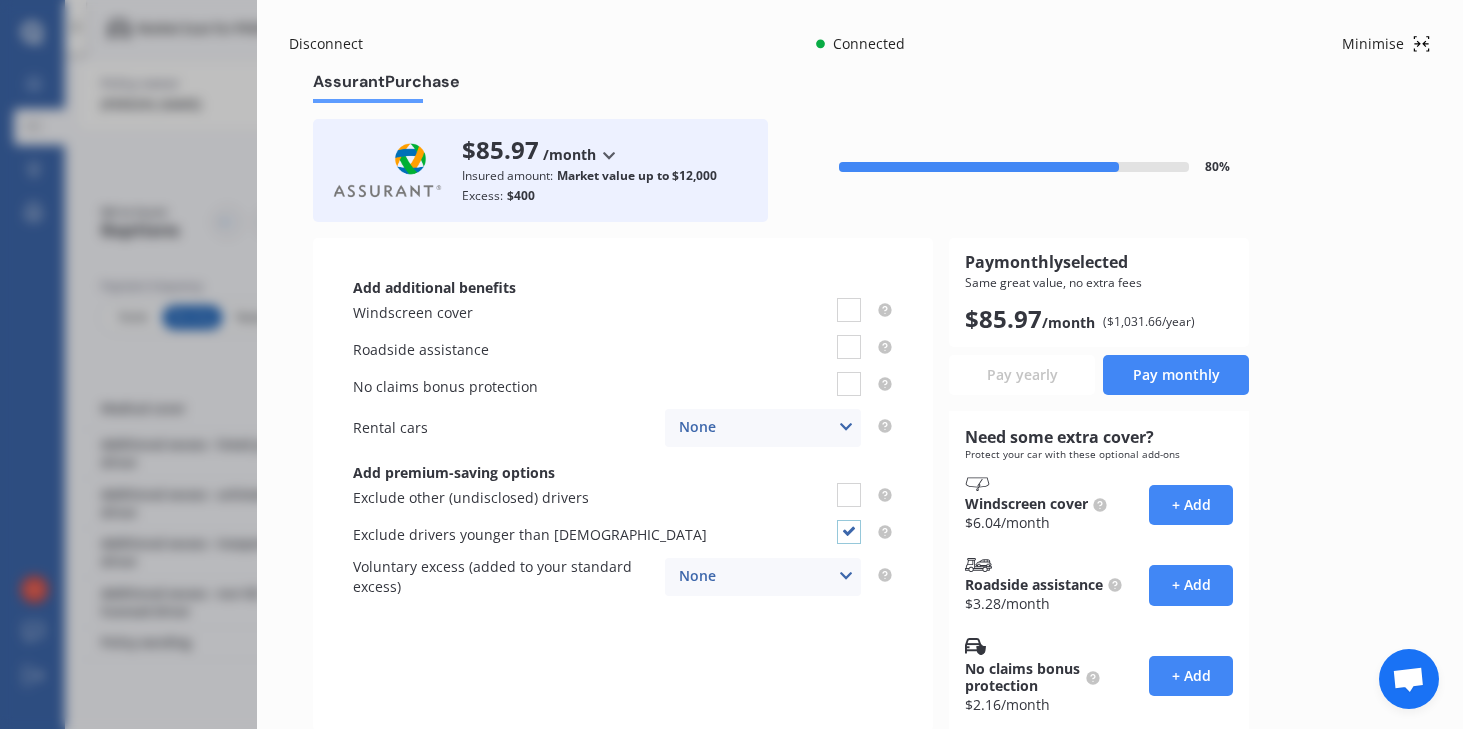 checkbox on "true" 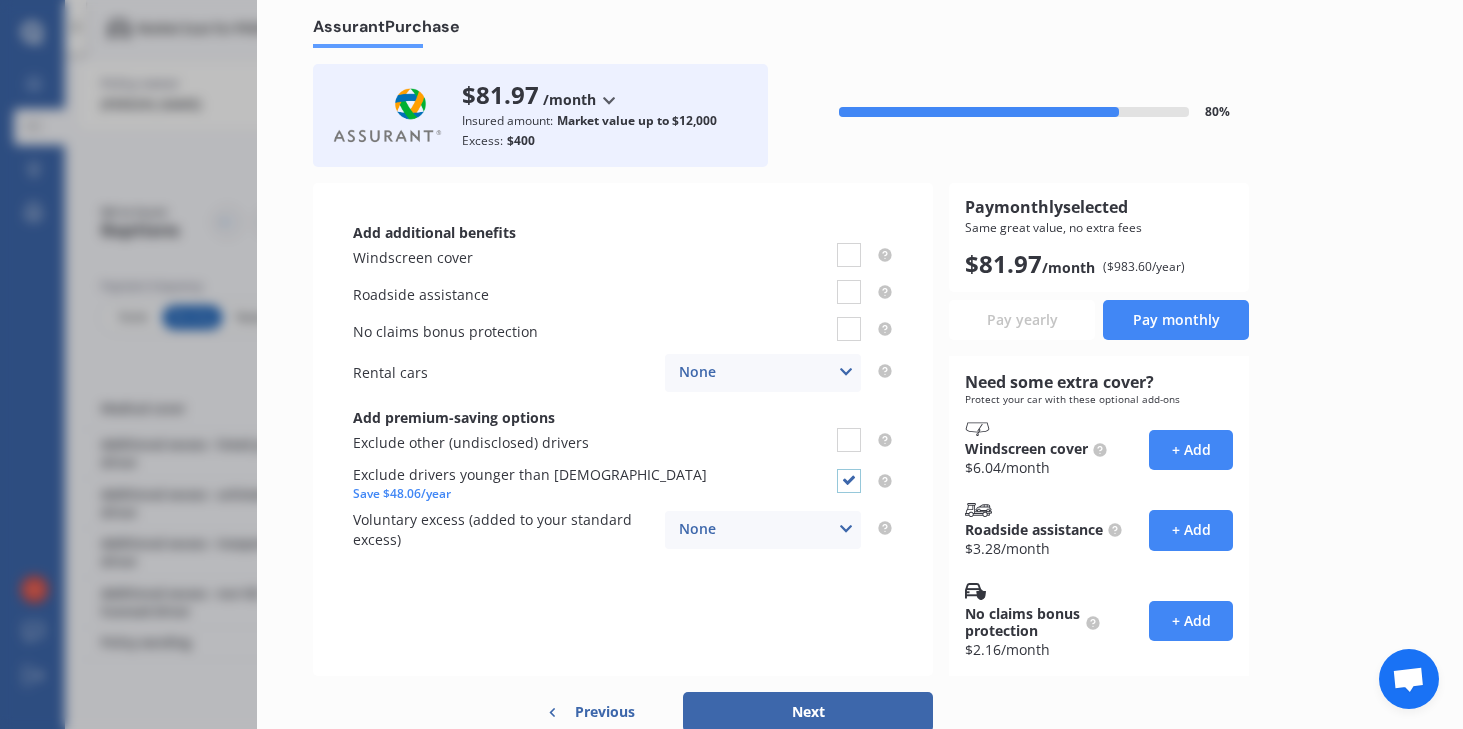 scroll, scrollTop: 52, scrollLeft: 0, axis: vertical 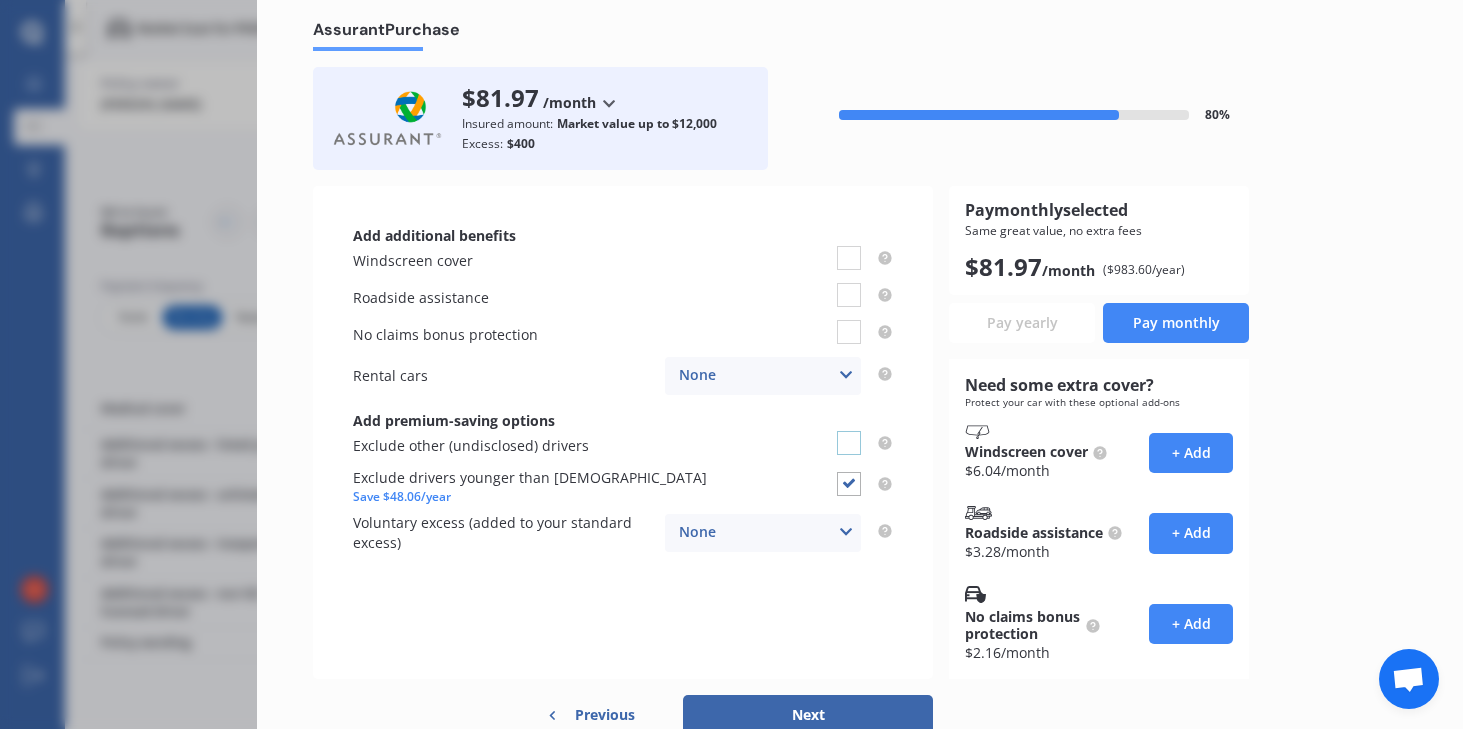 click at bounding box center (849, 431) 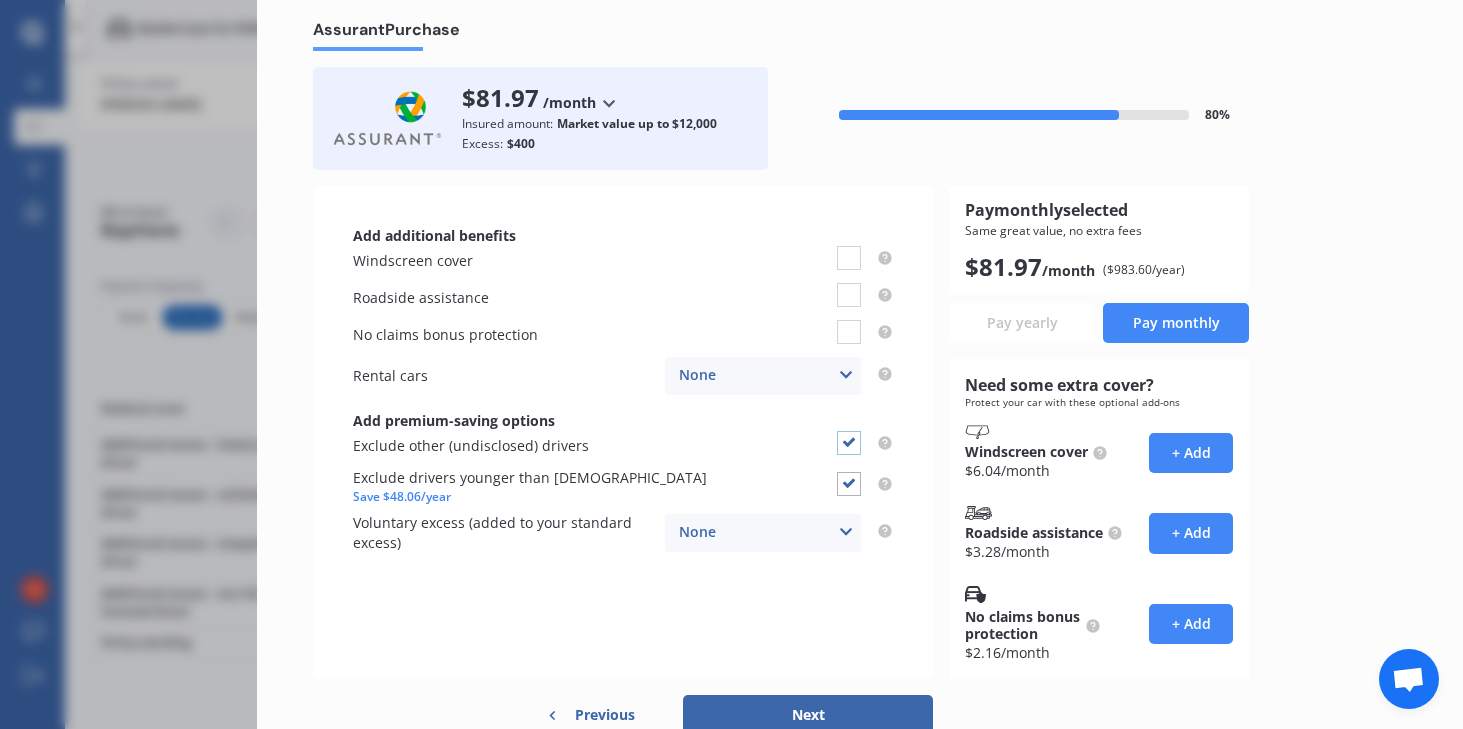checkbox on "true" 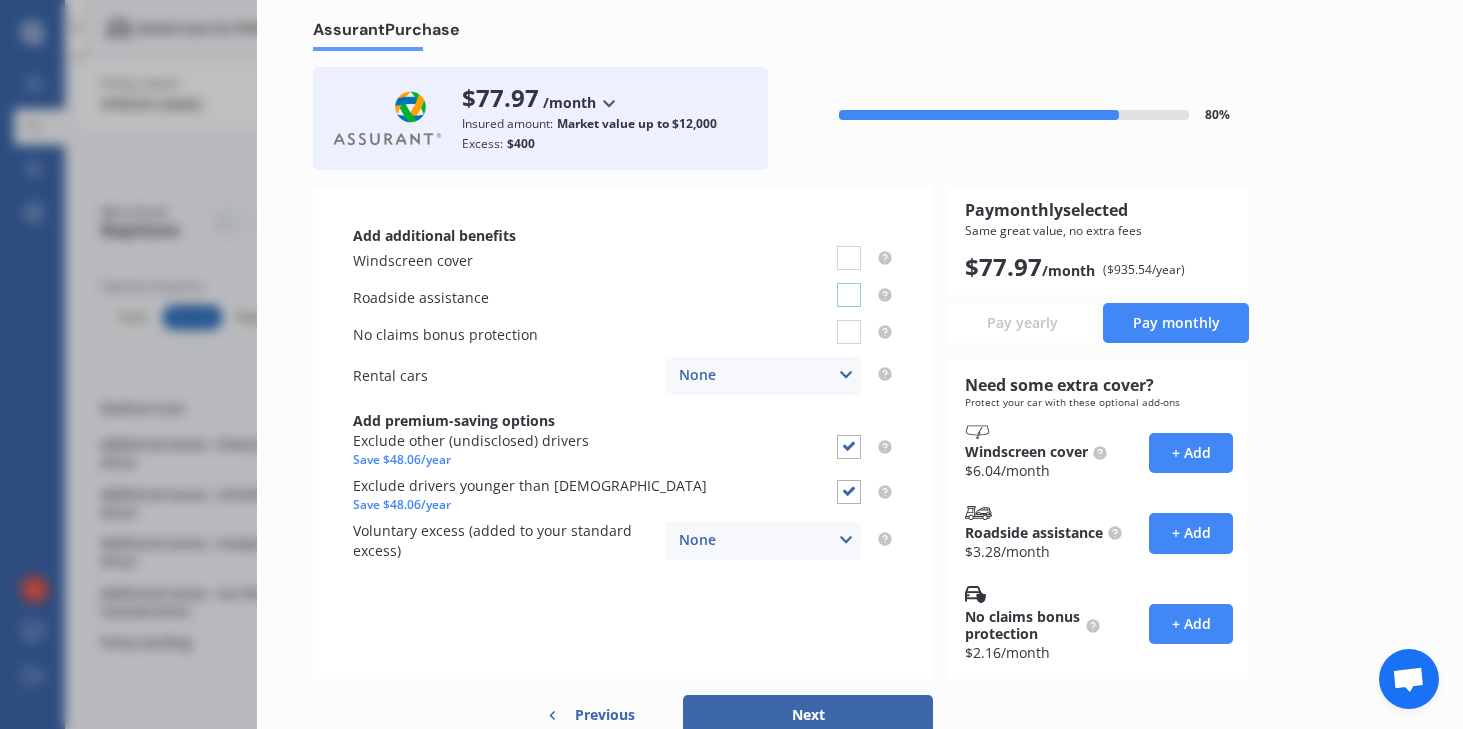 click at bounding box center (849, 283) 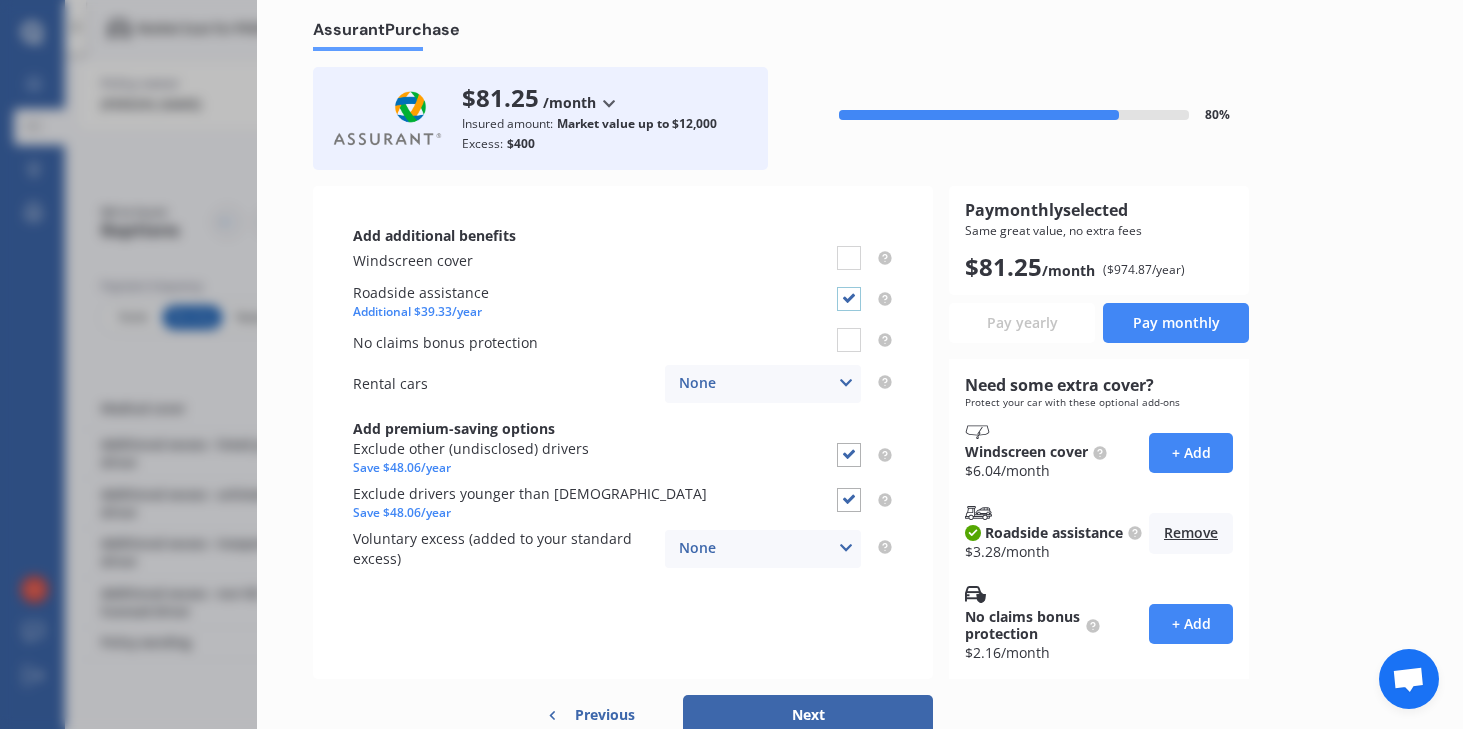 click at bounding box center [849, 287] 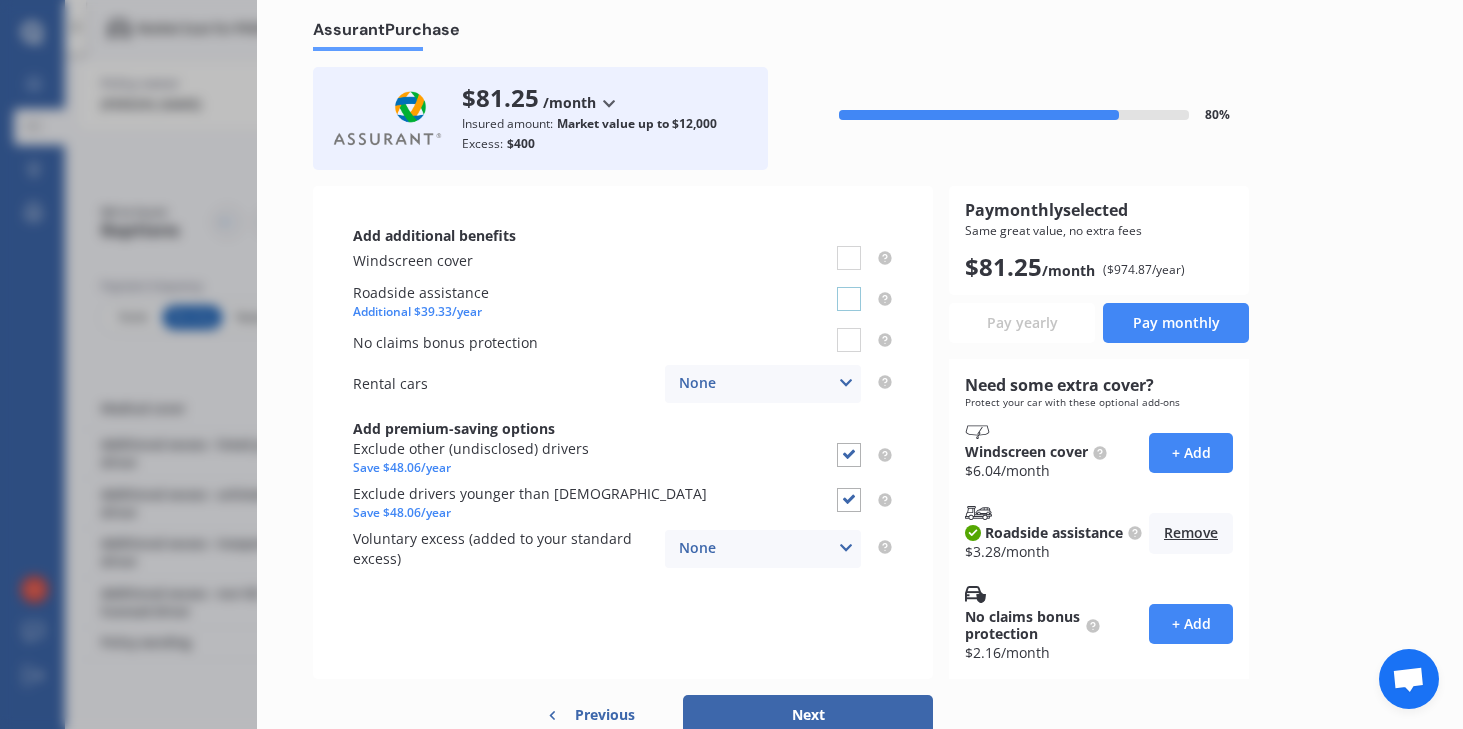 checkbox on "false" 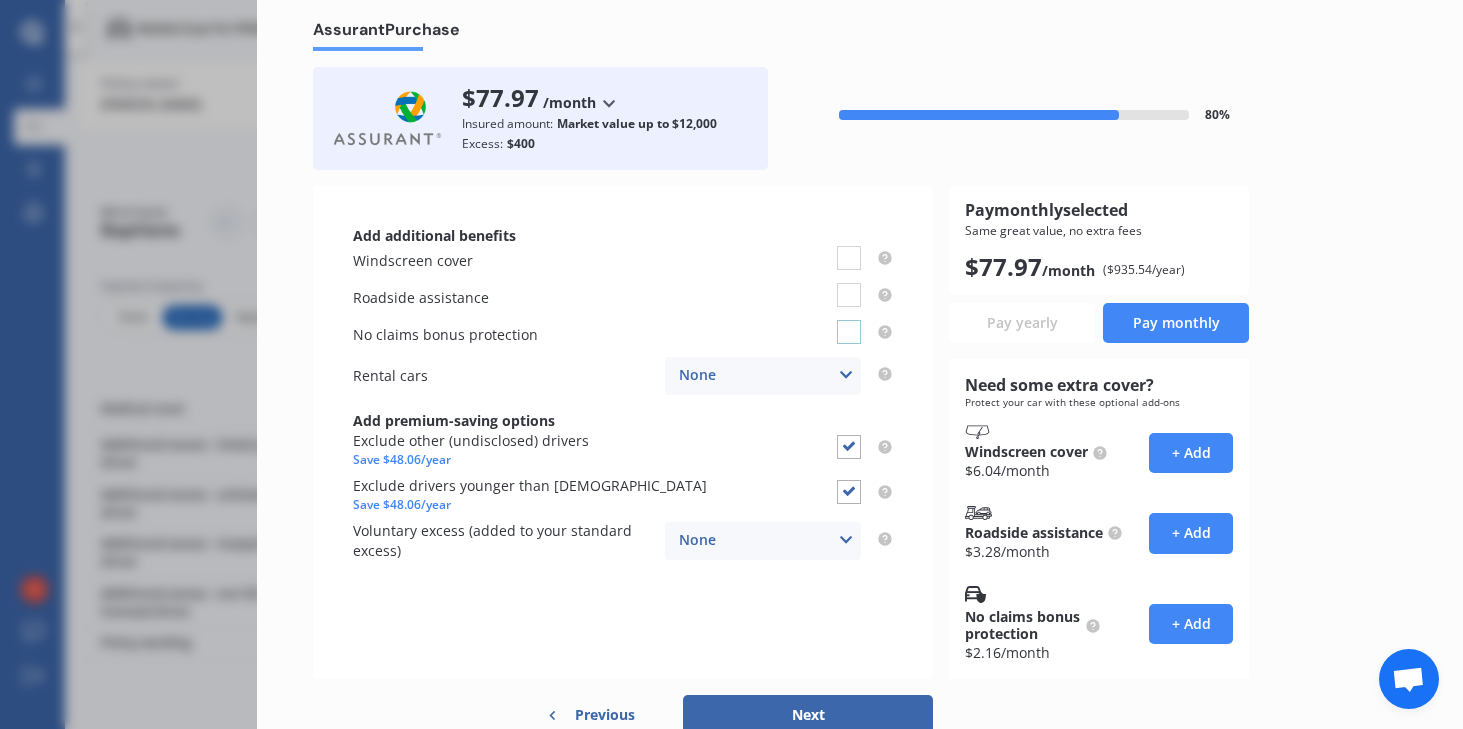 click at bounding box center (849, 320) 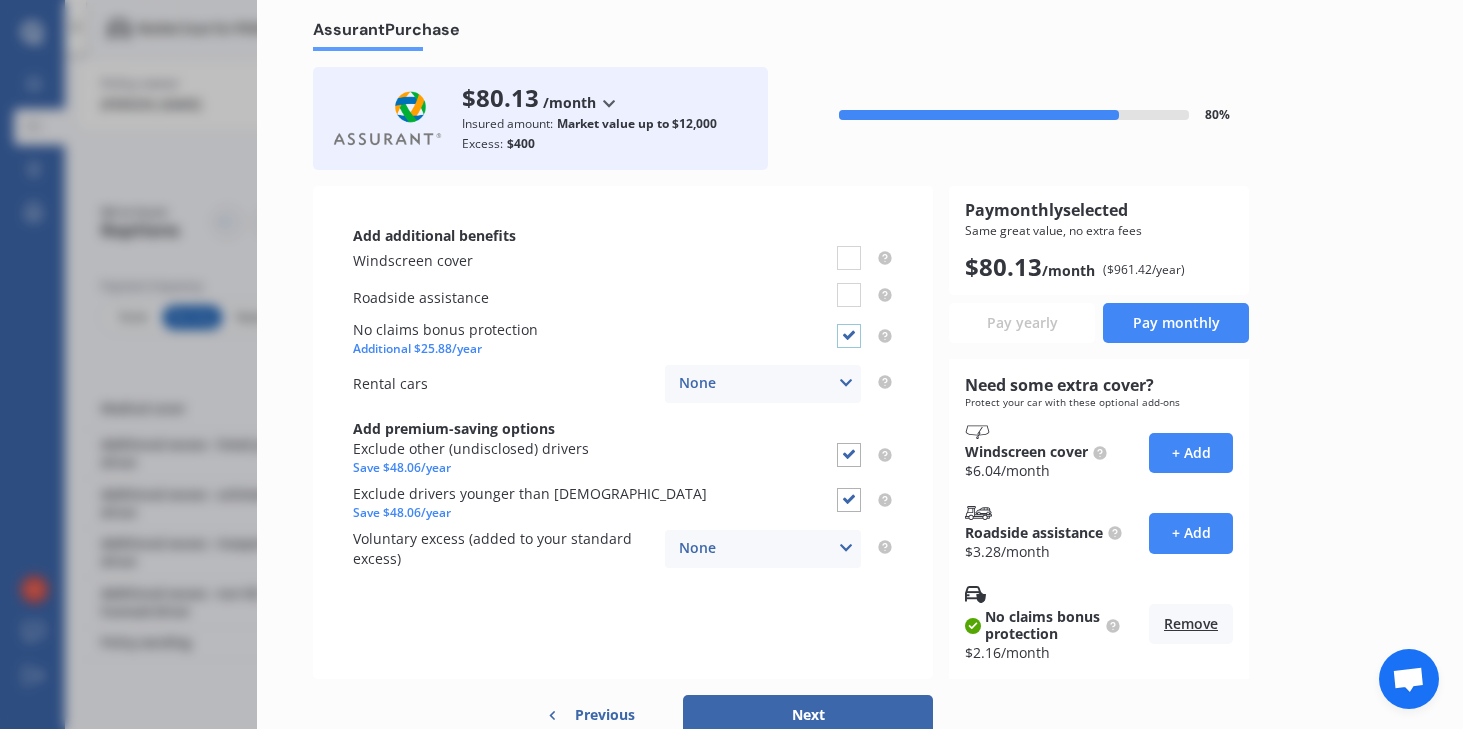 click at bounding box center (849, 324) 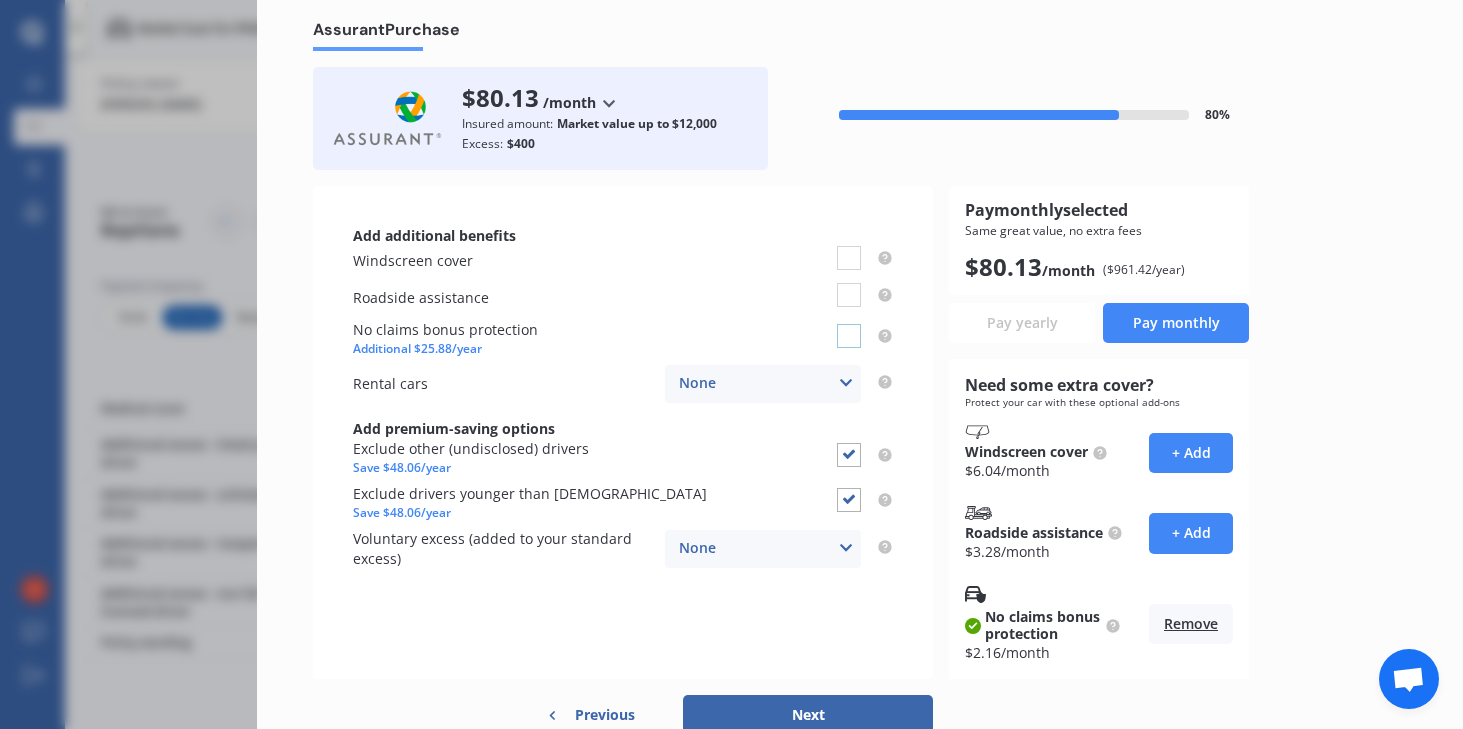 checkbox on "false" 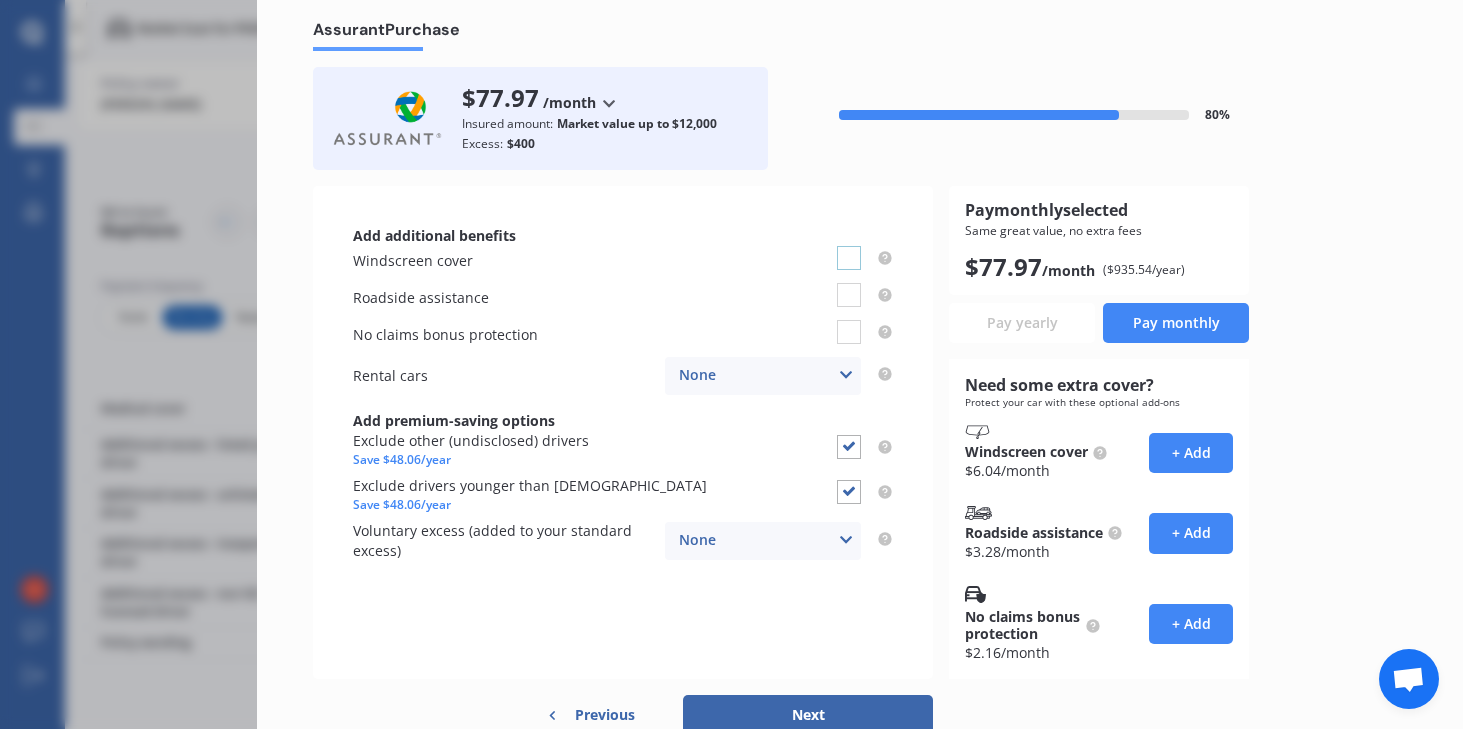 click at bounding box center [849, 246] 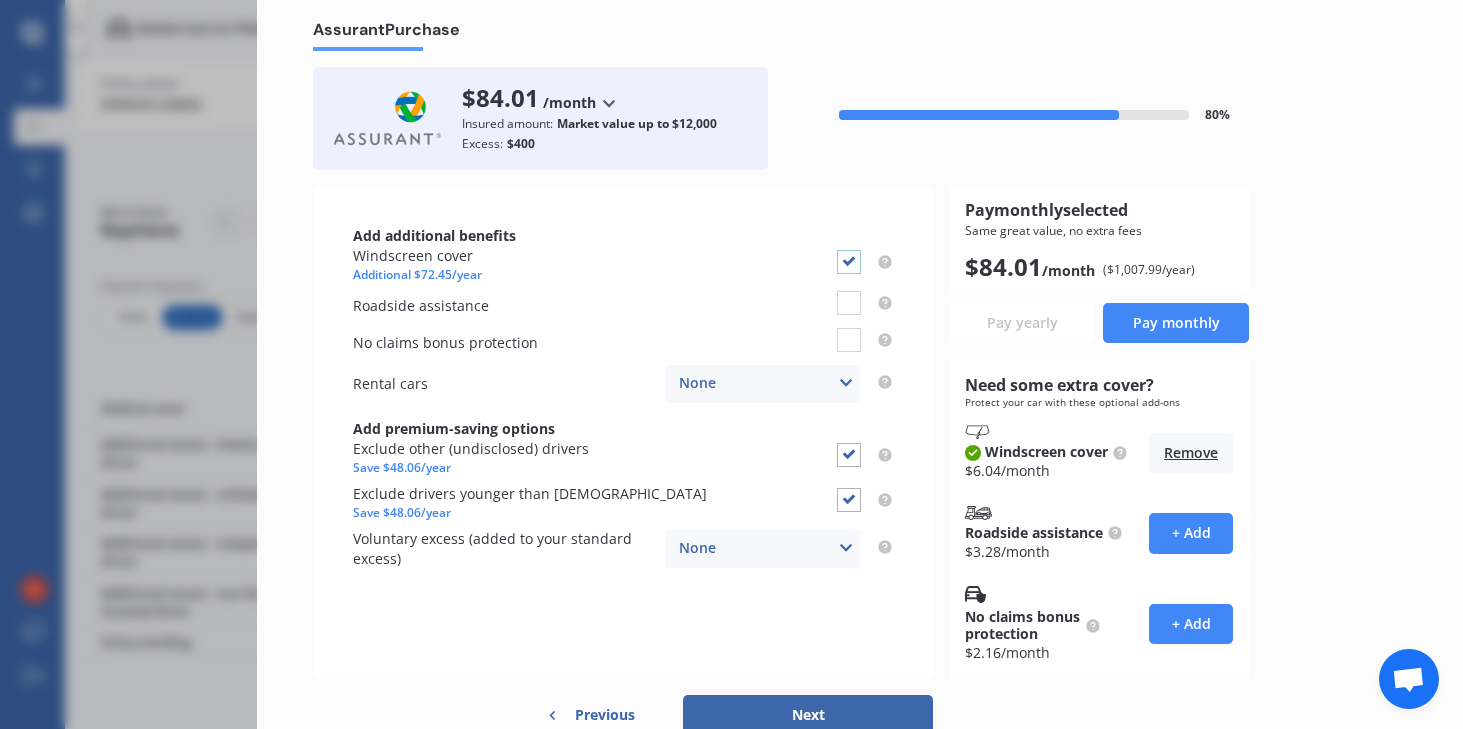 click at bounding box center (849, 250) 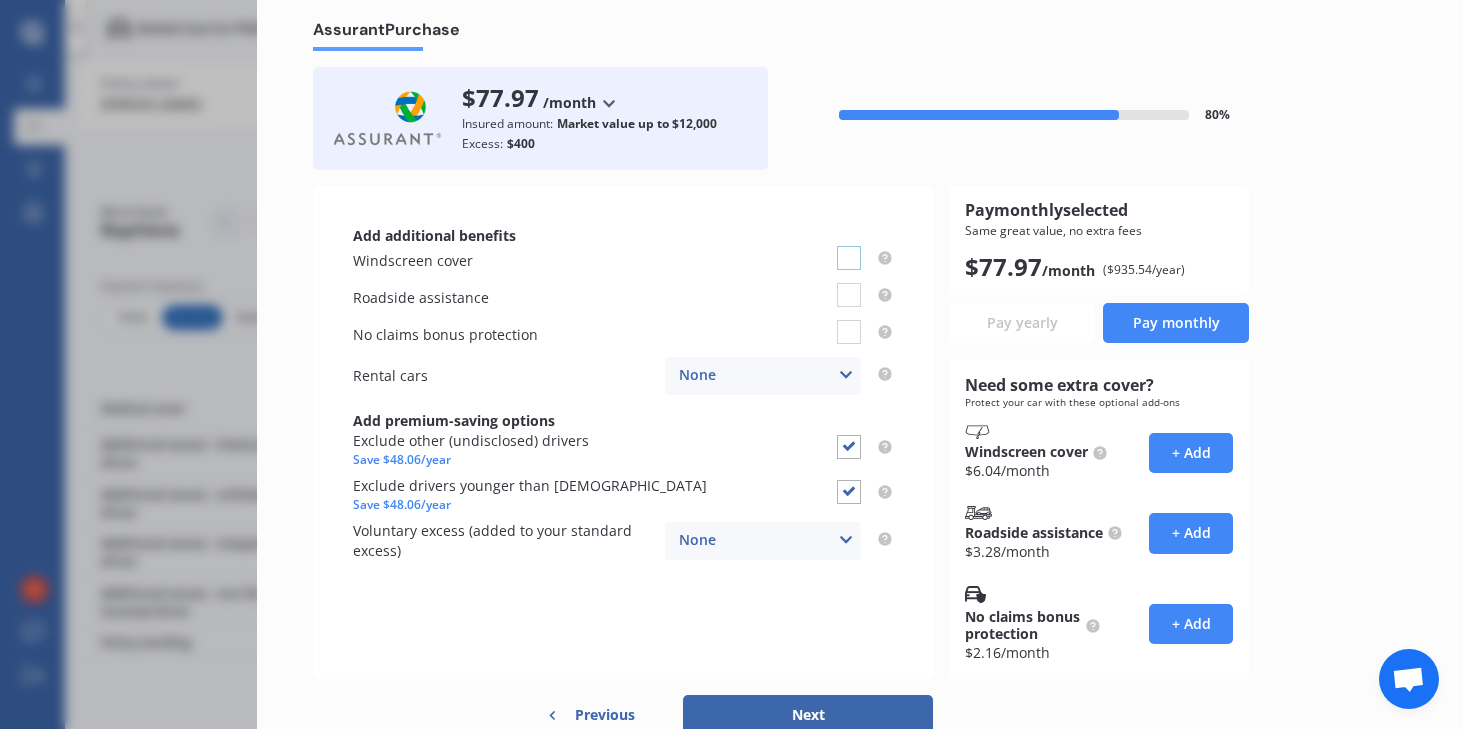 click at bounding box center (849, 246) 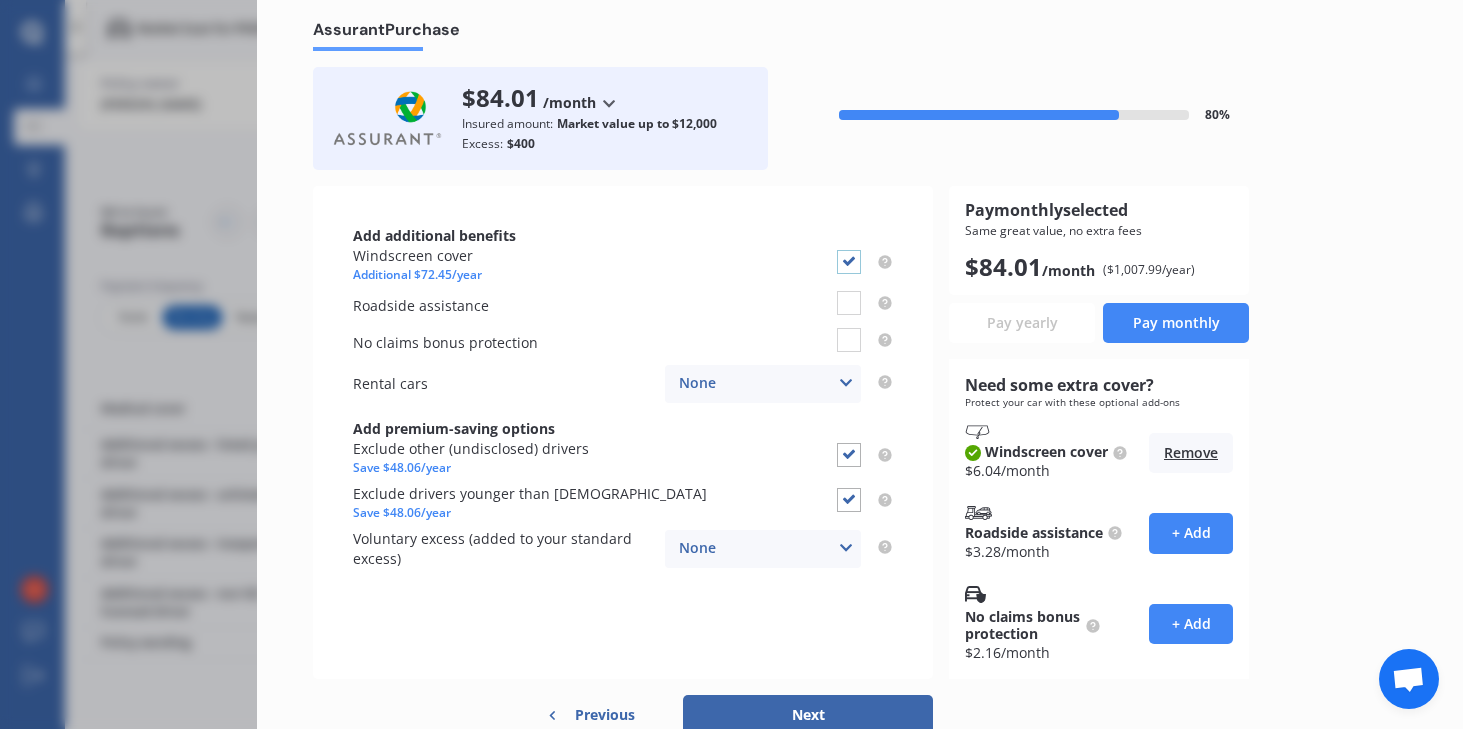 click at bounding box center (849, 250) 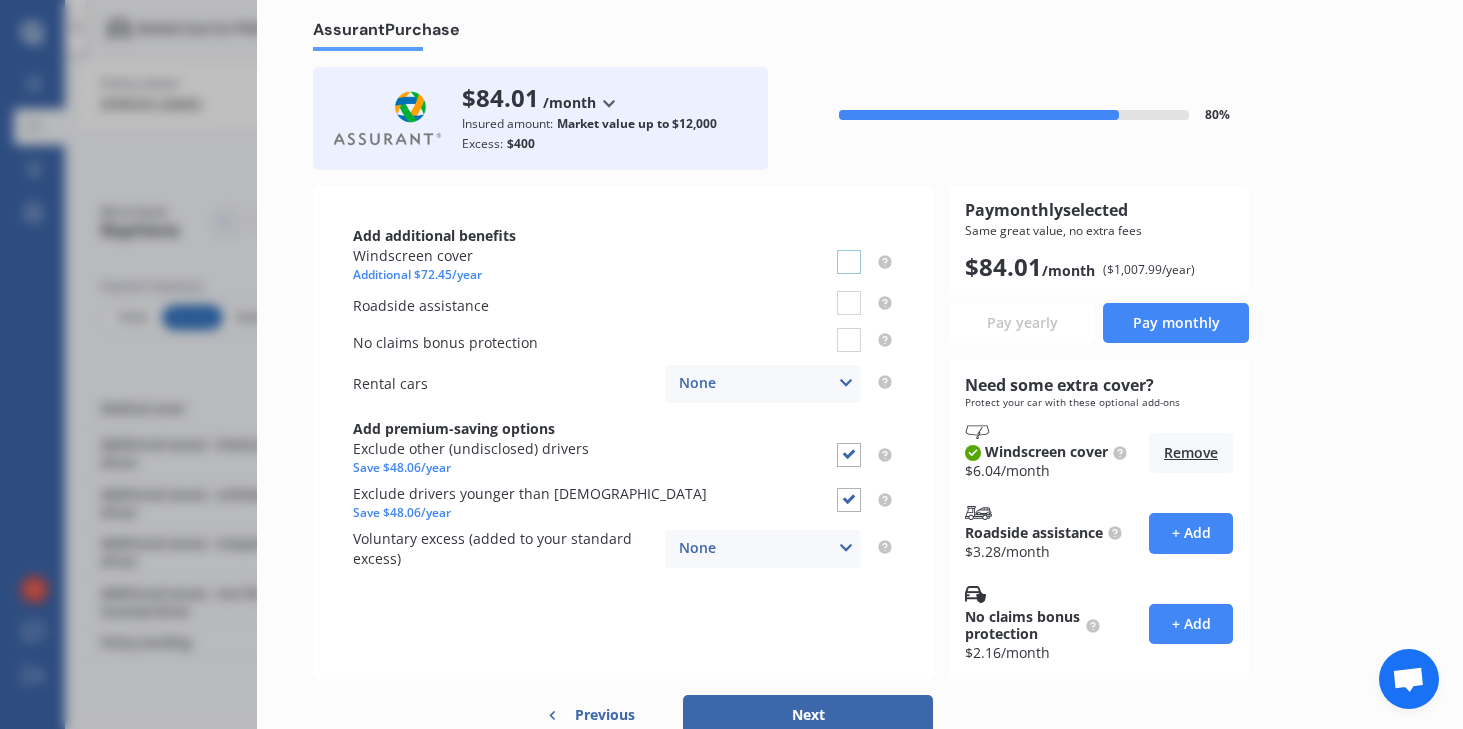 checkbox on "false" 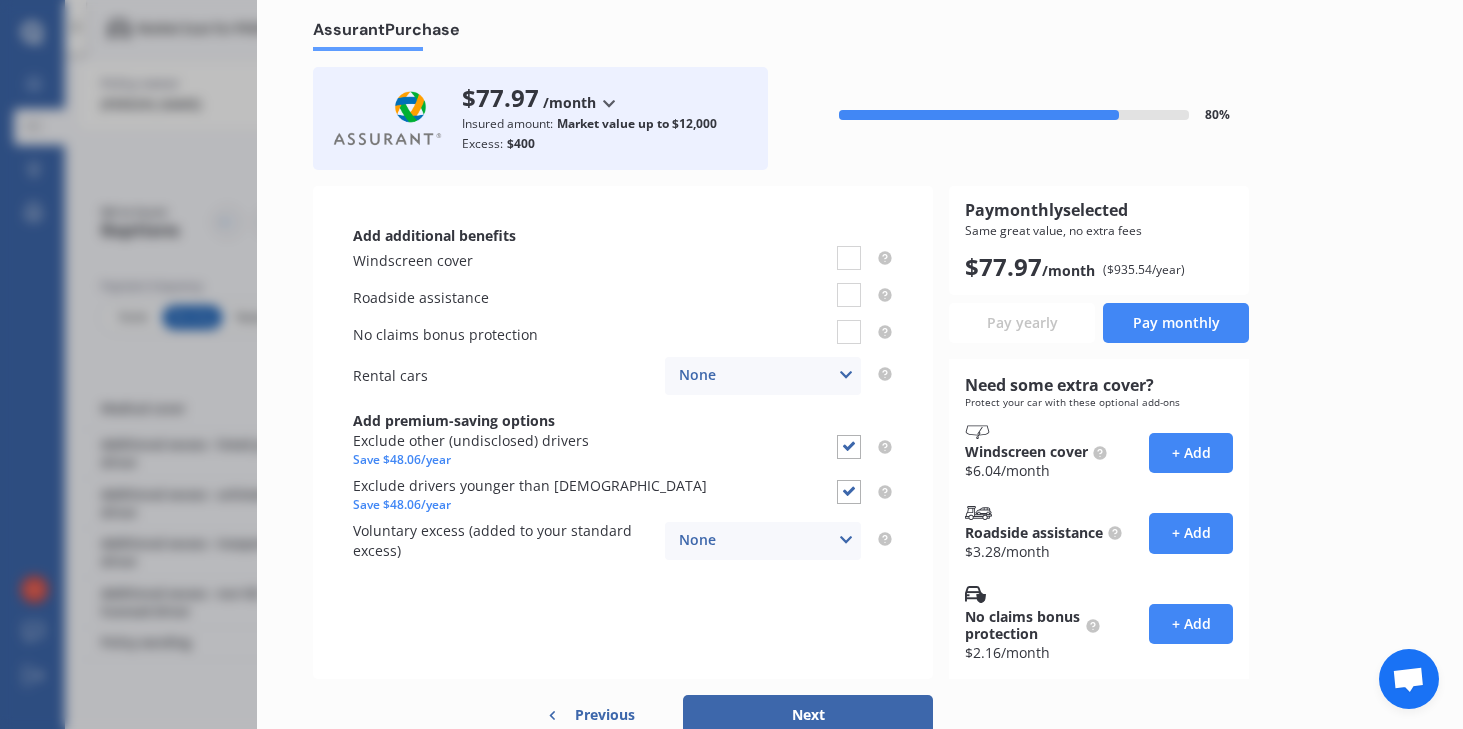 click at bounding box center [846, 540] 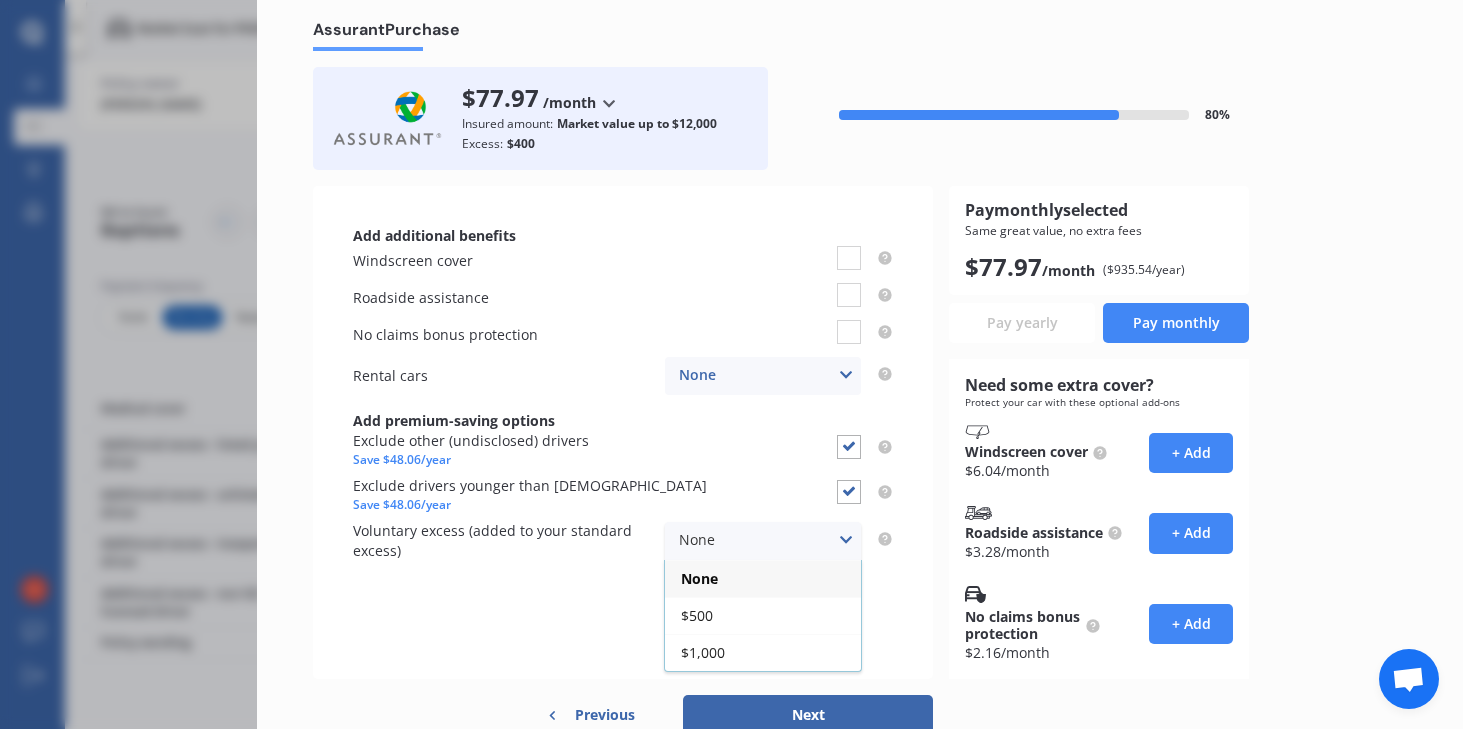 click at bounding box center (846, 540) 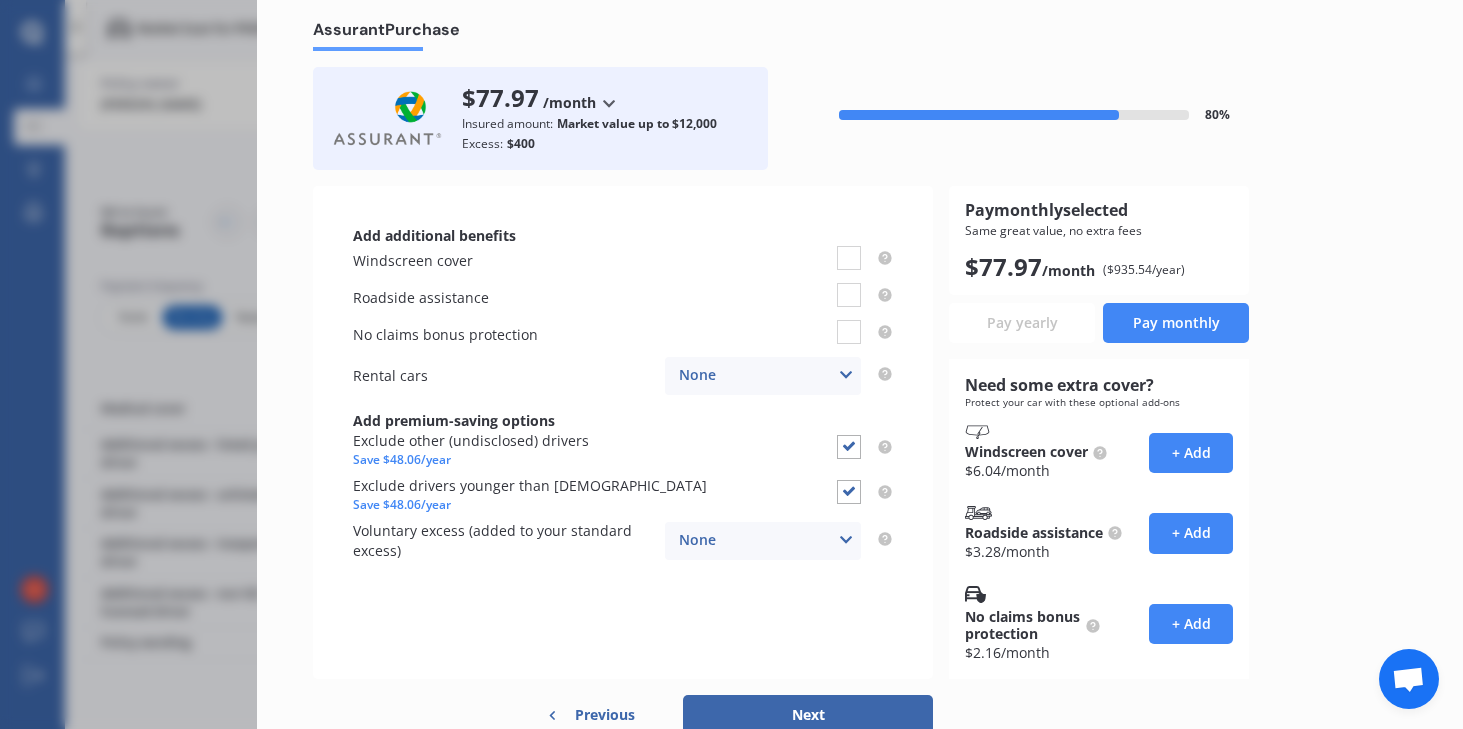 click at bounding box center (846, 375) 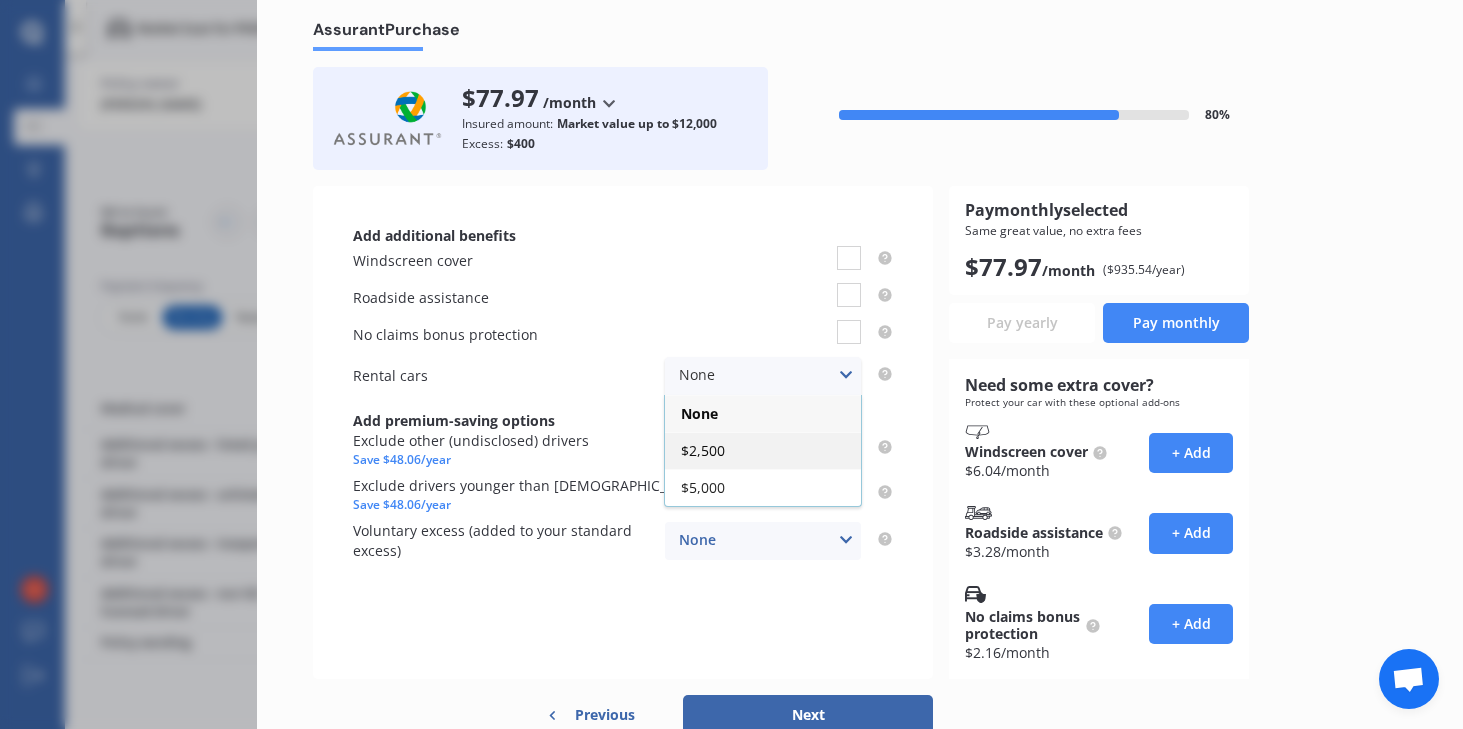 click on "$2,500" at bounding box center [763, 450] 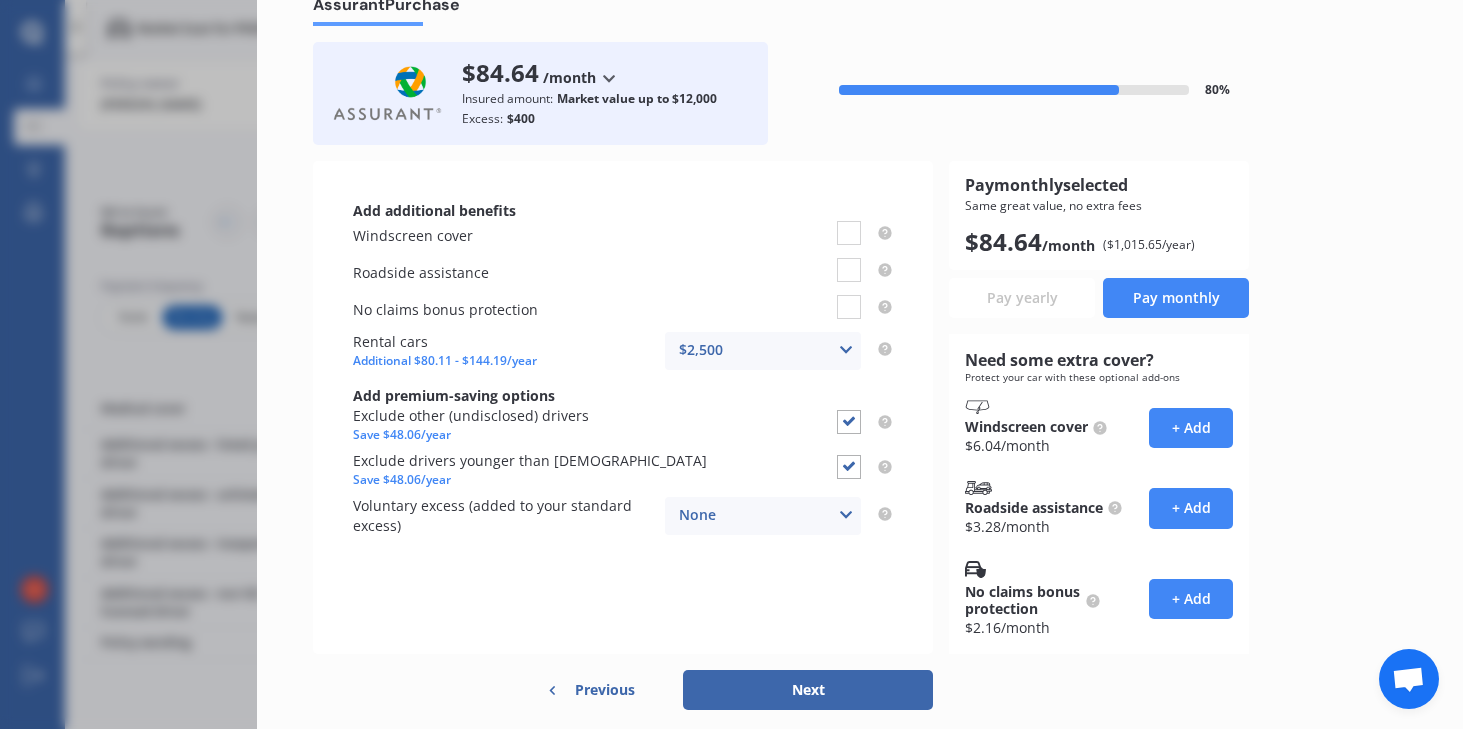 scroll, scrollTop: 136, scrollLeft: 0, axis: vertical 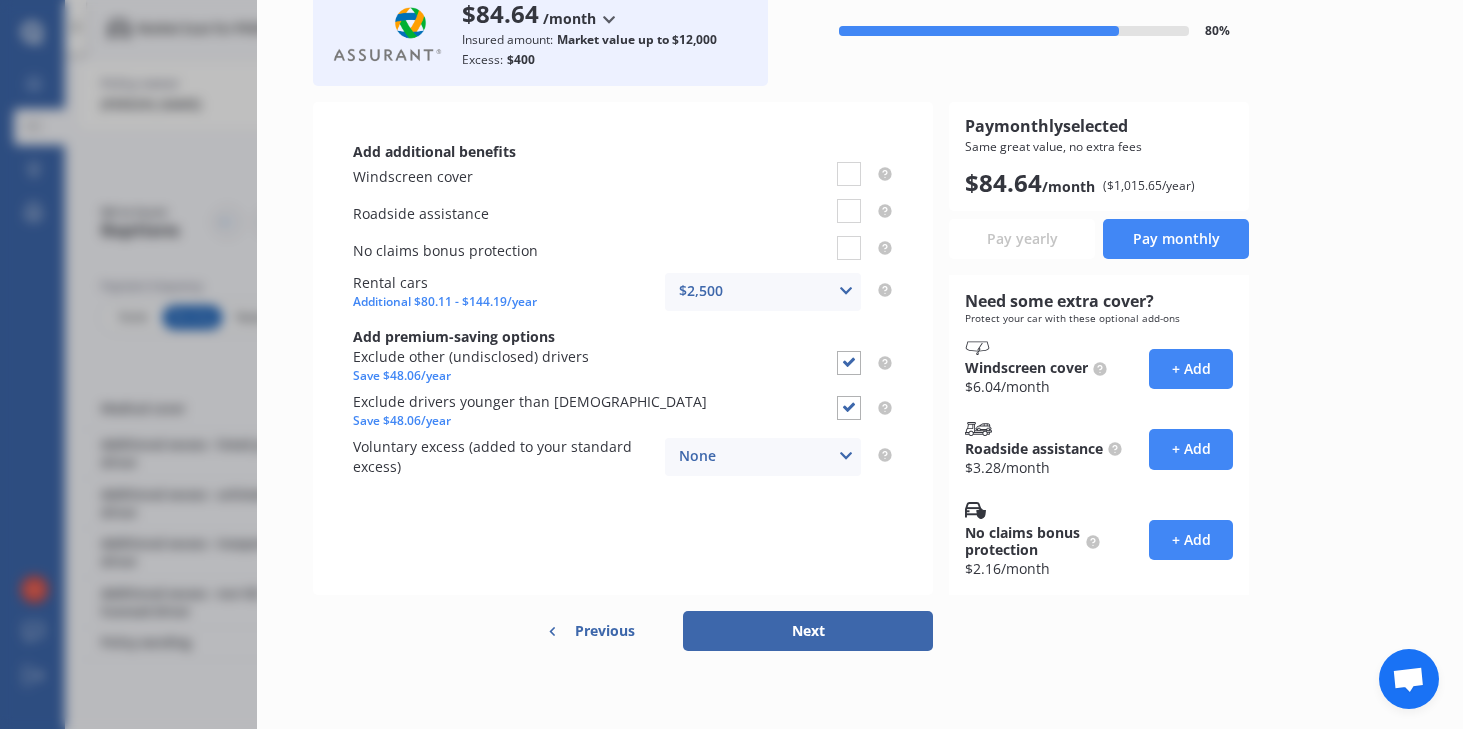 click on "Next" at bounding box center [808, 631] 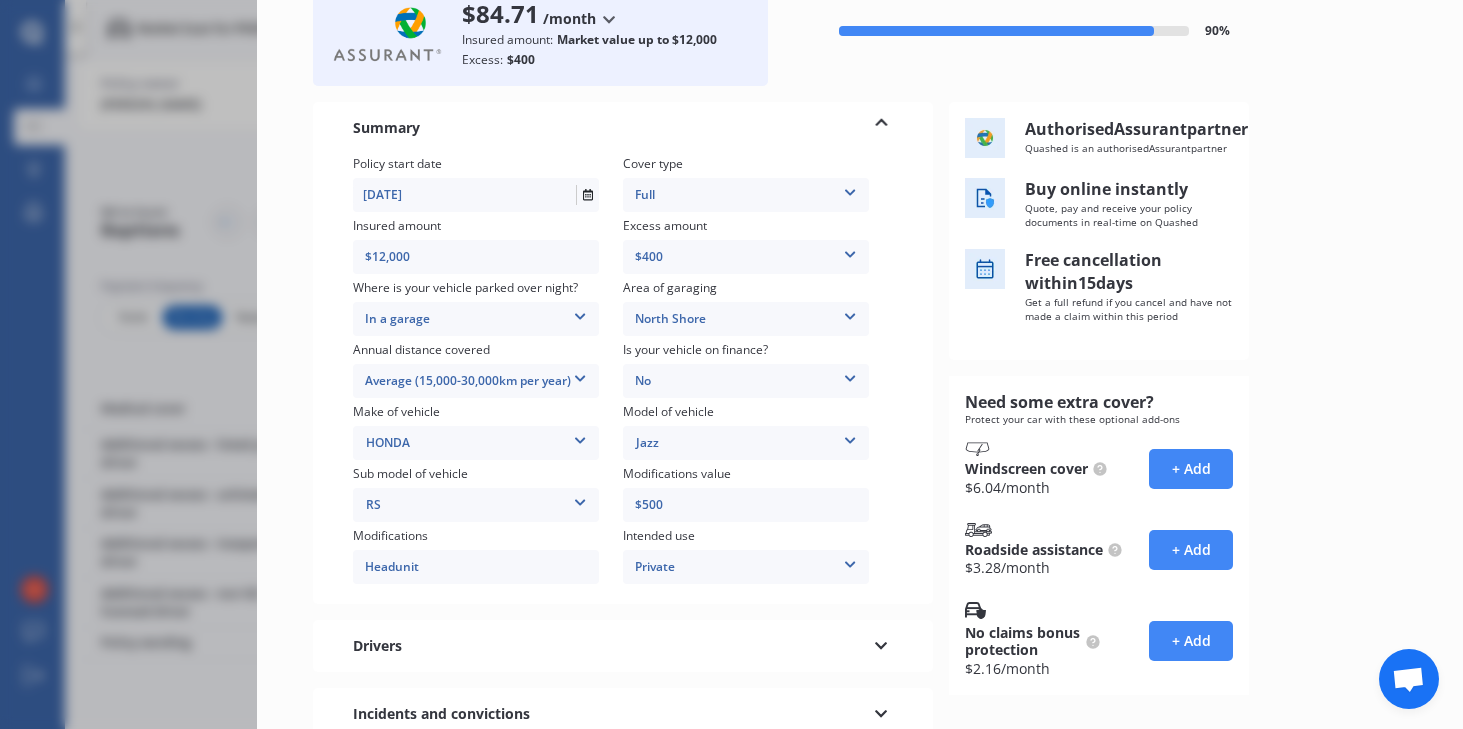 scroll, scrollTop: 0, scrollLeft: 0, axis: both 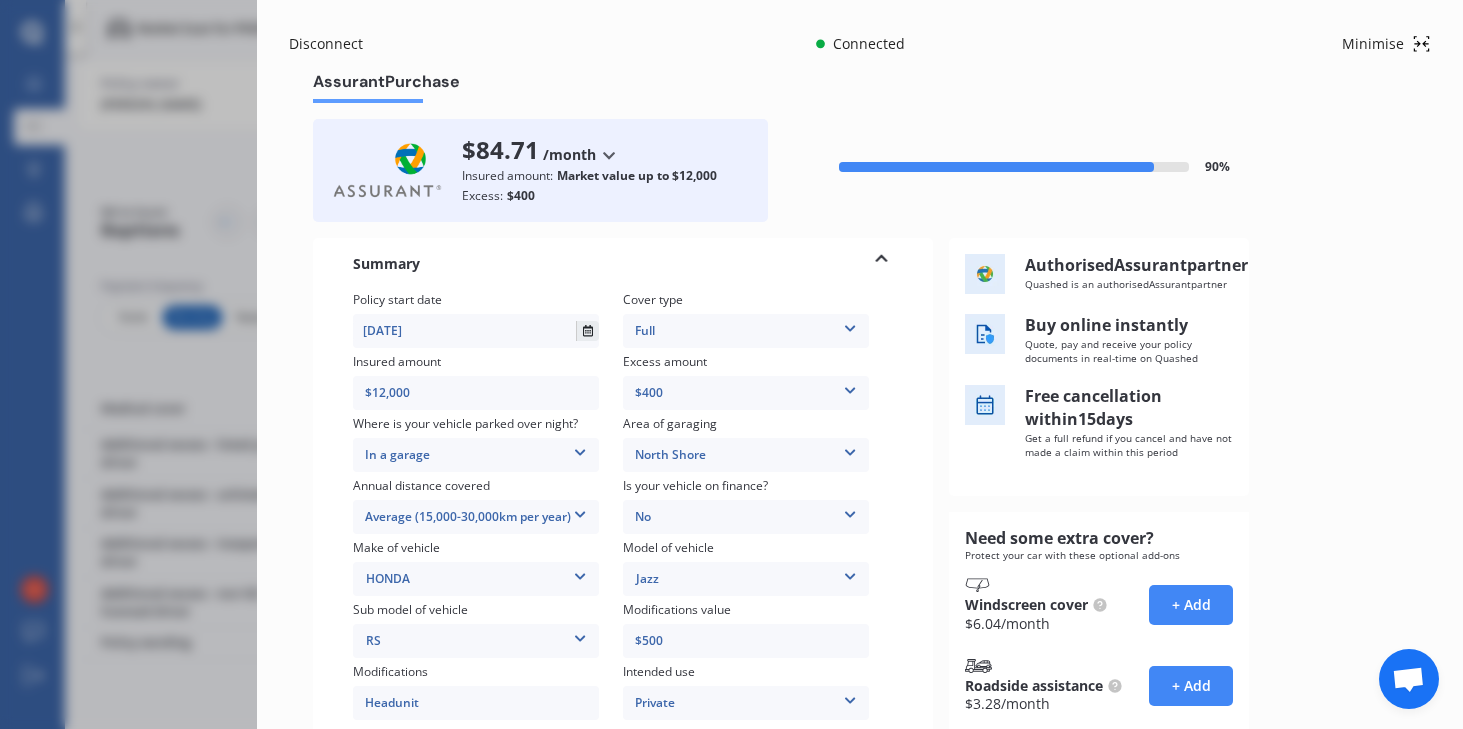 click 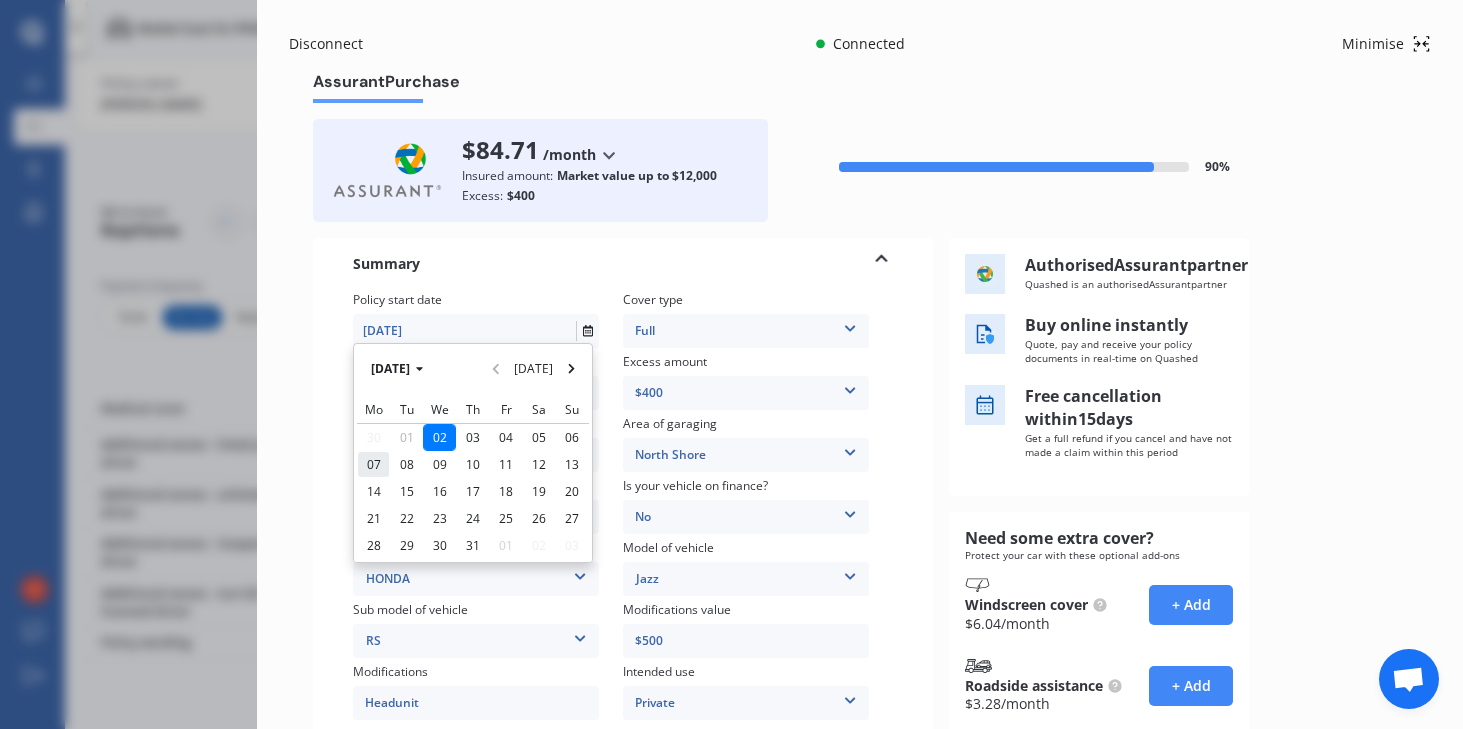 click on "07" at bounding box center [373, 464] 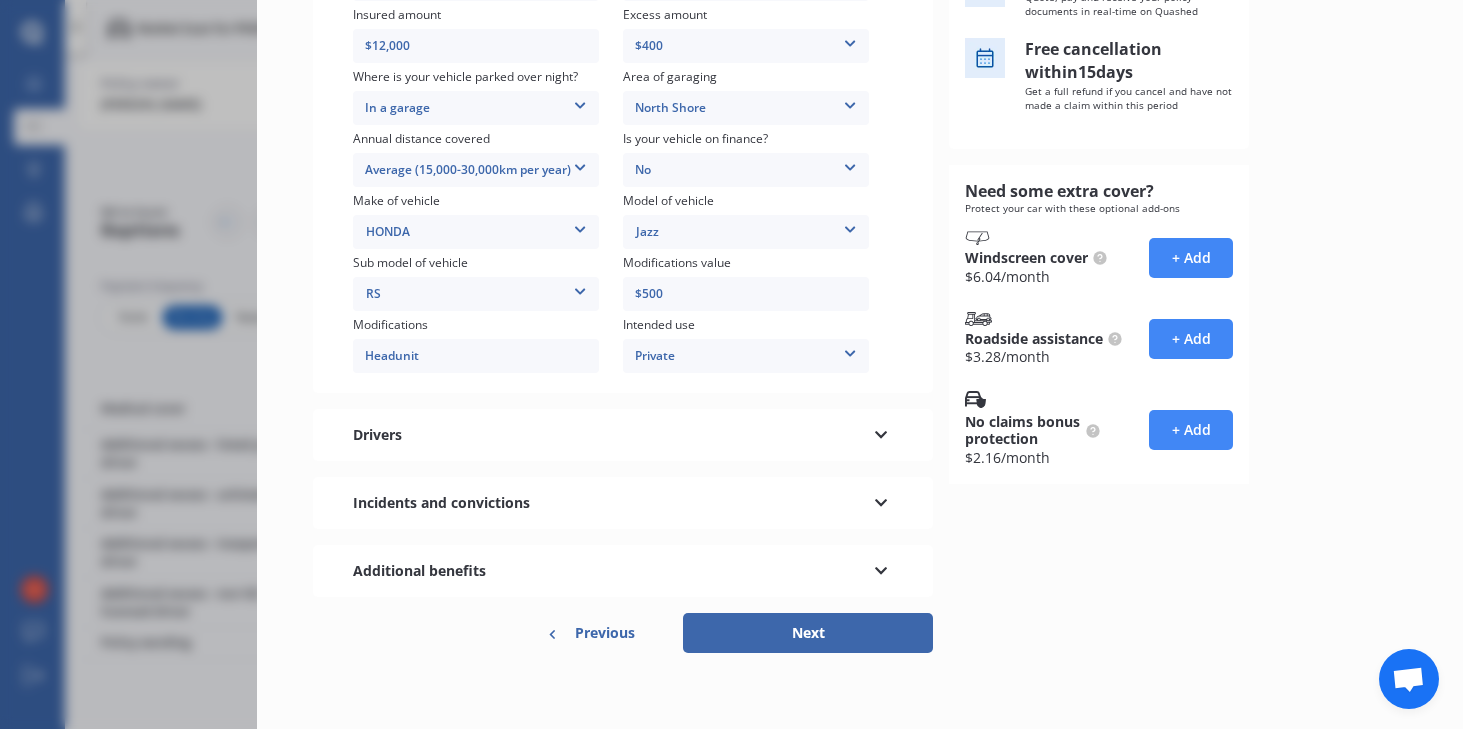 scroll, scrollTop: 351, scrollLeft: 0, axis: vertical 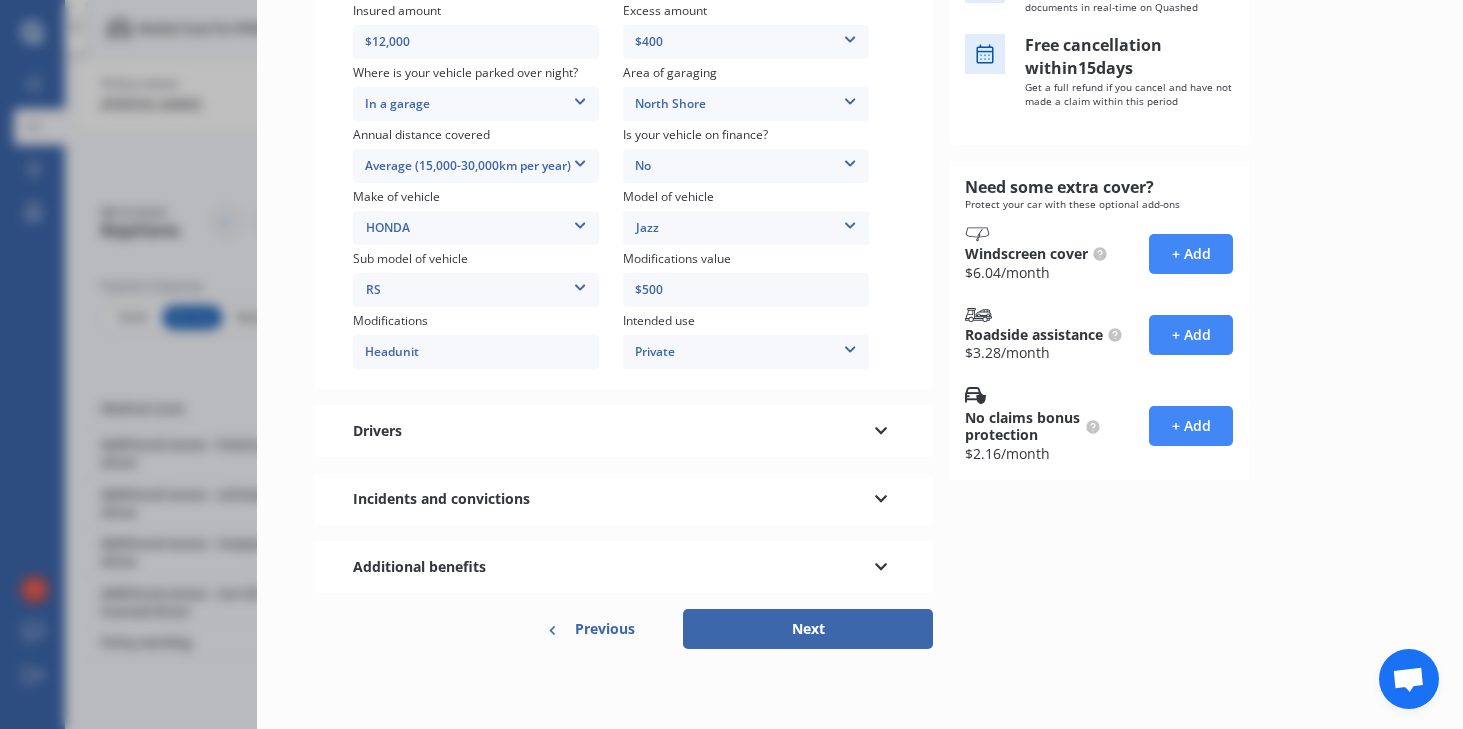 click on "Next" at bounding box center (808, 629) 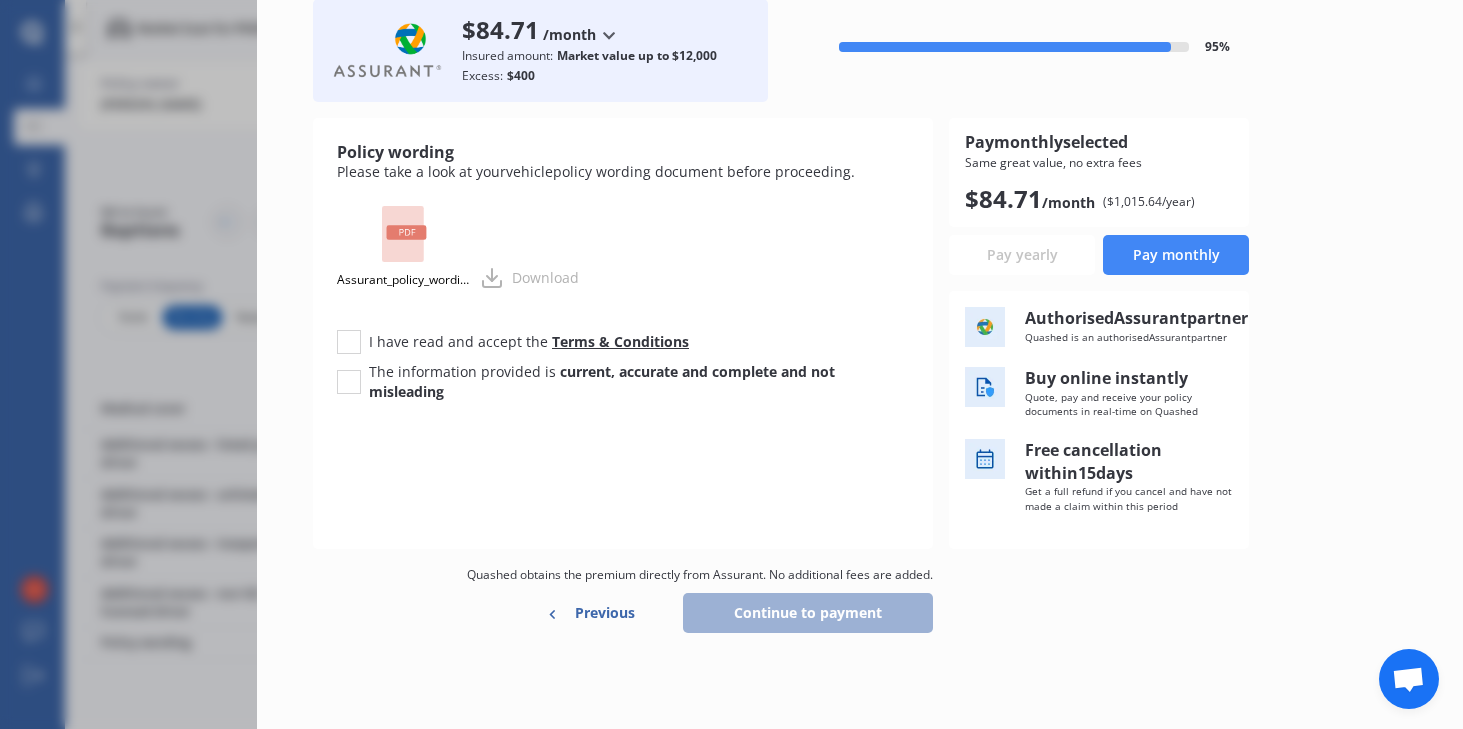 scroll, scrollTop: 0, scrollLeft: 0, axis: both 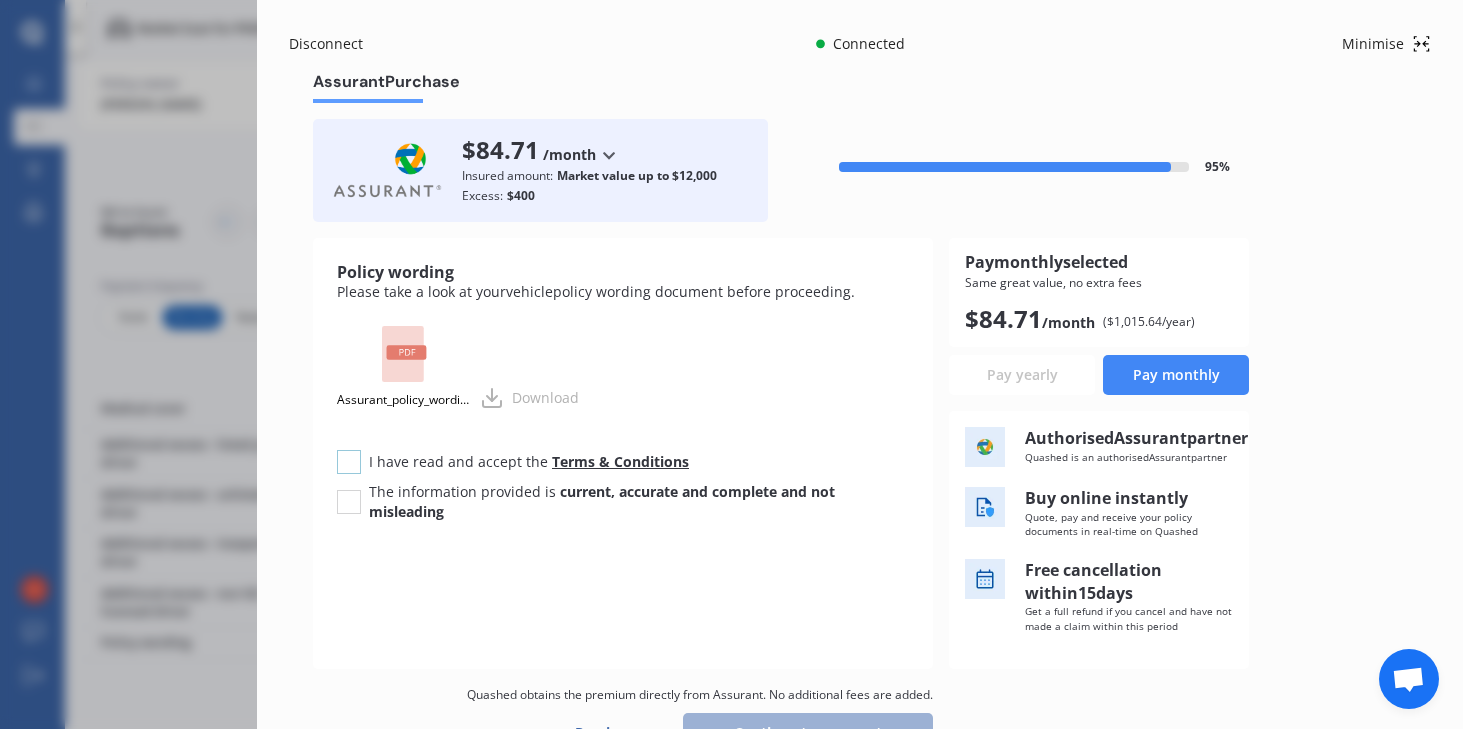 click at bounding box center (349, 450) 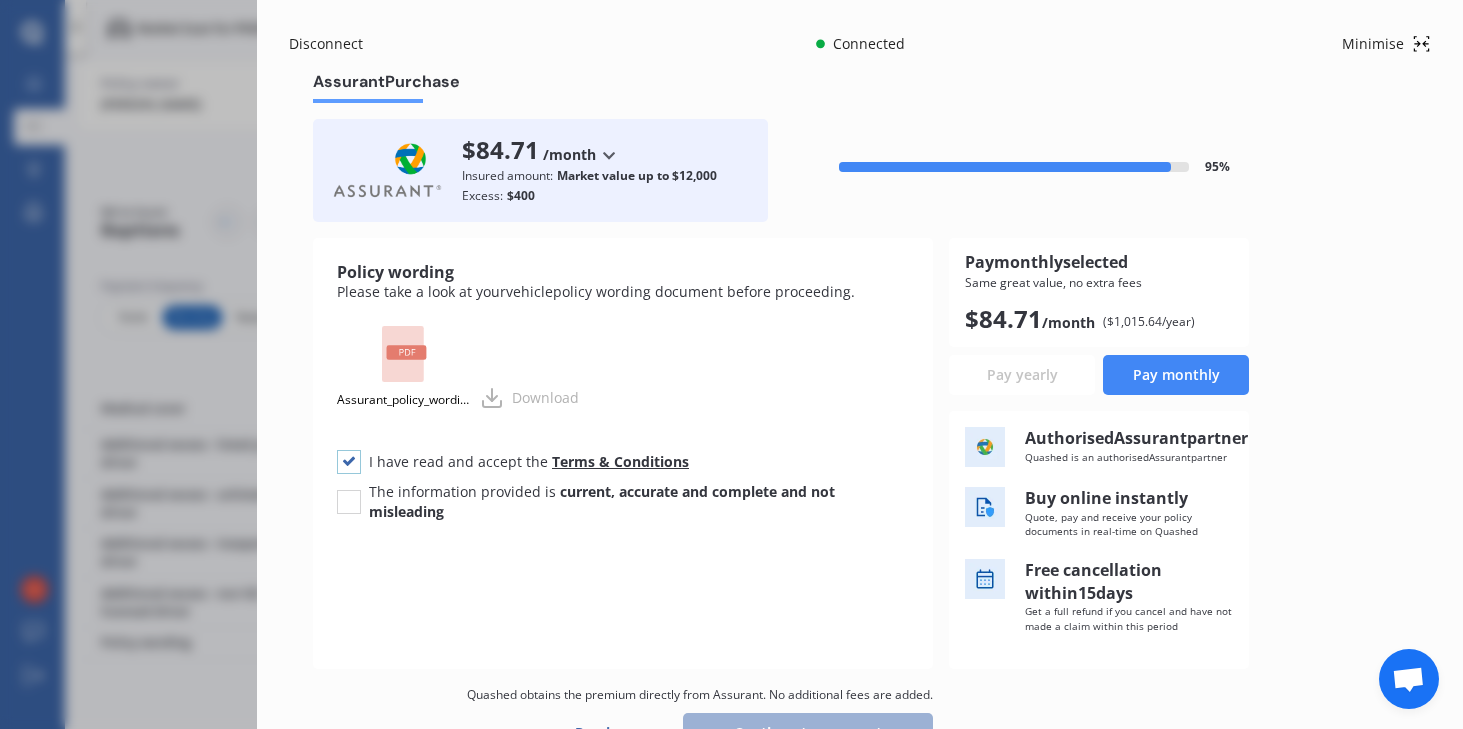checkbox on "true" 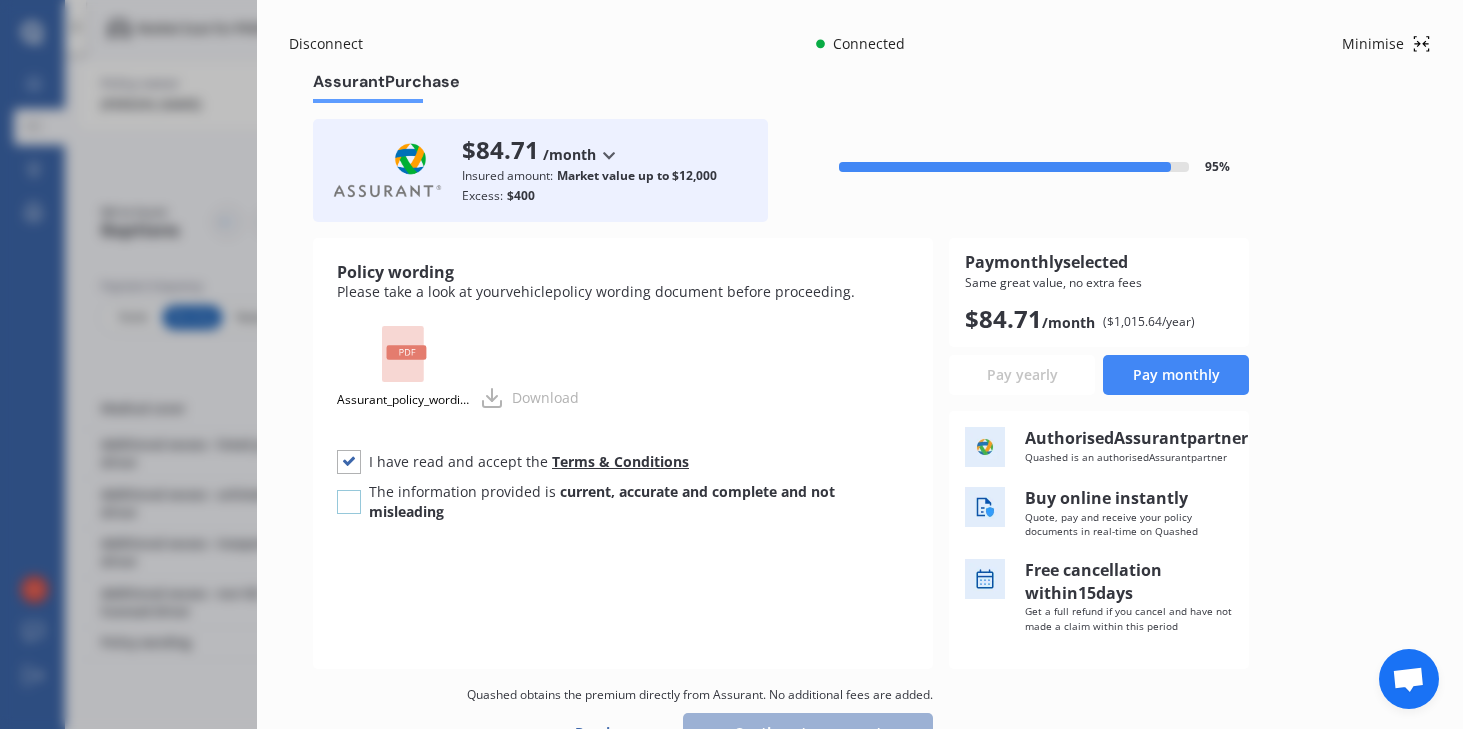 click at bounding box center [349, 490] 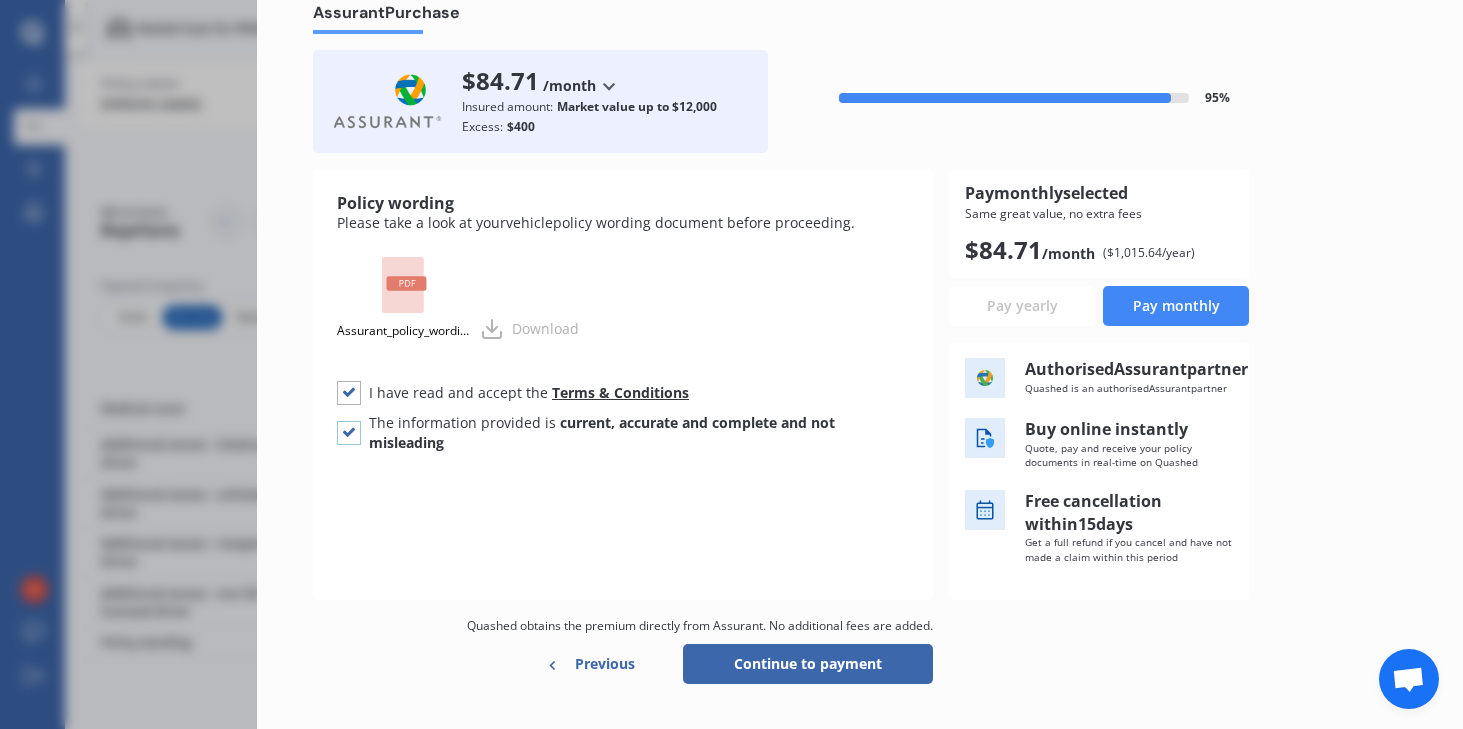 scroll, scrollTop: 140, scrollLeft: 0, axis: vertical 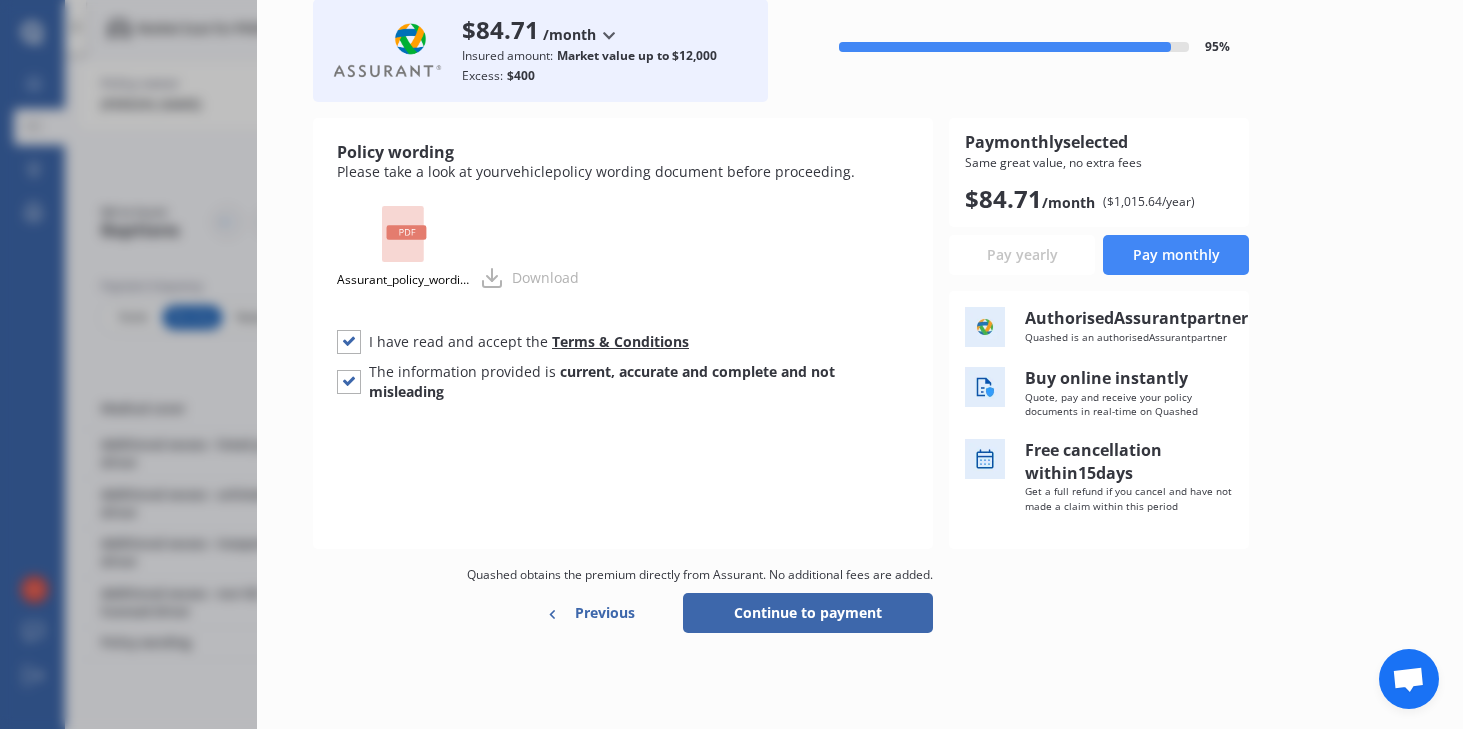 click on "Pay yearly" at bounding box center (1022, 255) 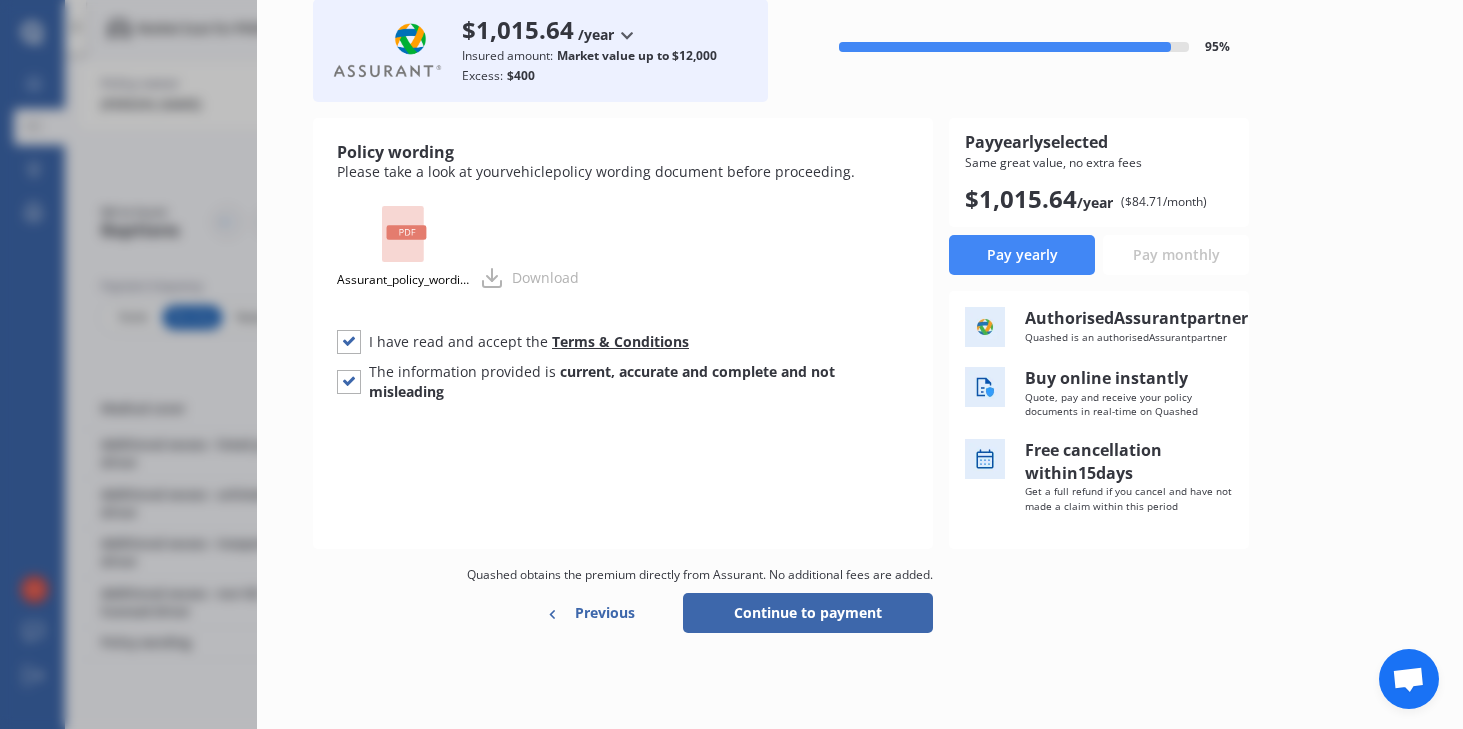 click on "Pay monthly" at bounding box center (1176, 255) 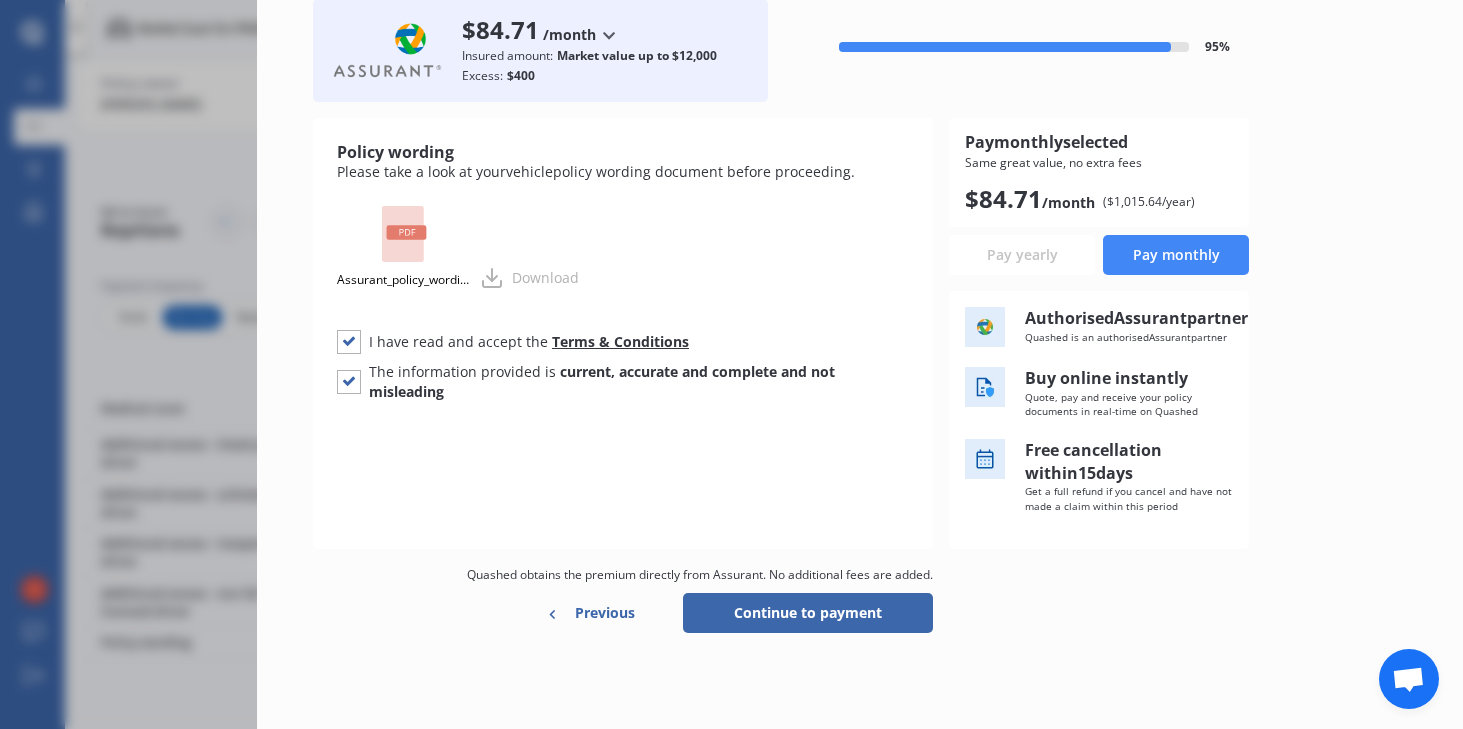 click on "Continue to payment" at bounding box center [808, 613] 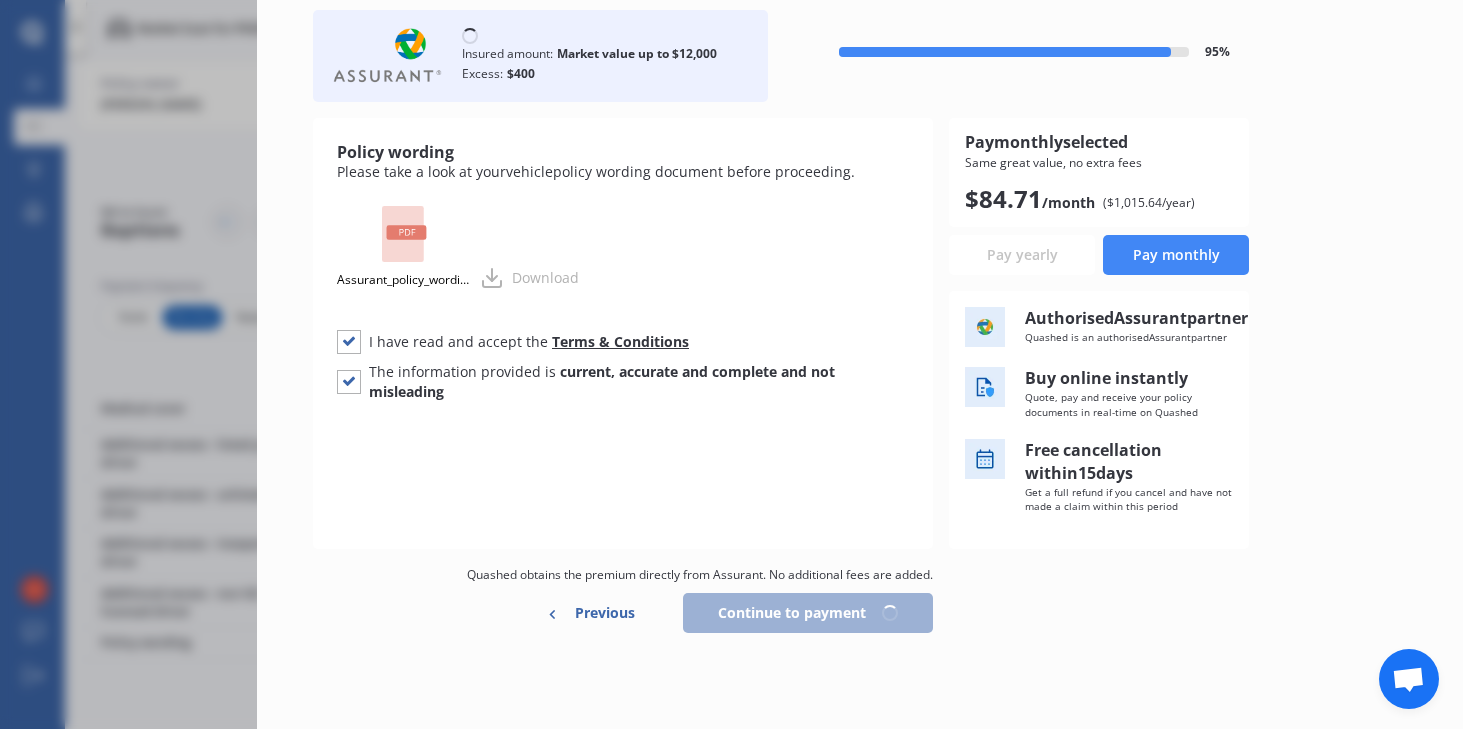 scroll, scrollTop: 140, scrollLeft: 0, axis: vertical 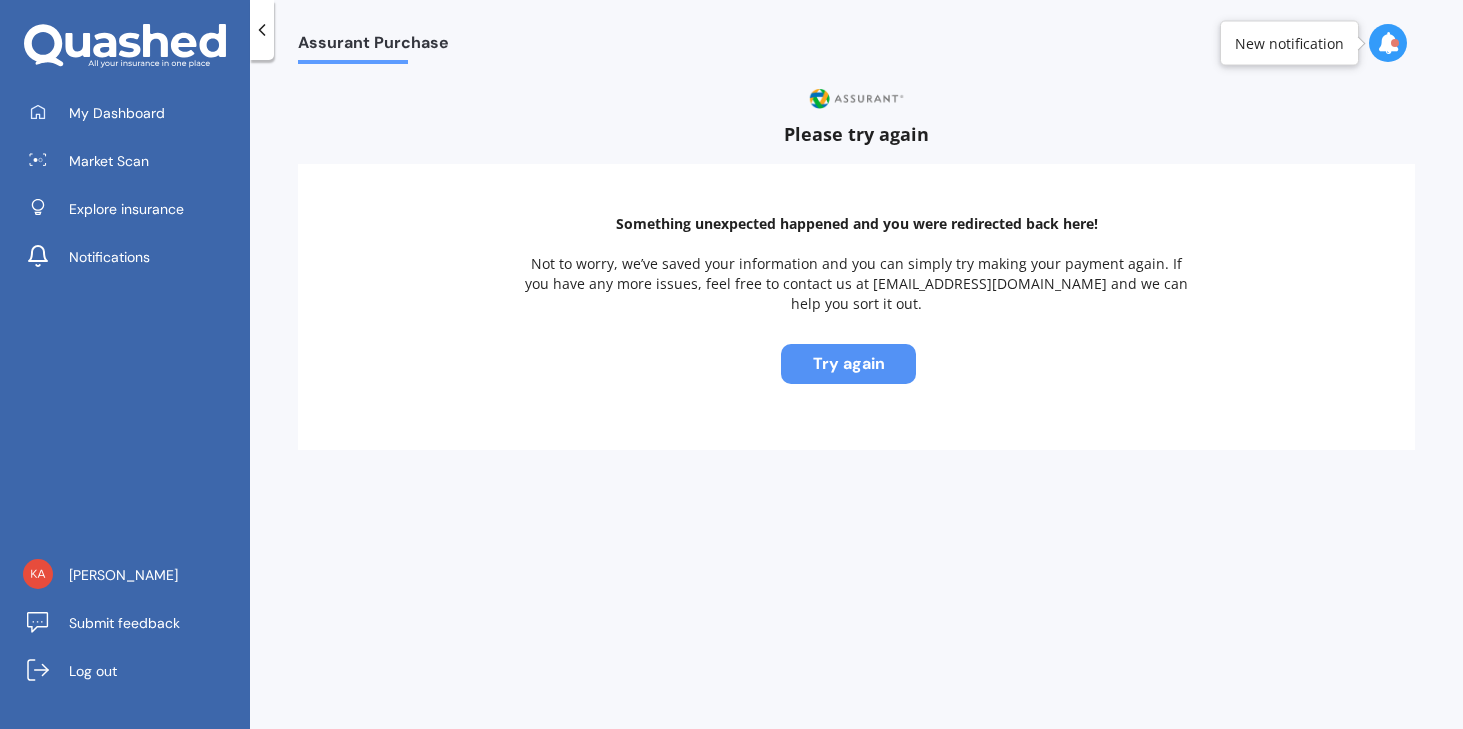 click on "Try again" at bounding box center [848, 364] 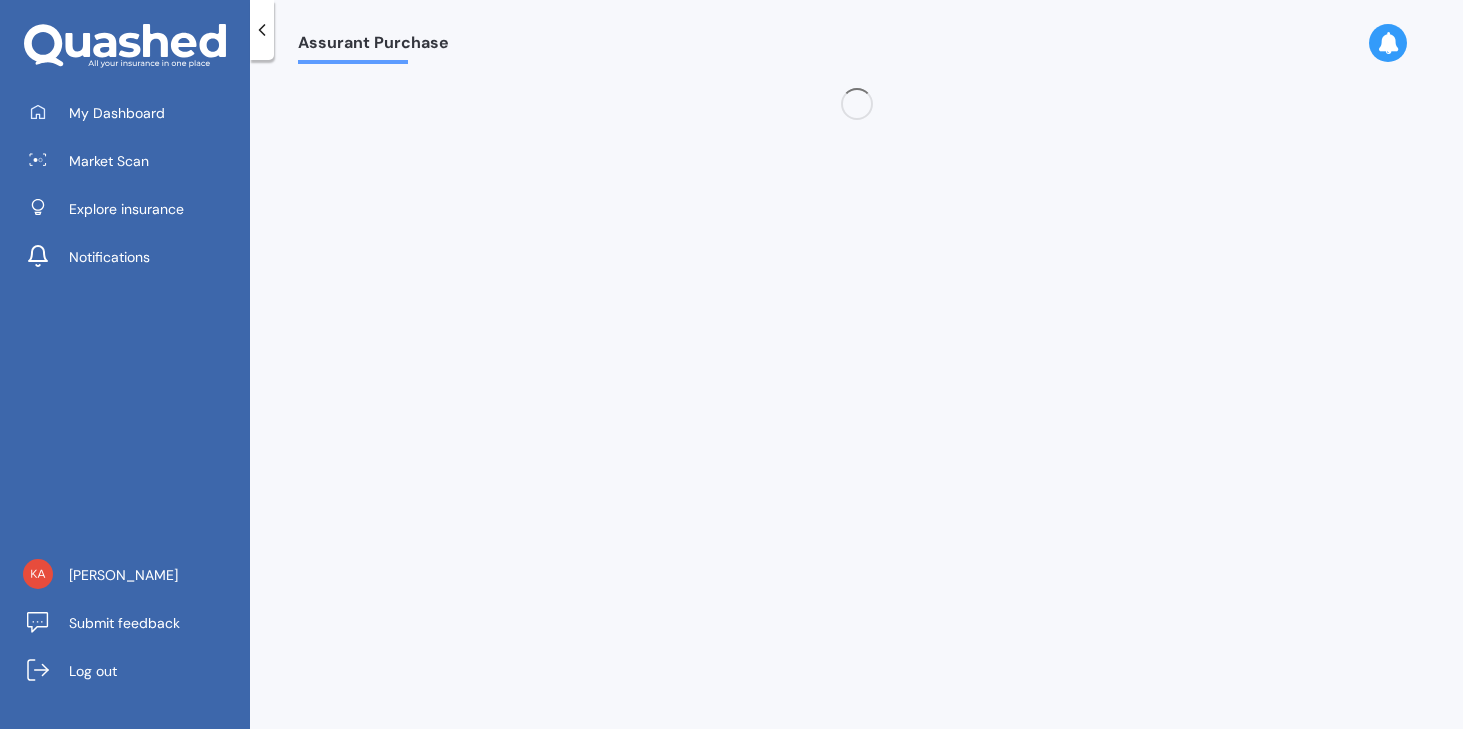 scroll, scrollTop: 0, scrollLeft: 0, axis: both 